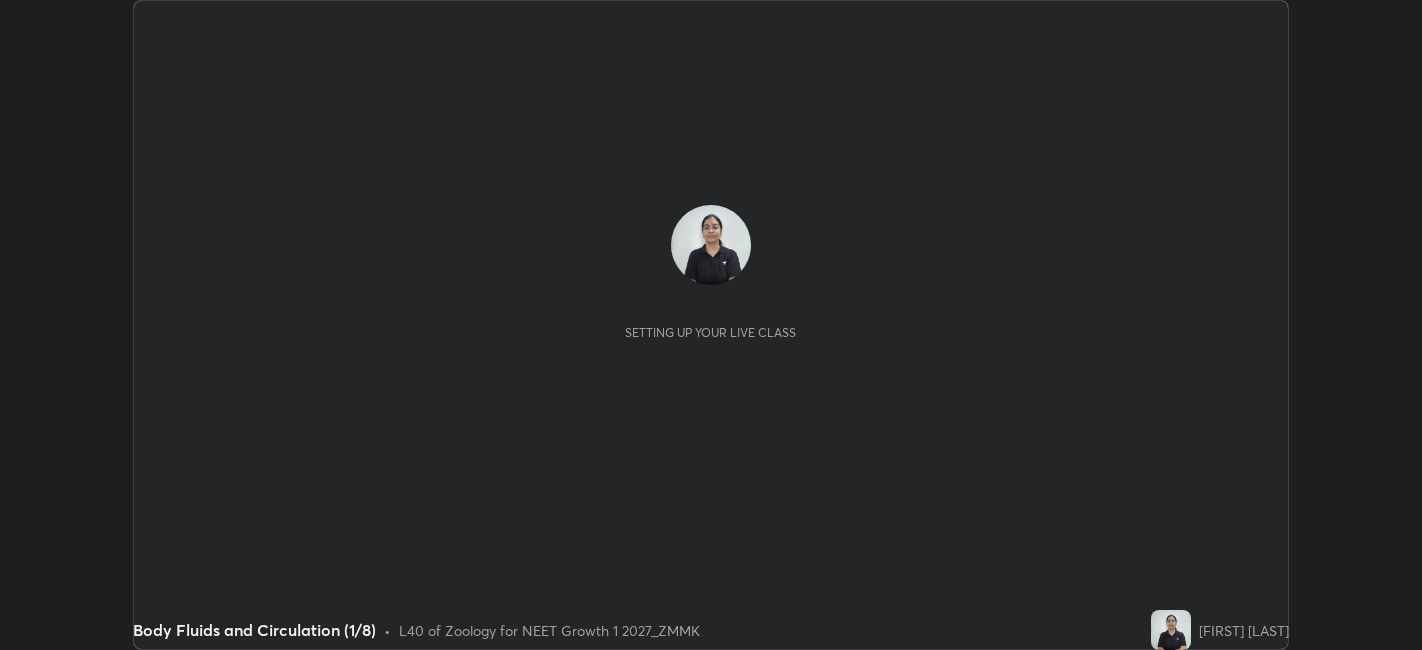 scroll, scrollTop: 0, scrollLeft: 0, axis: both 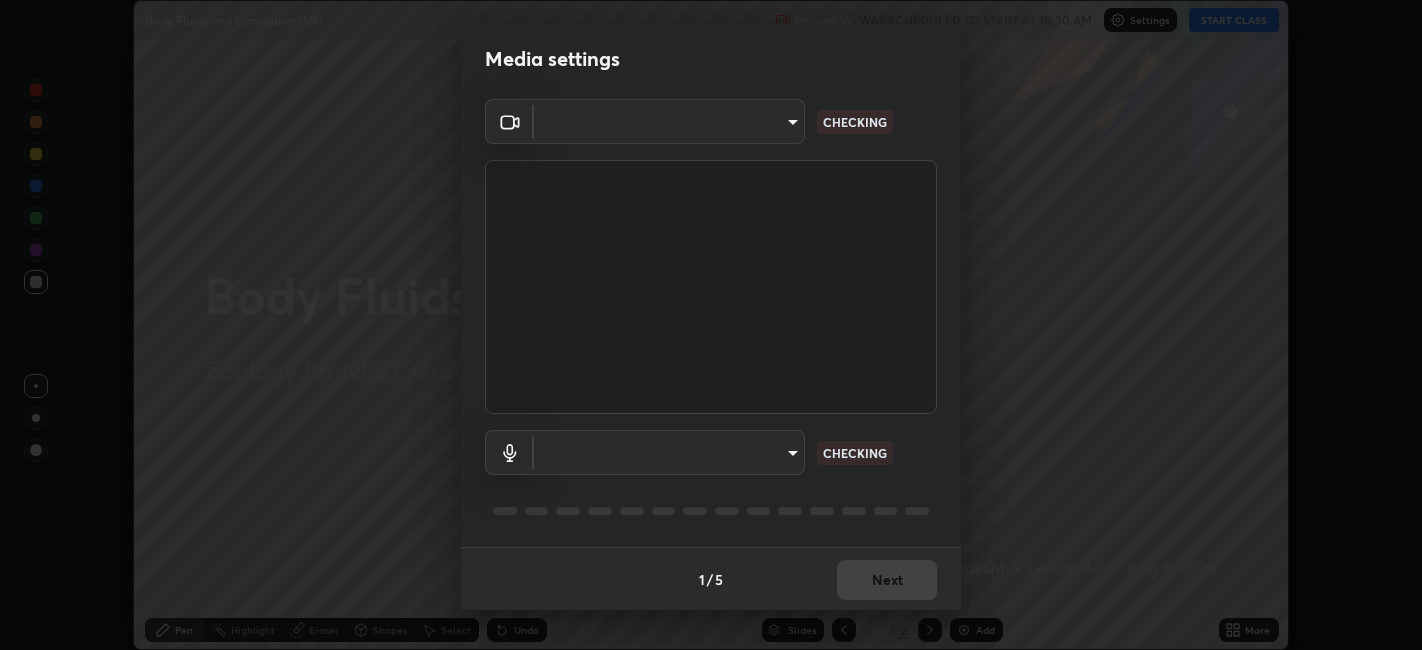 type on "052f9b30e05f62bb2e590cb50044ac96a00de3eab8a32c7a625fc31ec407be61" 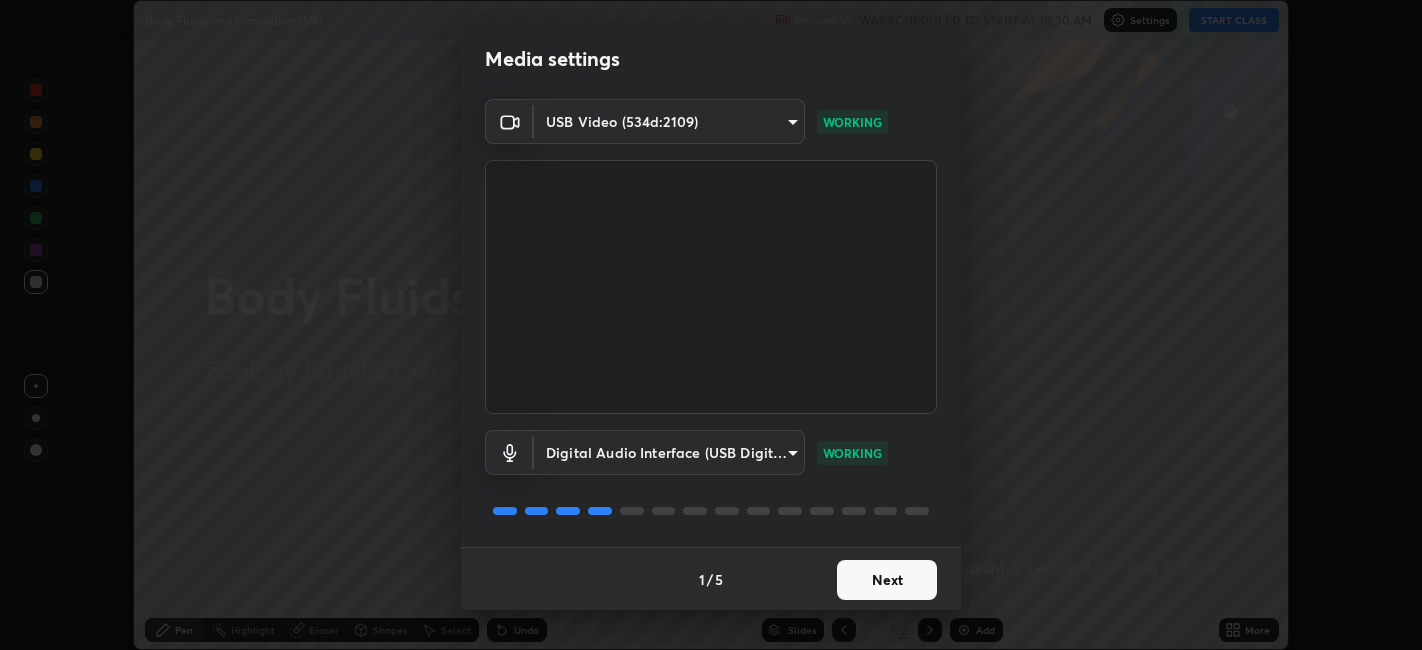 click on "Next" at bounding box center [887, 580] 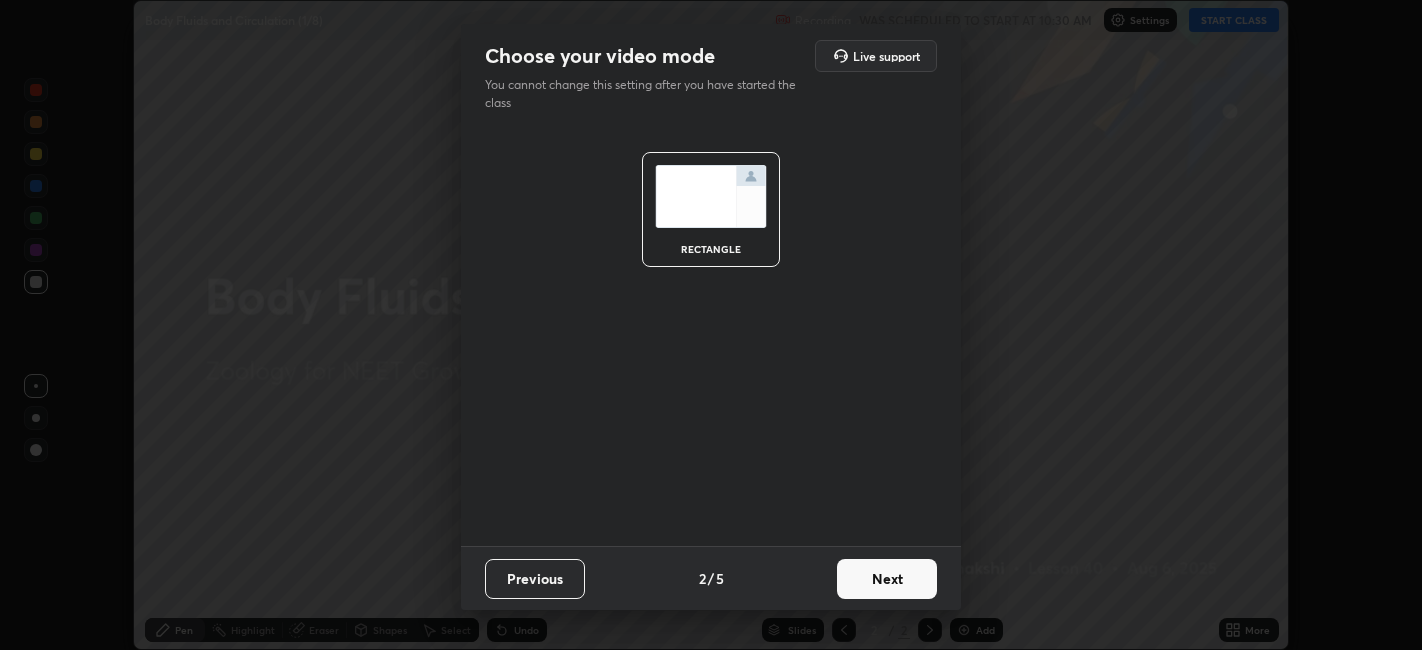 scroll, scrollTop: 0, scrollLeft: 0, axis: both 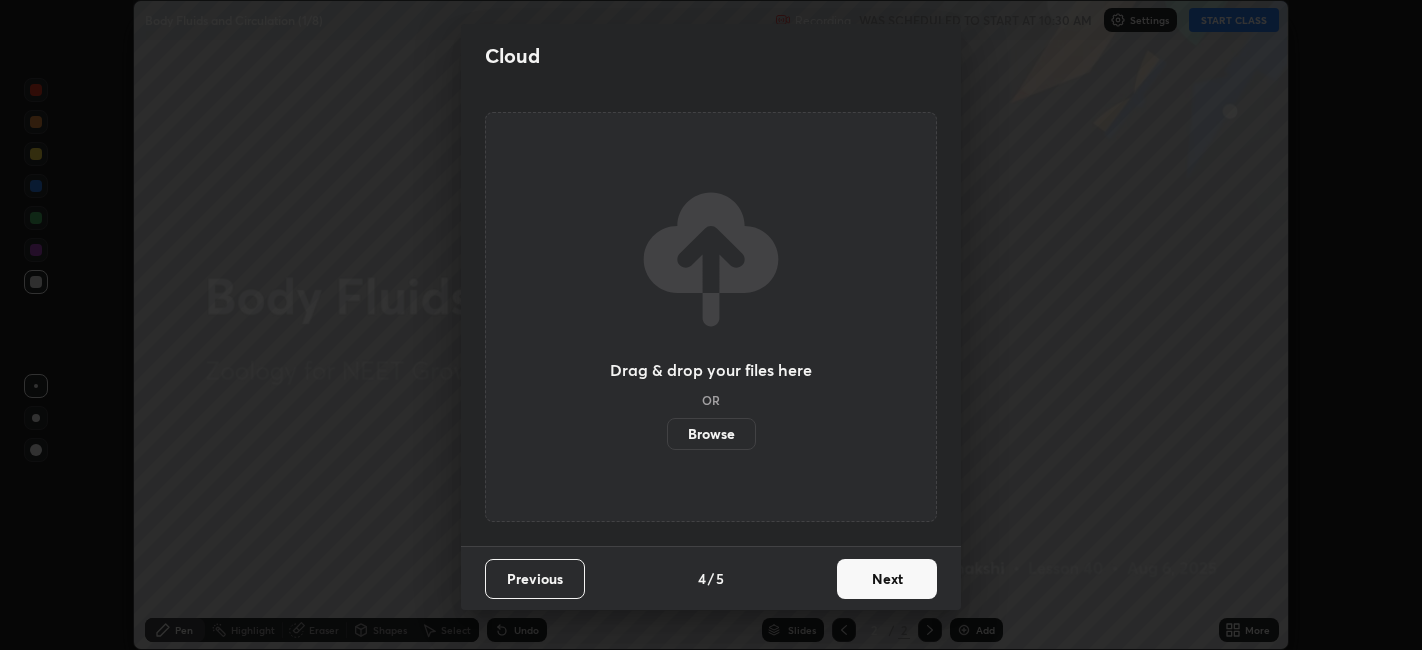 click on "Next" at bounding box center [887, 579] 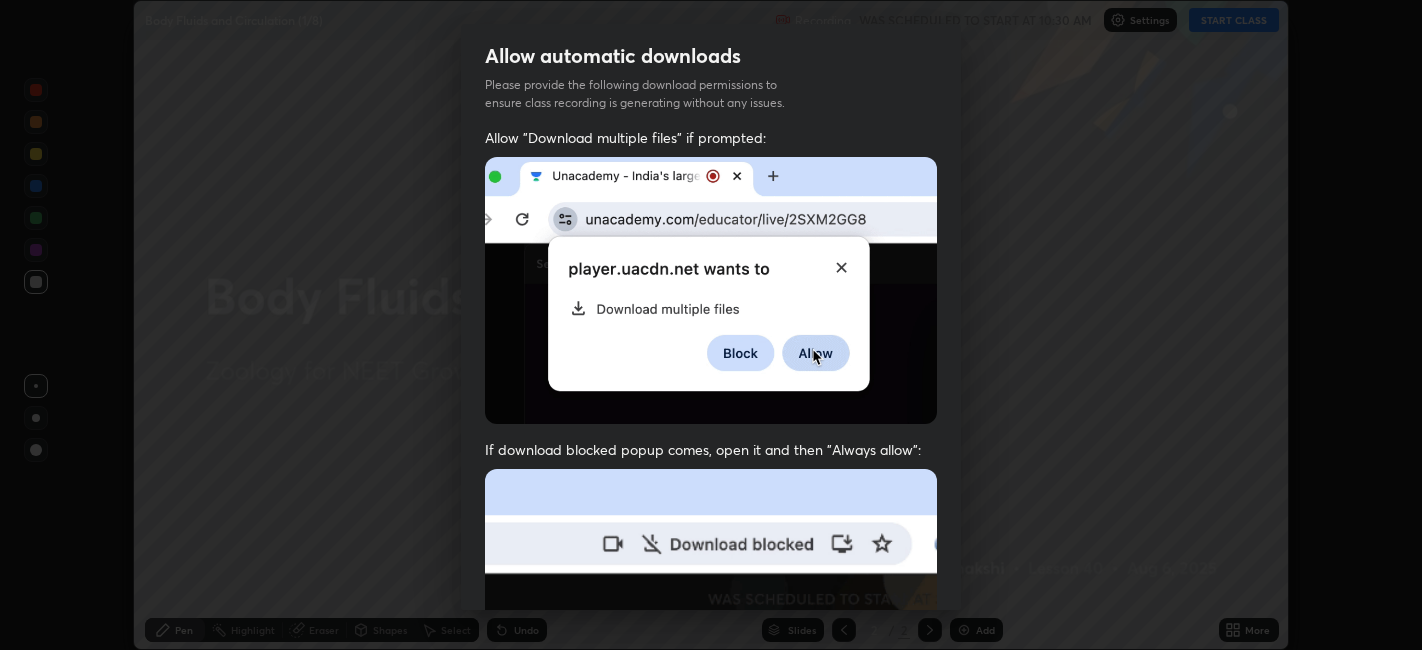 click at bounding box center [711, 687] 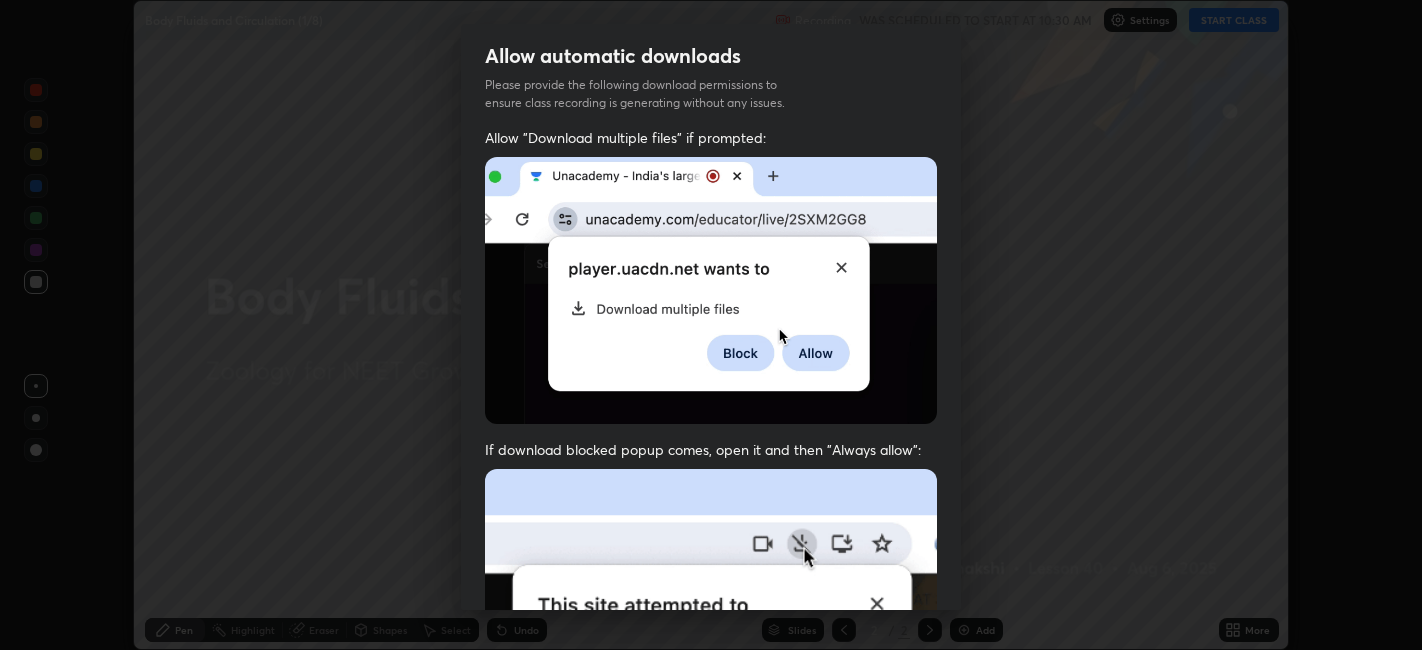 click at bounding box center [711, 687] 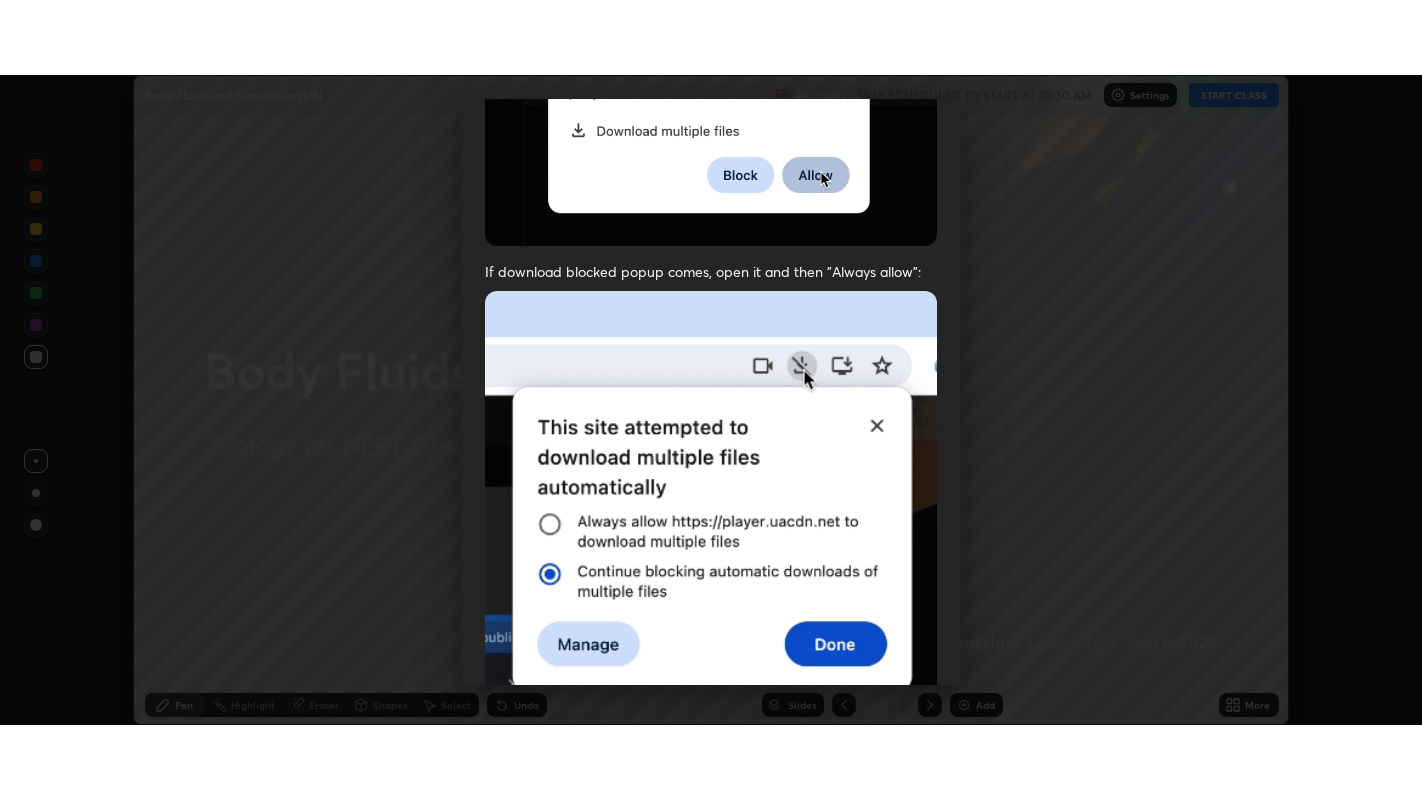scroll, scrollTop: 413, scrollLeft: 0, axis: vertical 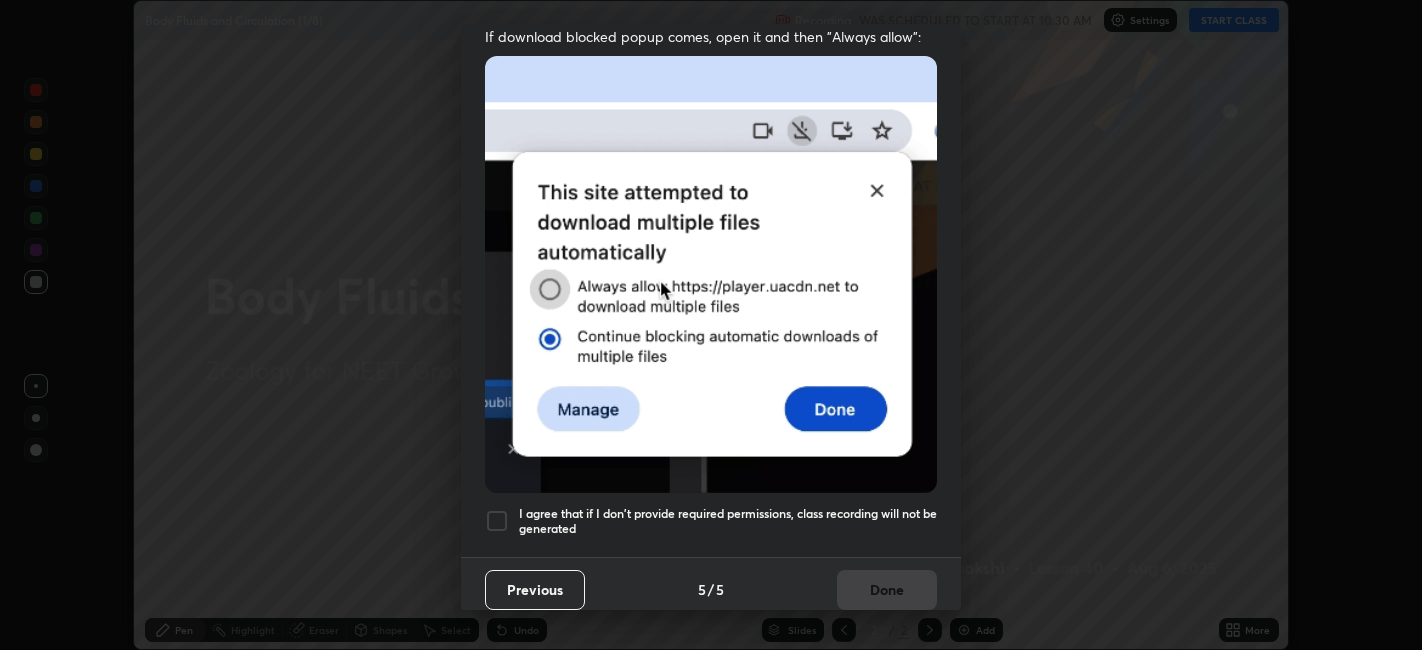 click at bounding box center (497, 521) 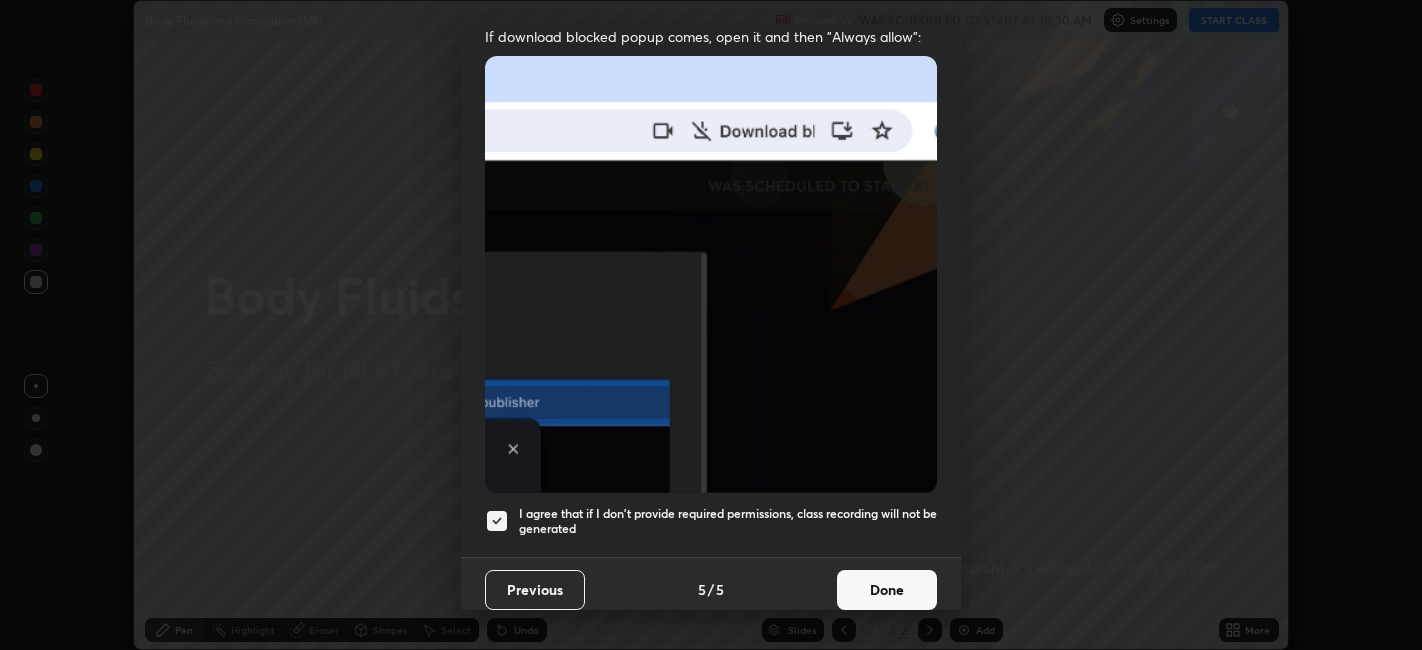 click on "Done" at bounding box center (887, 590) 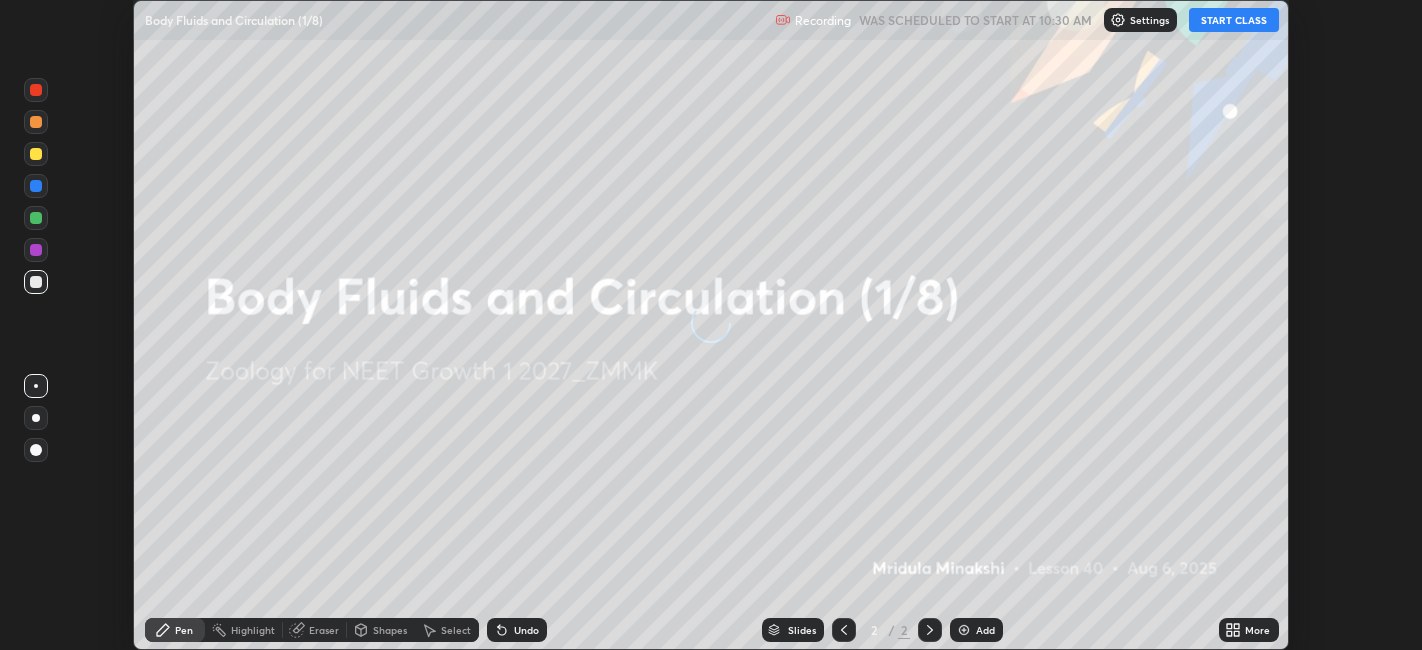 click on "More" at bounding box center (1257, 630) 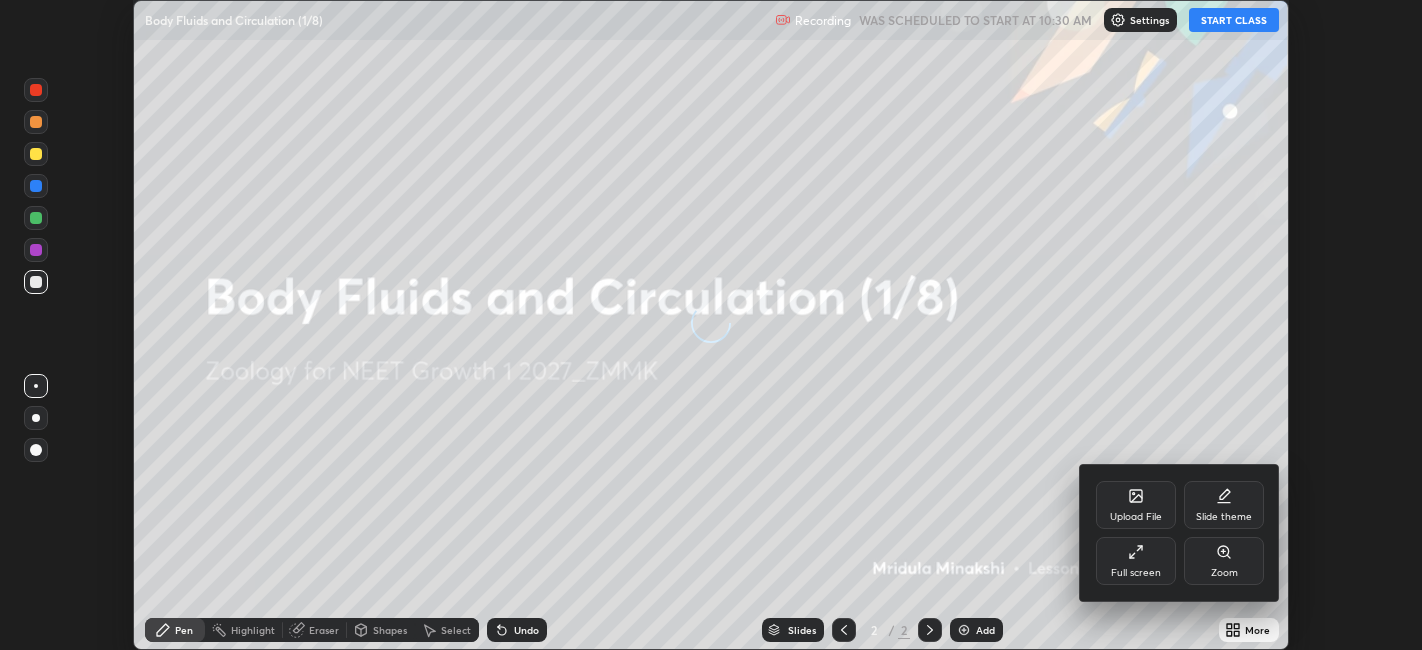 click on "Full screen" at bounding box center [1136, 573] 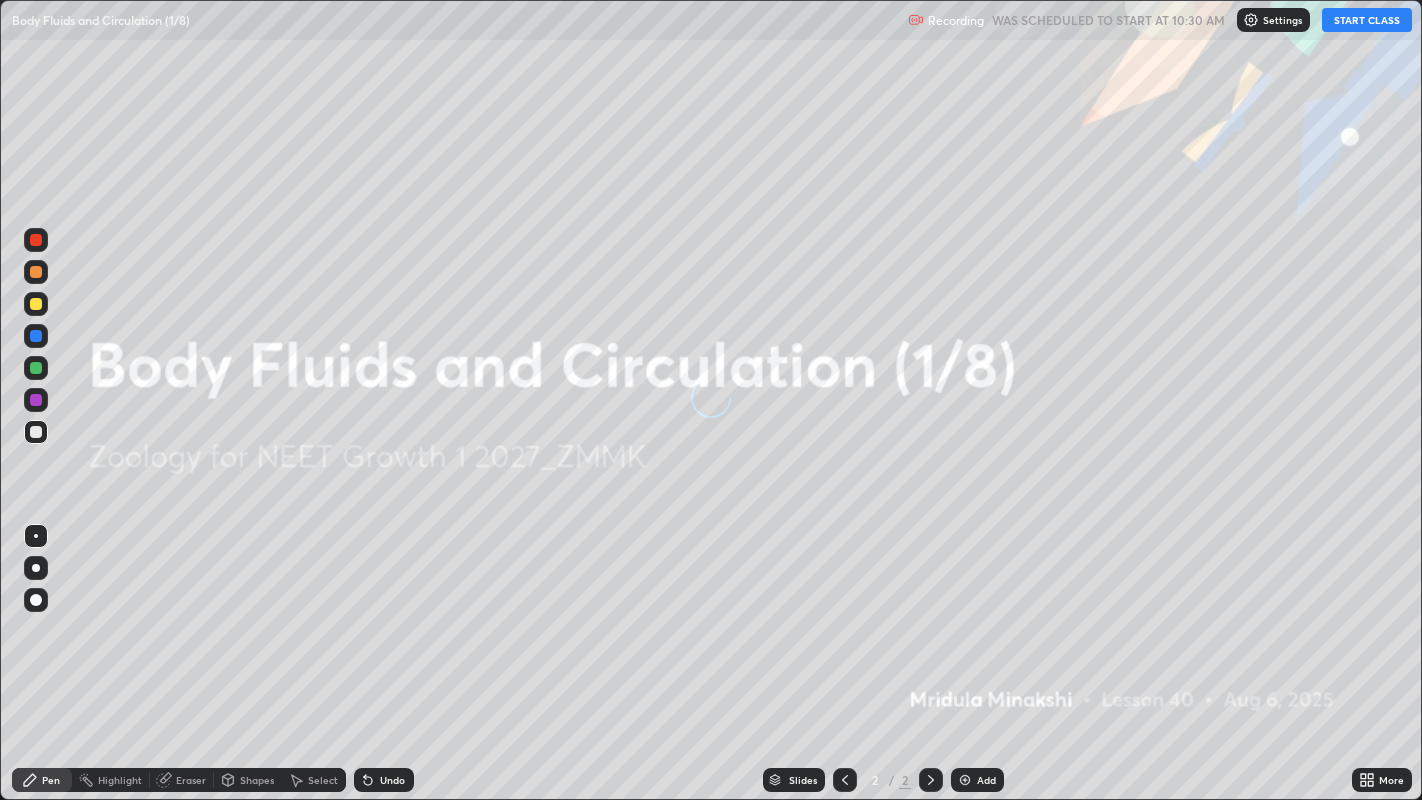 scroll, scrollTop: 99200, scrollLeft: 98577, axis: both 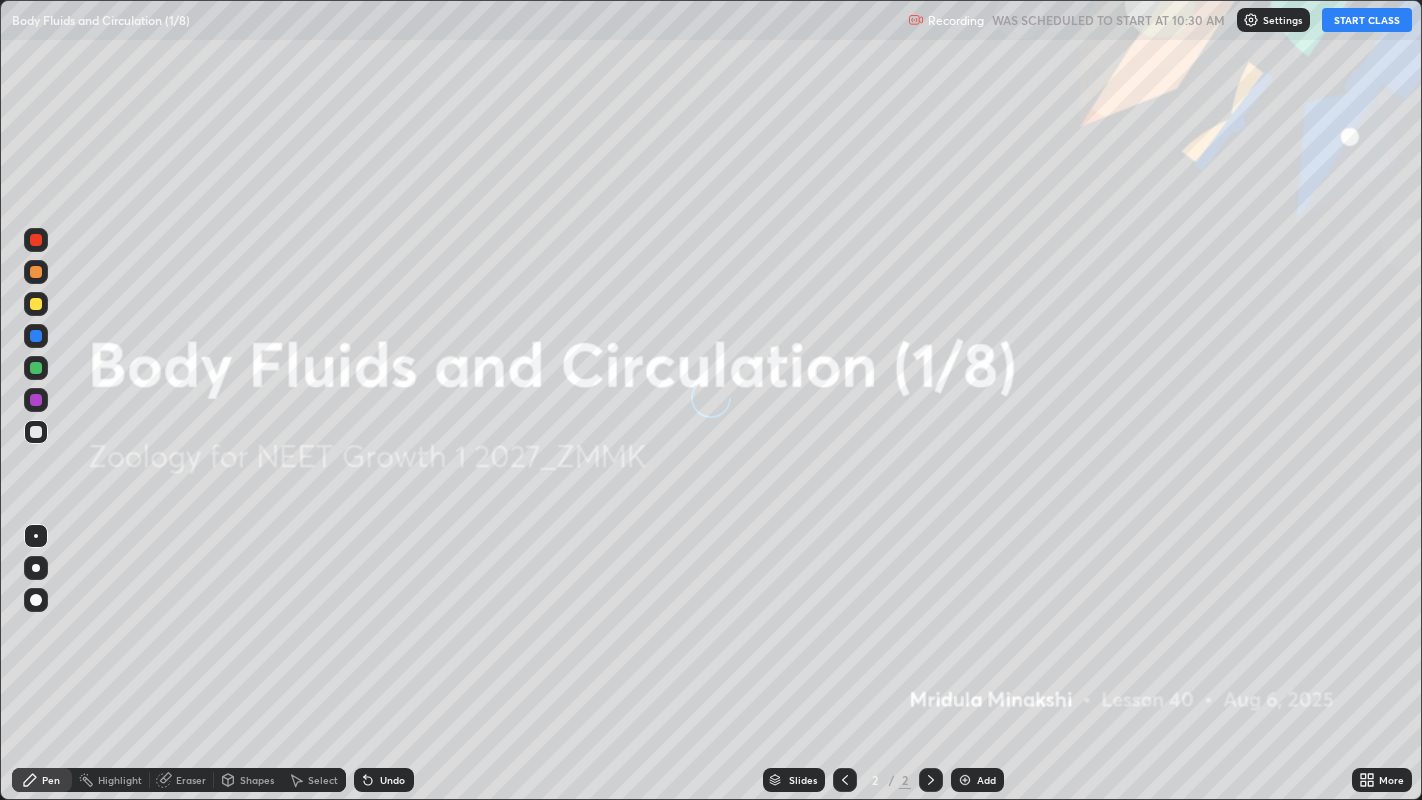 click on "START CLASS" at bounding box center [1367, 20] 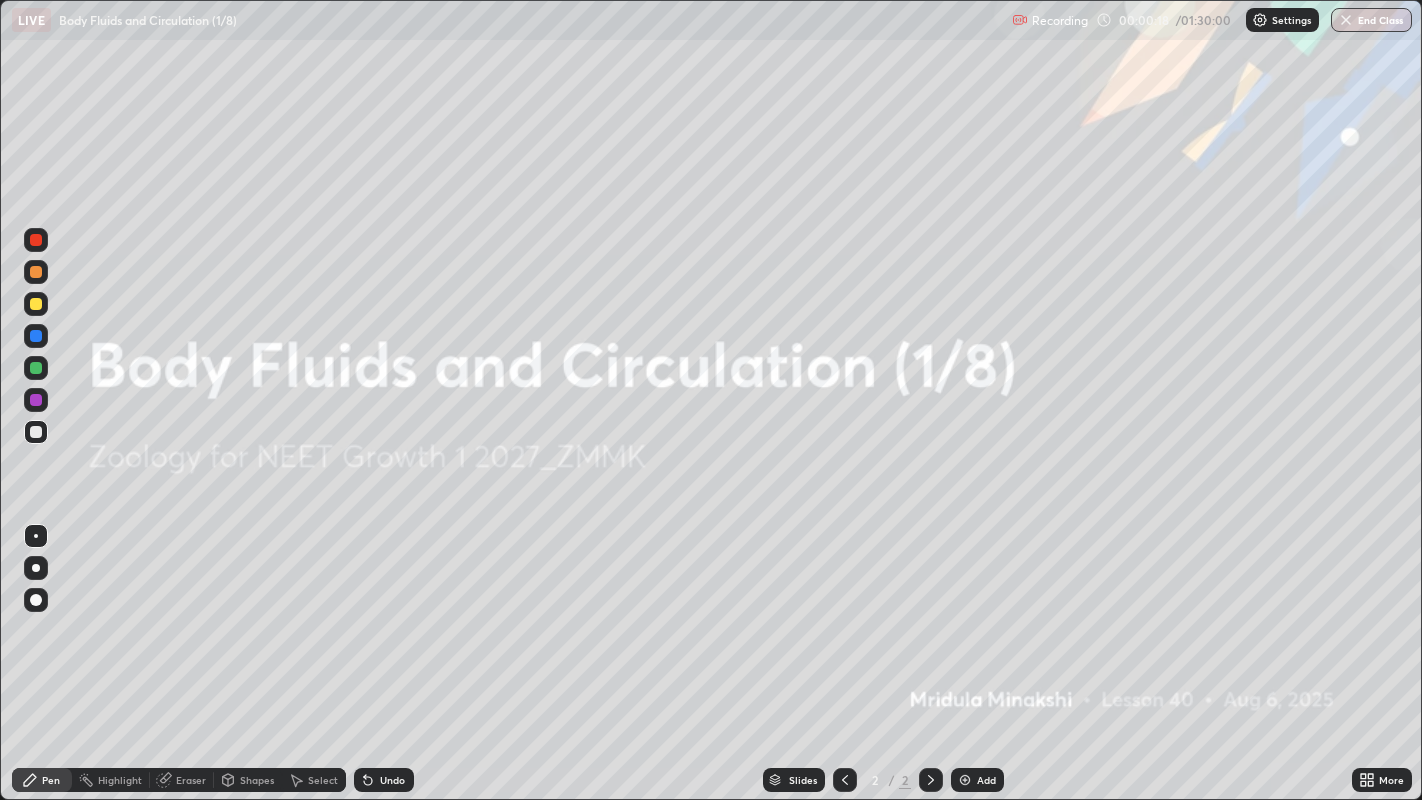 click on "Add" at bounding box center [977, 780] 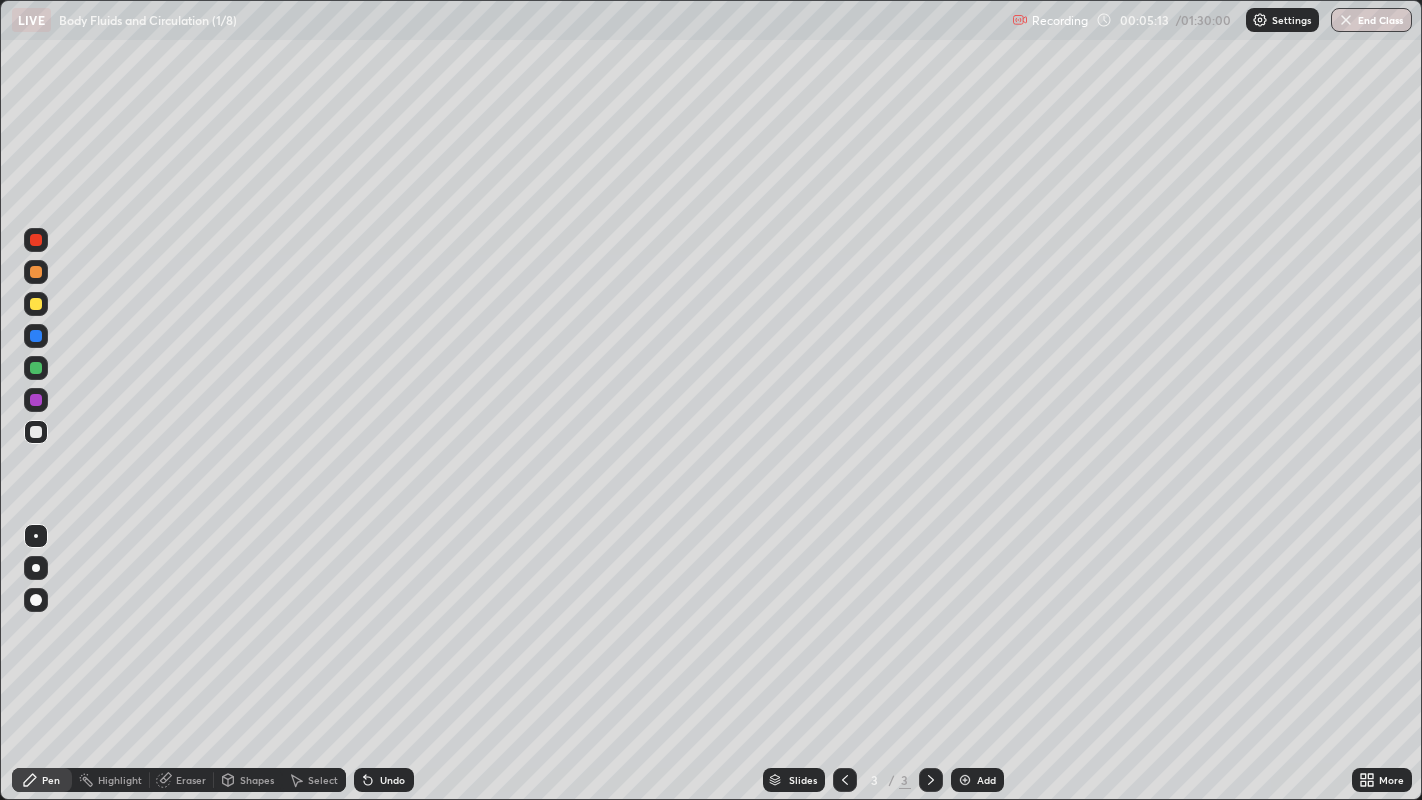 click at bounding box center (36, 368) 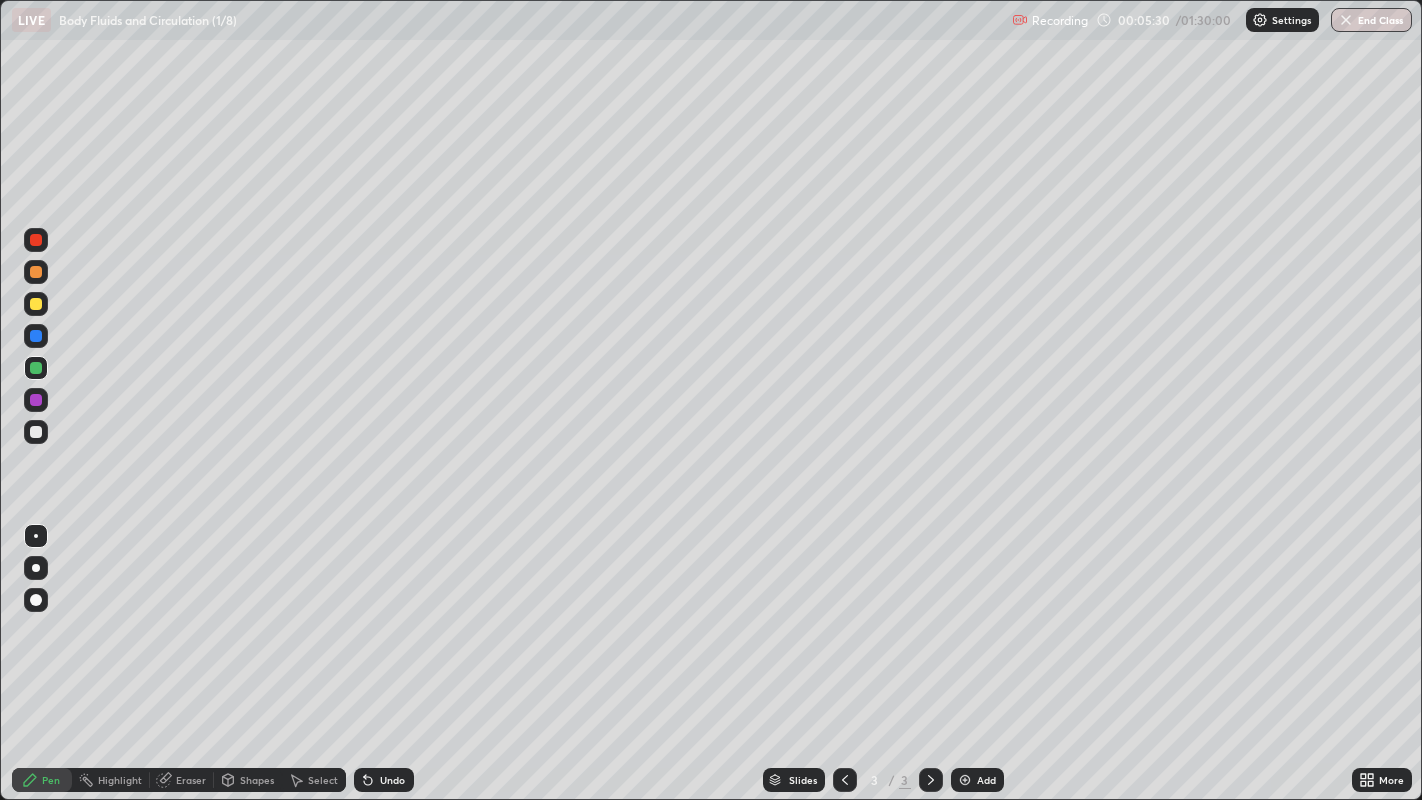 click at bounding box center [36, 432] 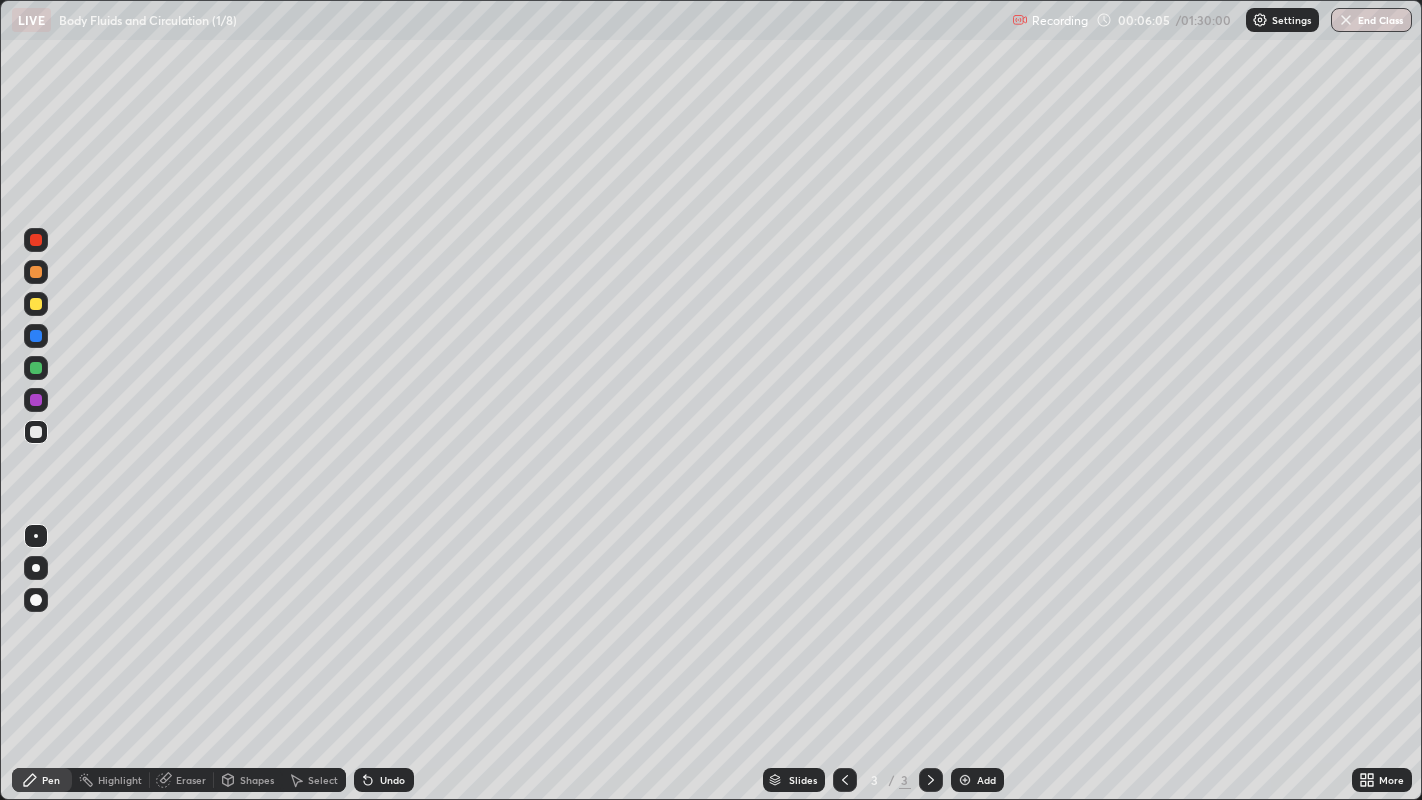 click at bounding box center [36, 368] 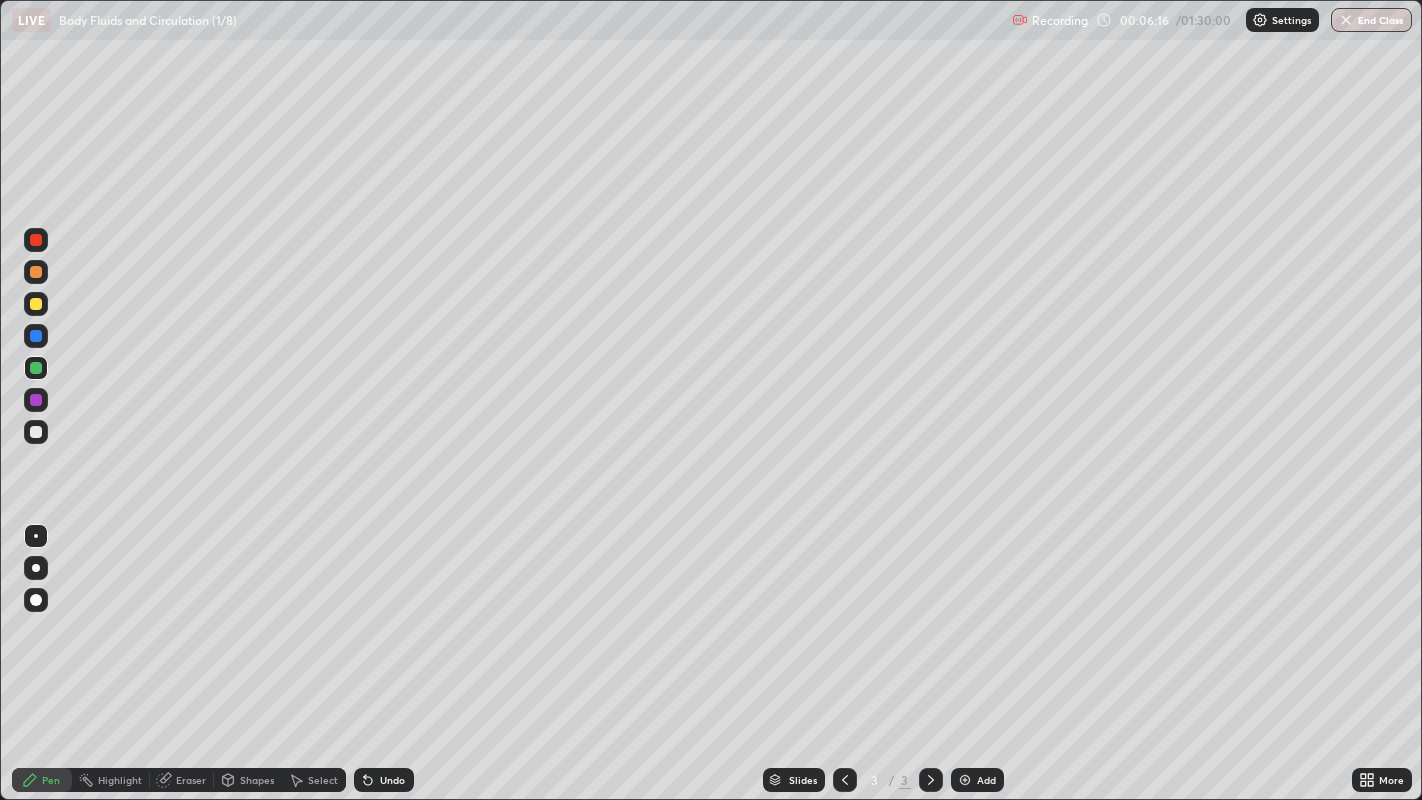 click at bounding box center [36, 432] 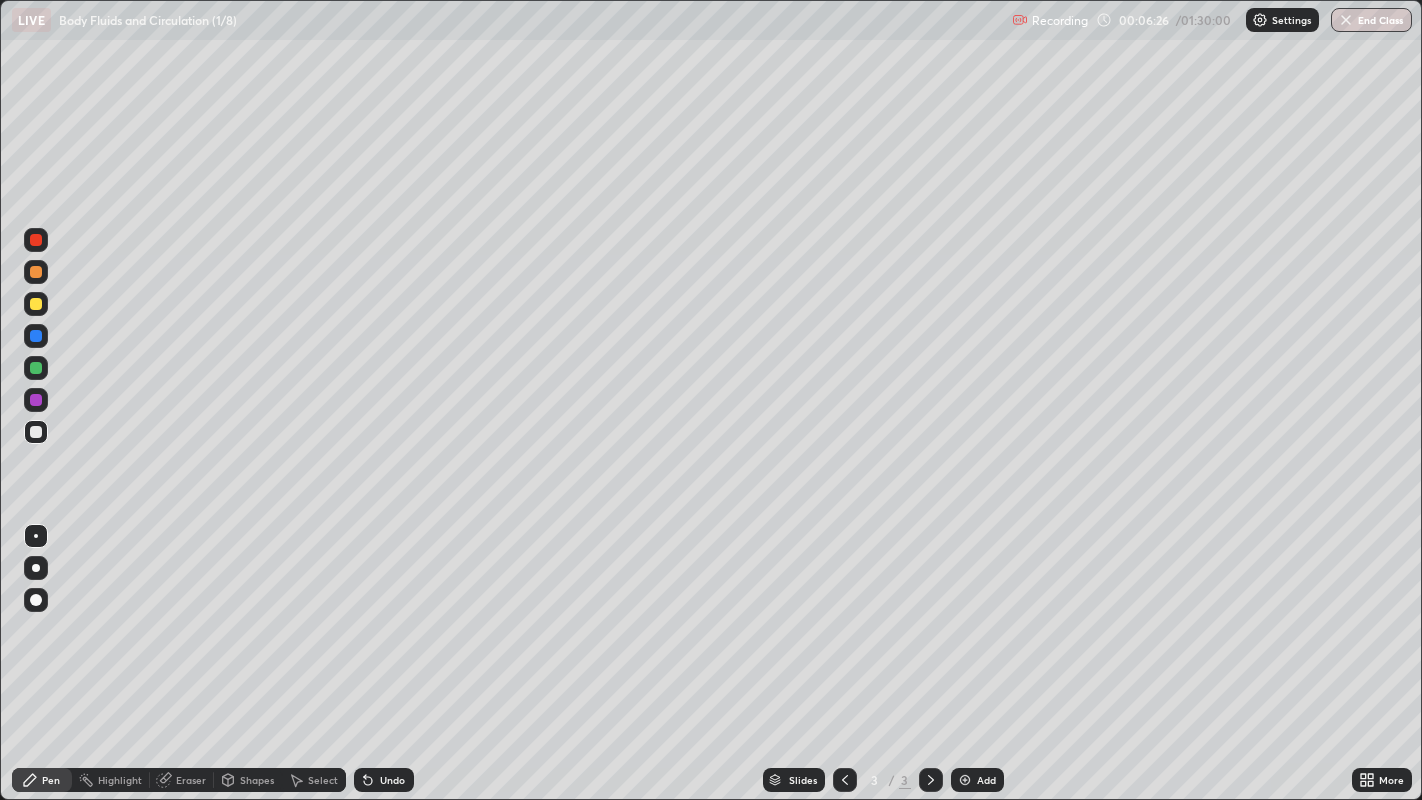 click at bounding box center (36, 368) 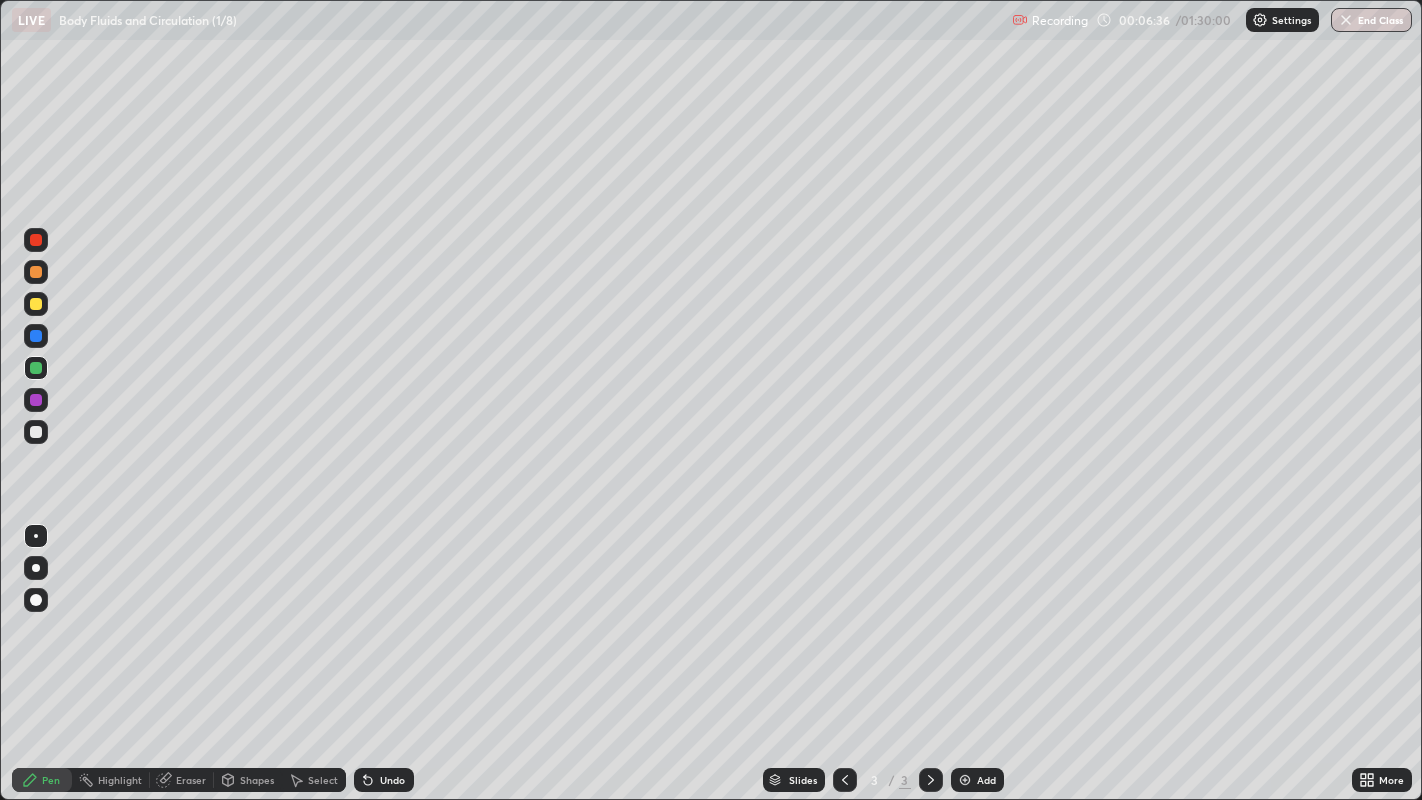 click at bounding box center (36, 336) 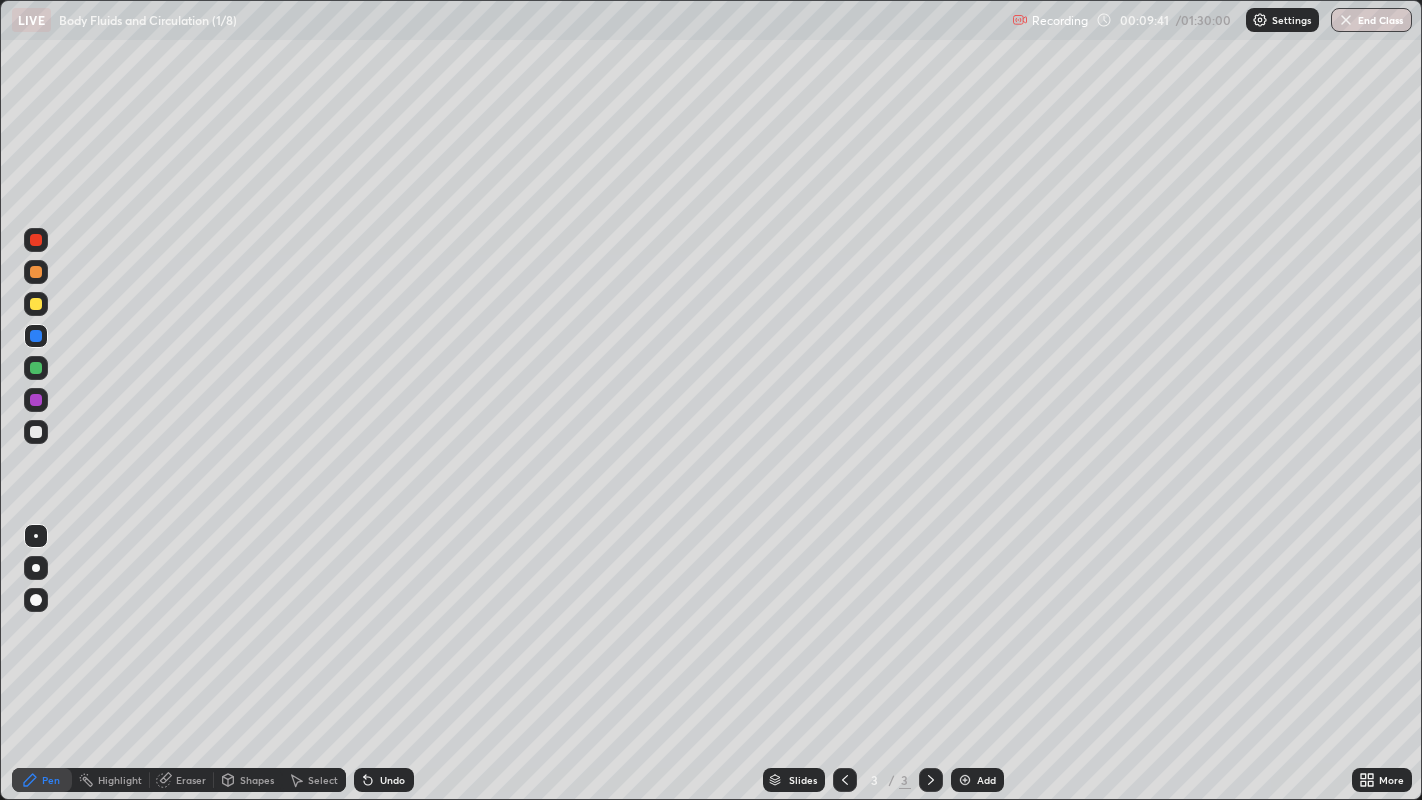 click 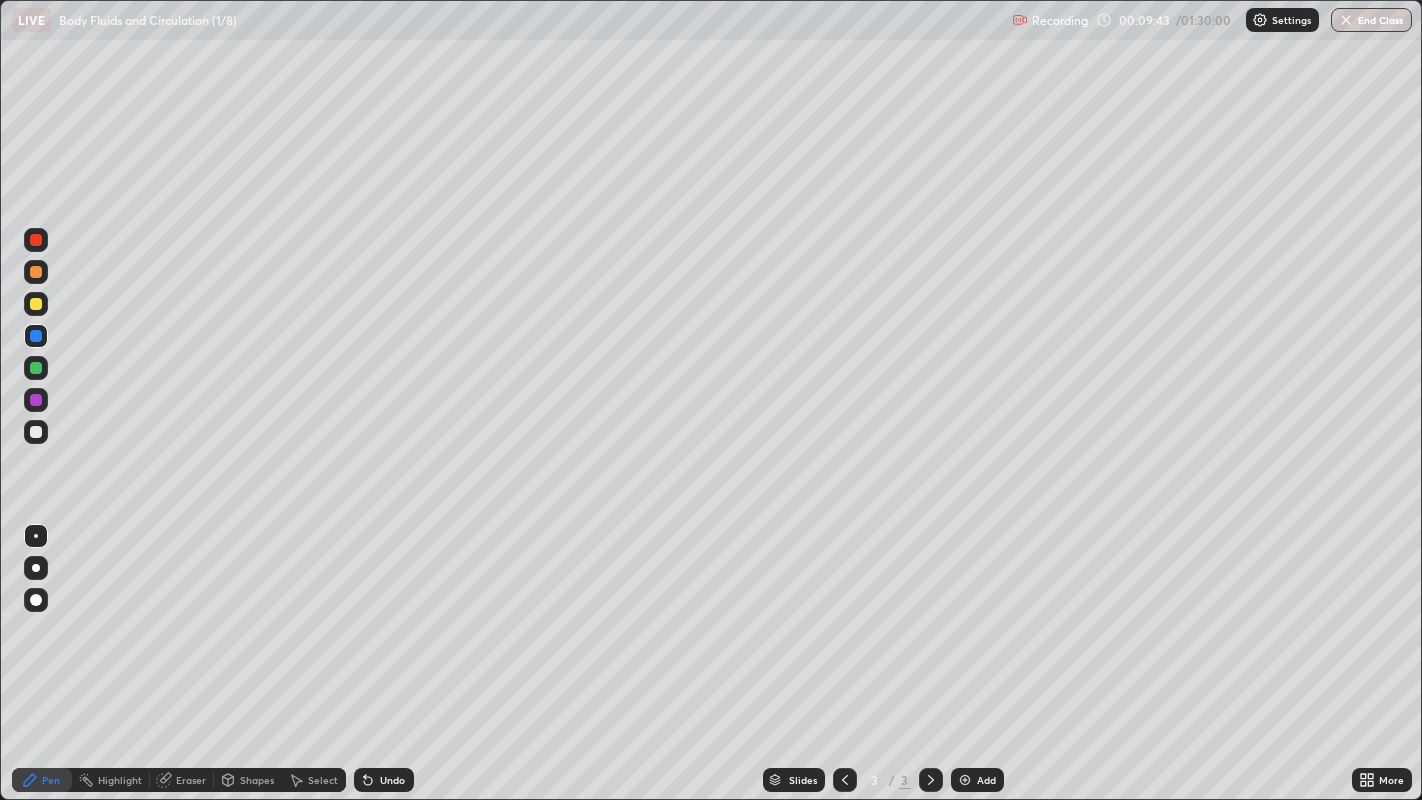 click on "Add" at bounding box center (986, 780) 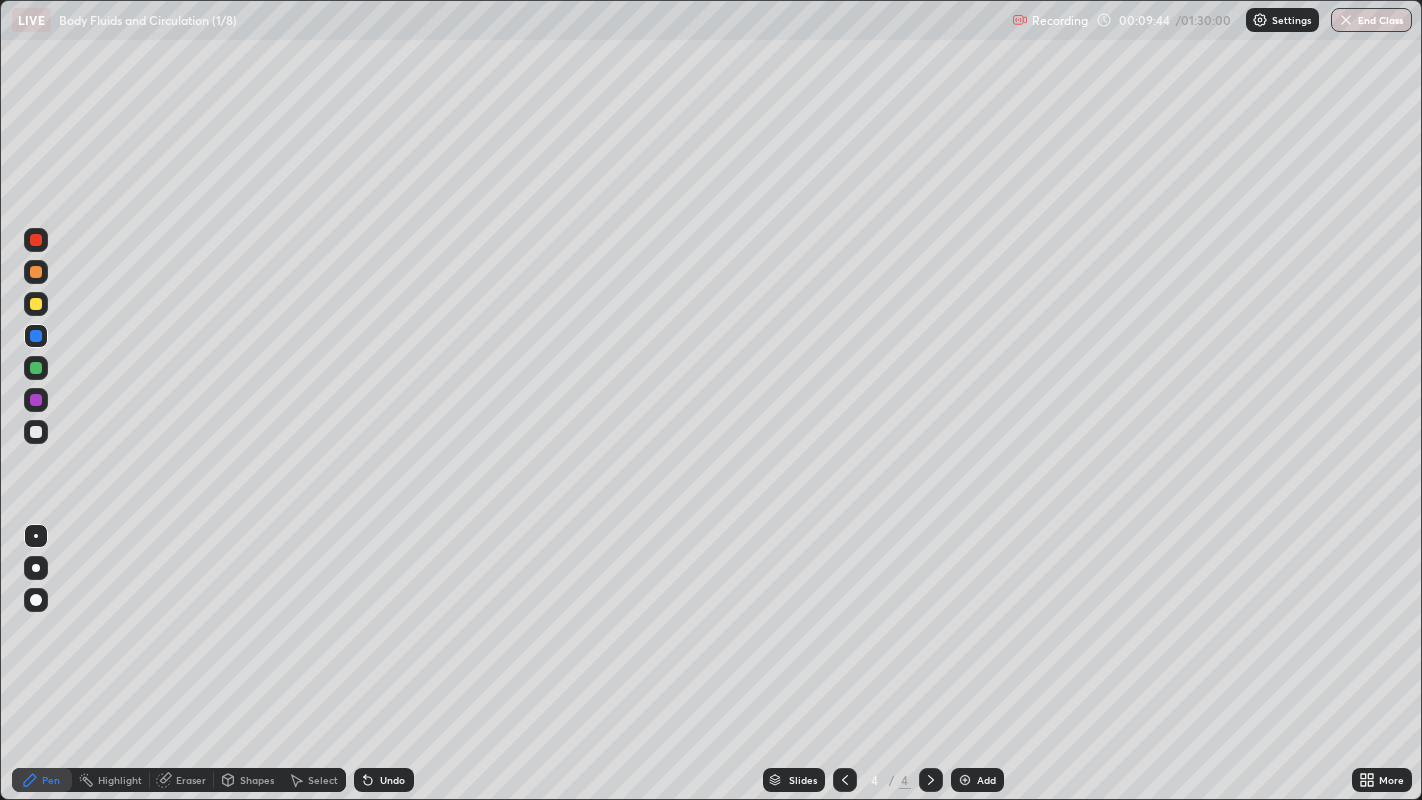 click at bounding box center [36, 368] 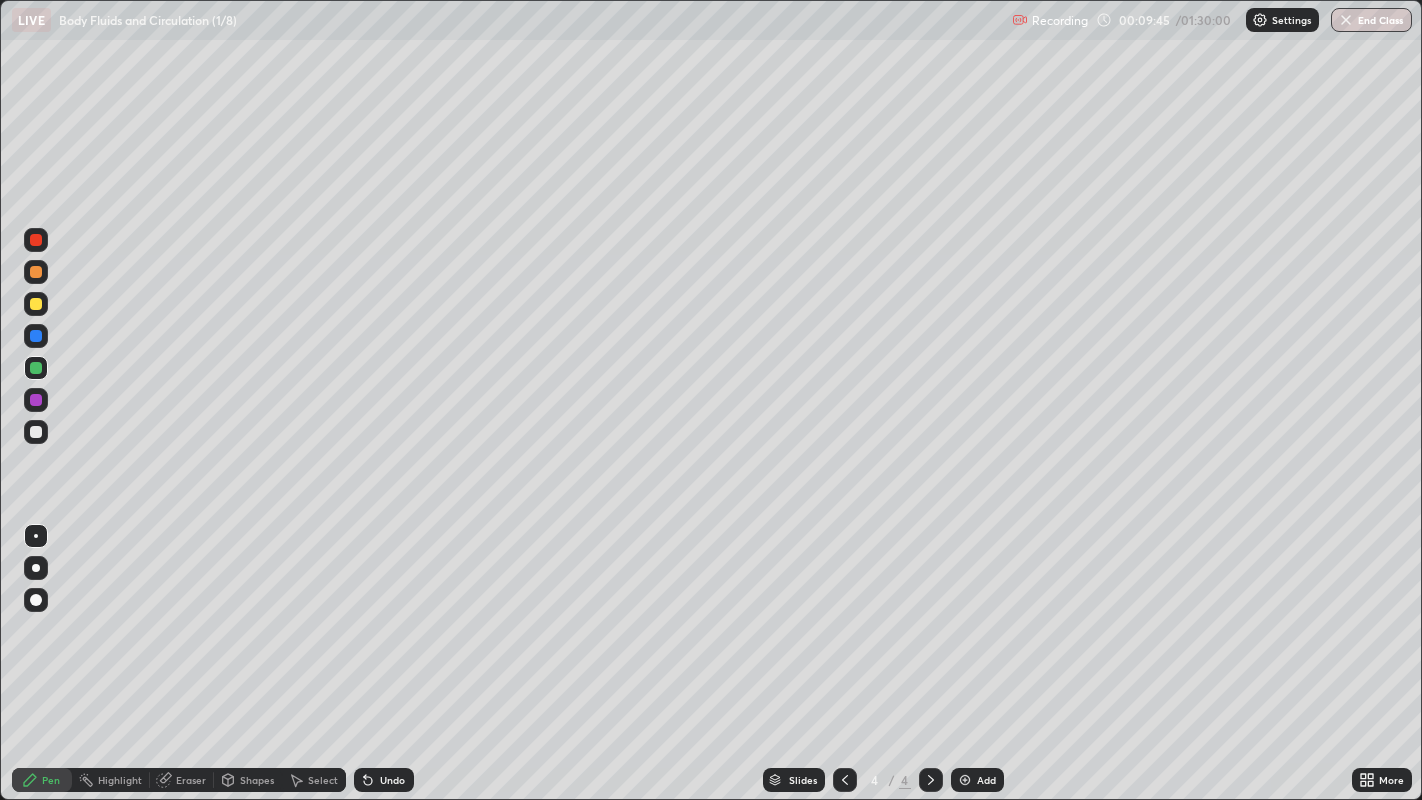 click at bounding box center (36, 304) 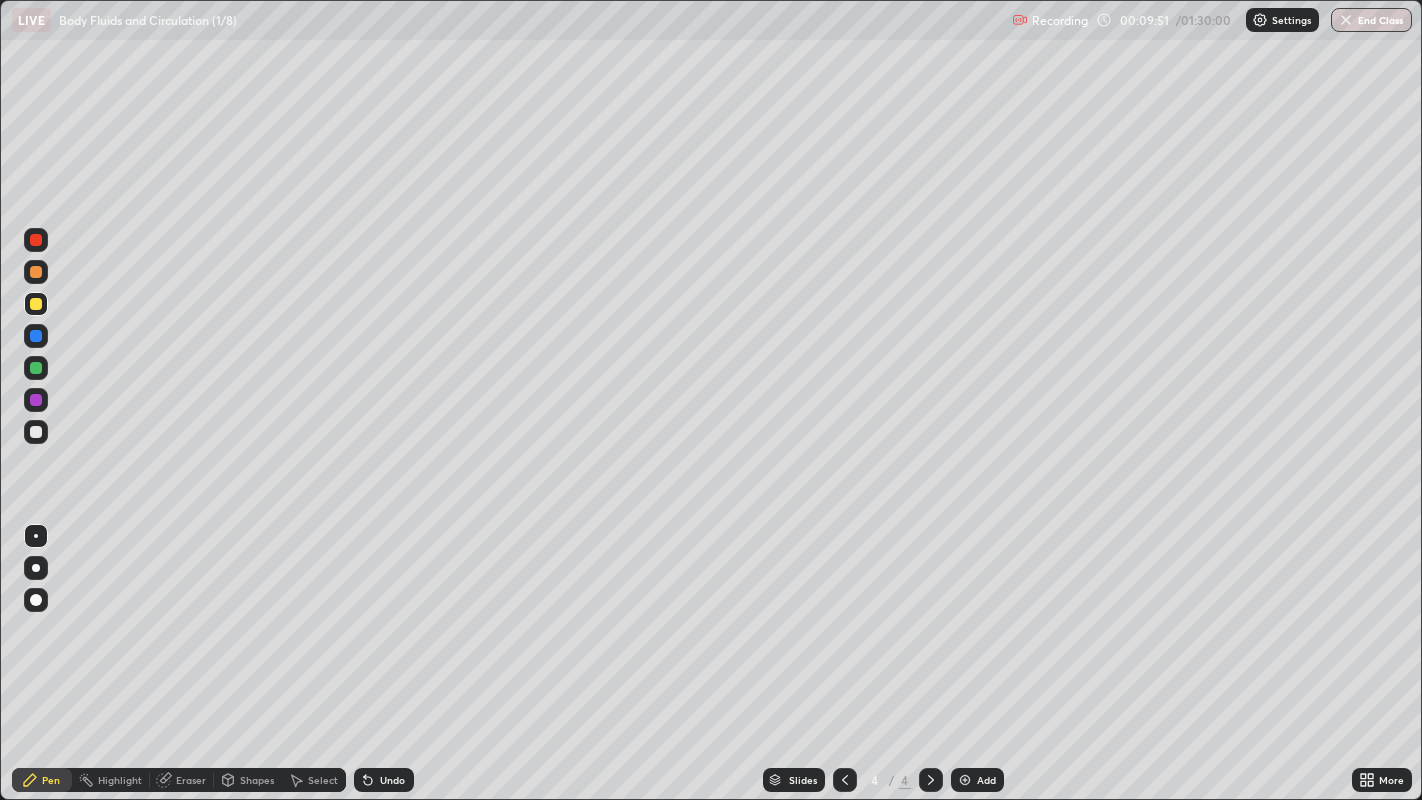 click at bounding box center [36, 368] 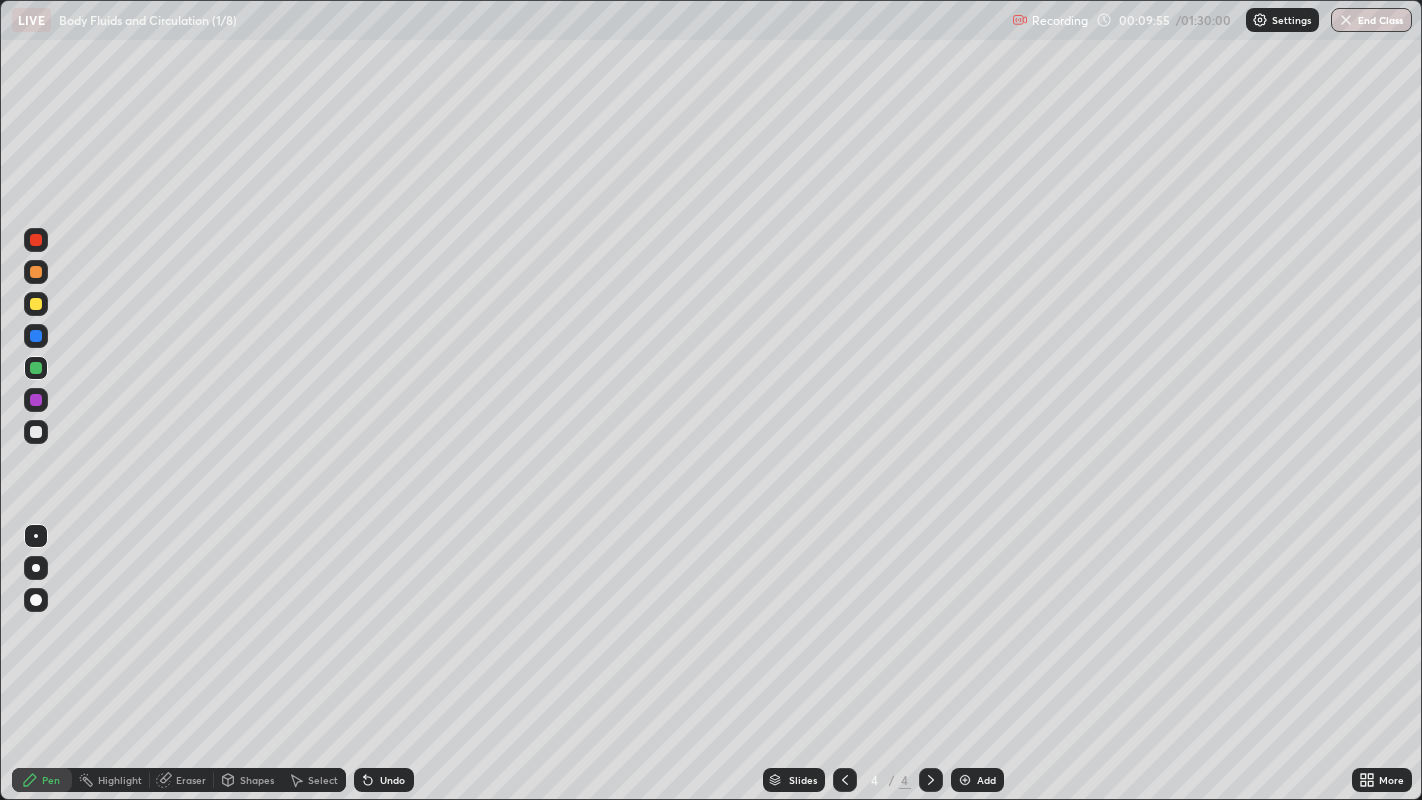 click at bounding box center [36, 336] 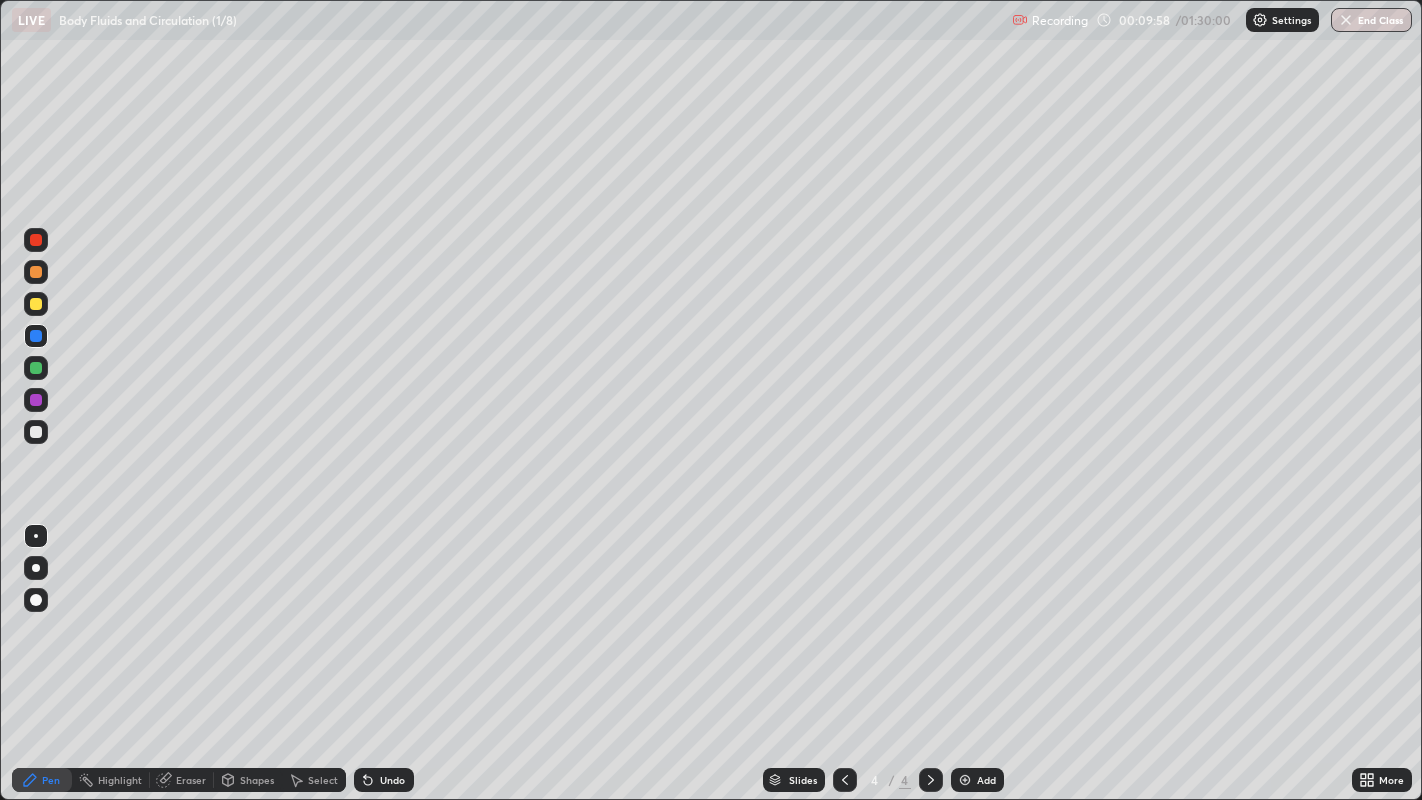 click at bounding box center (36, 368) 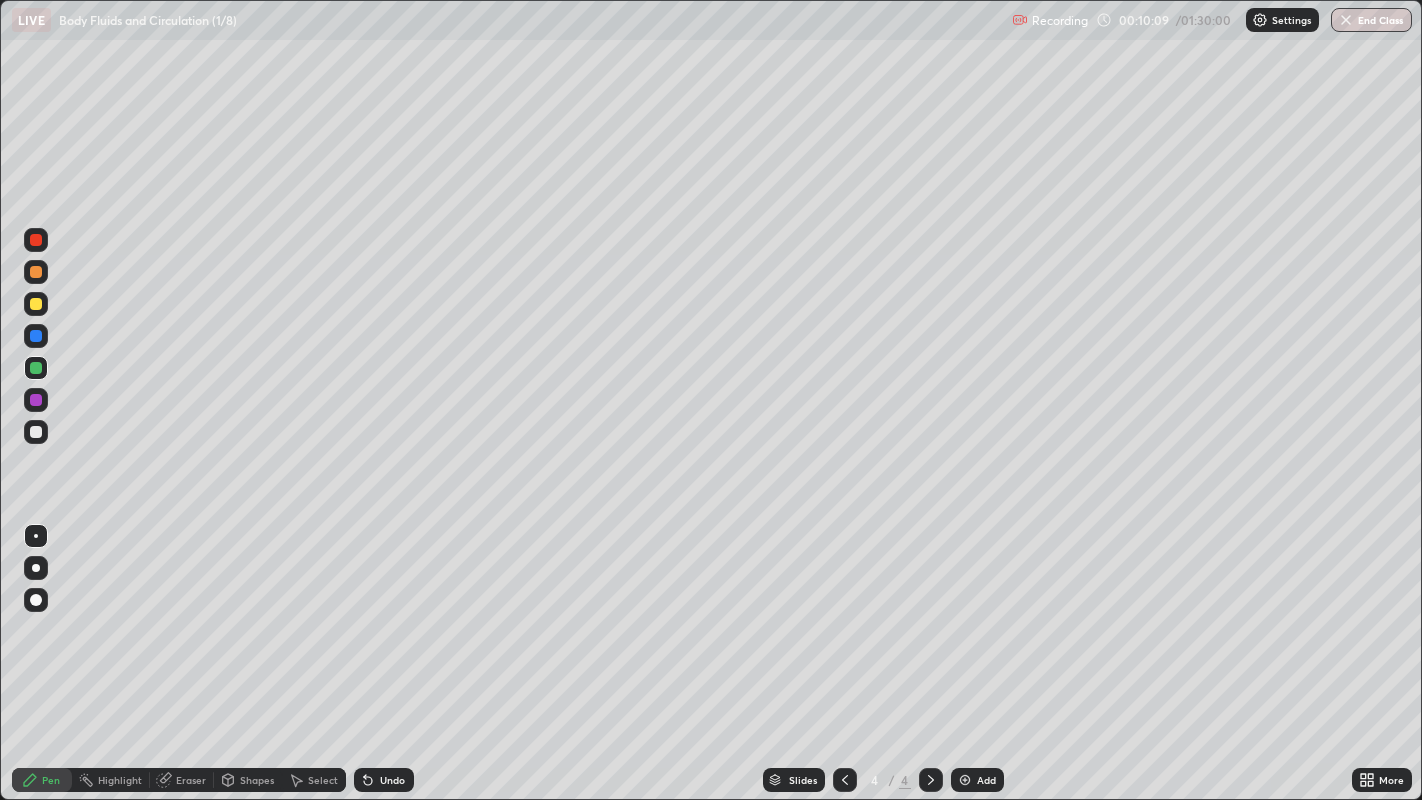 click at bounding box center [36, 336] 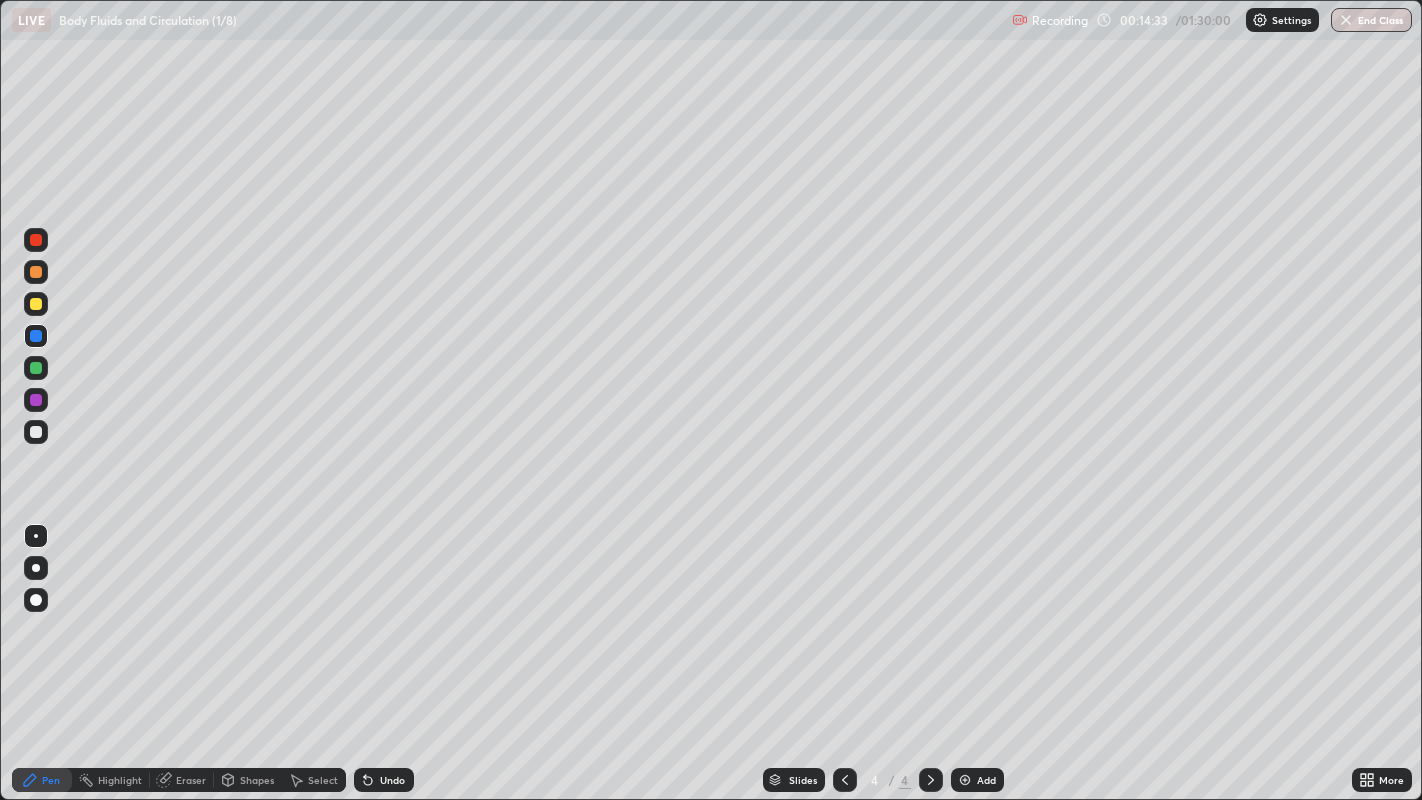 click on "Eraser" at bounding box center [182, 780] 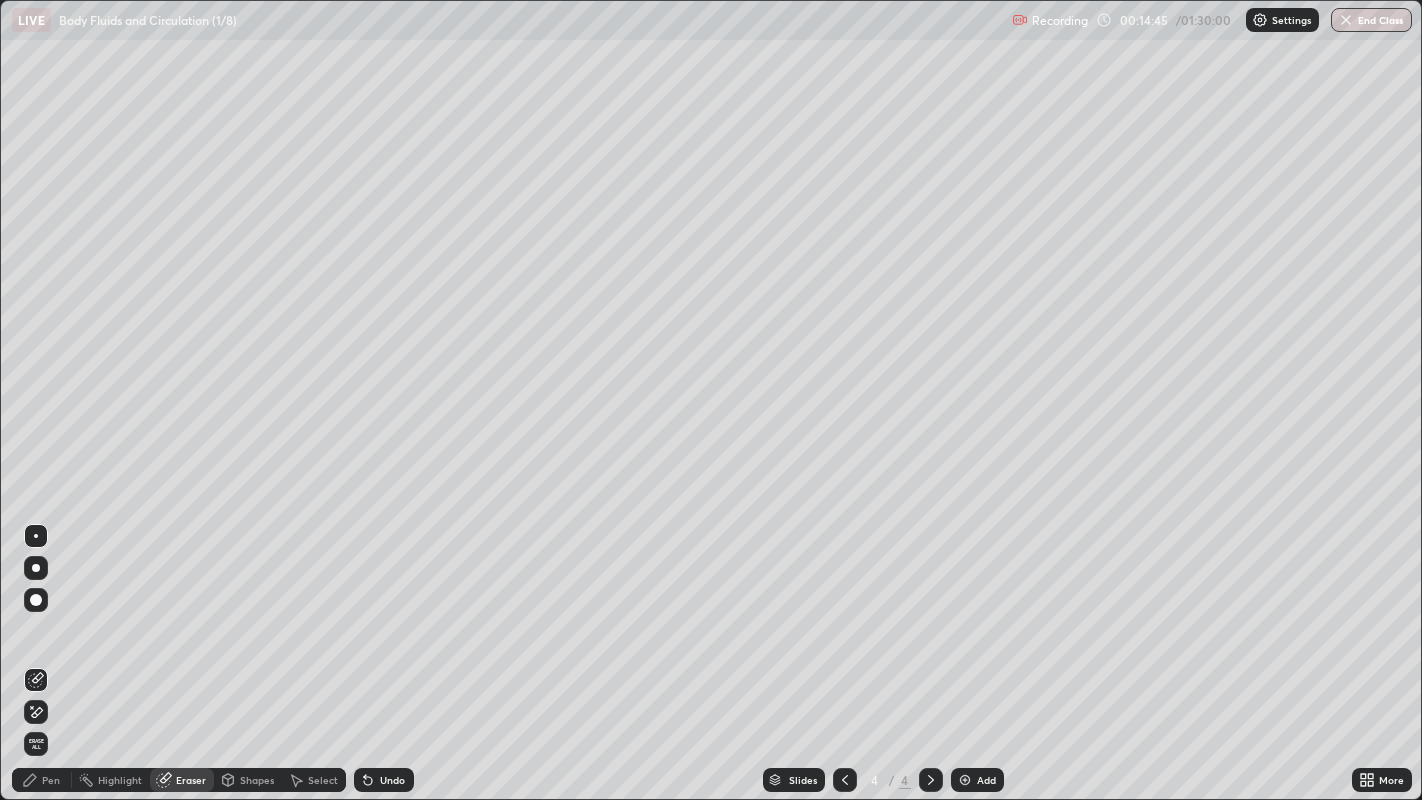 click on "Pen" at bounding box center (42, 780) 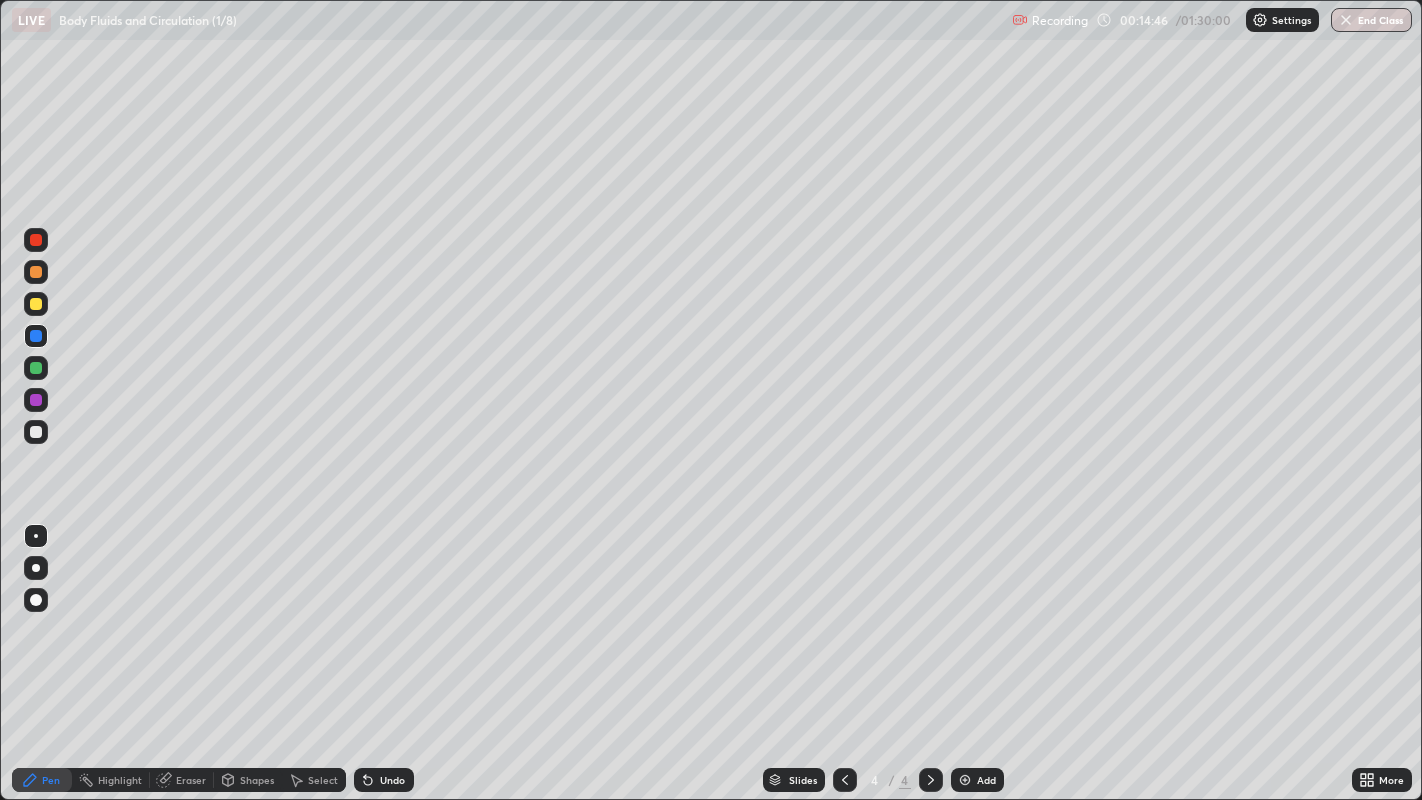 click at bounding box center (36, 432) 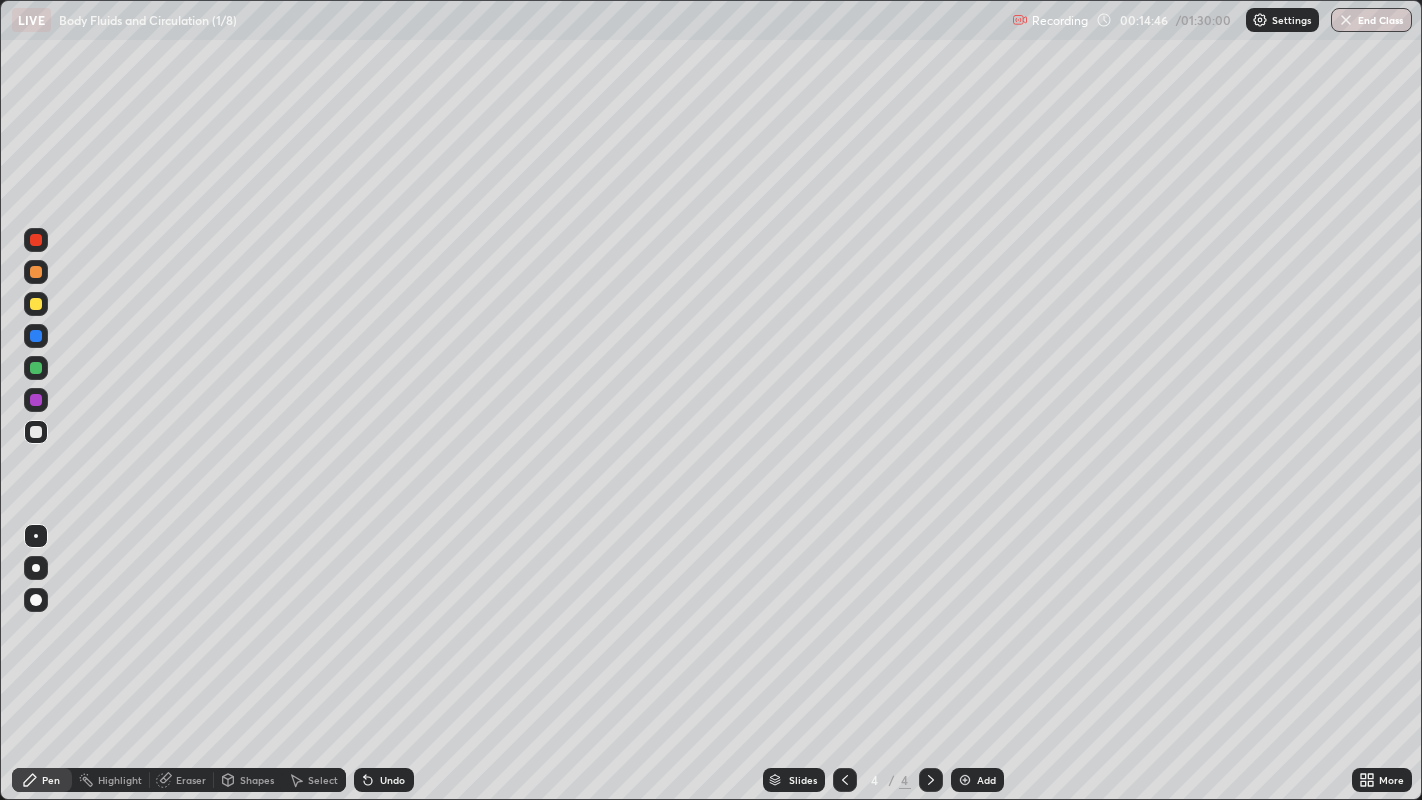 click at bounding box center [36, 368] 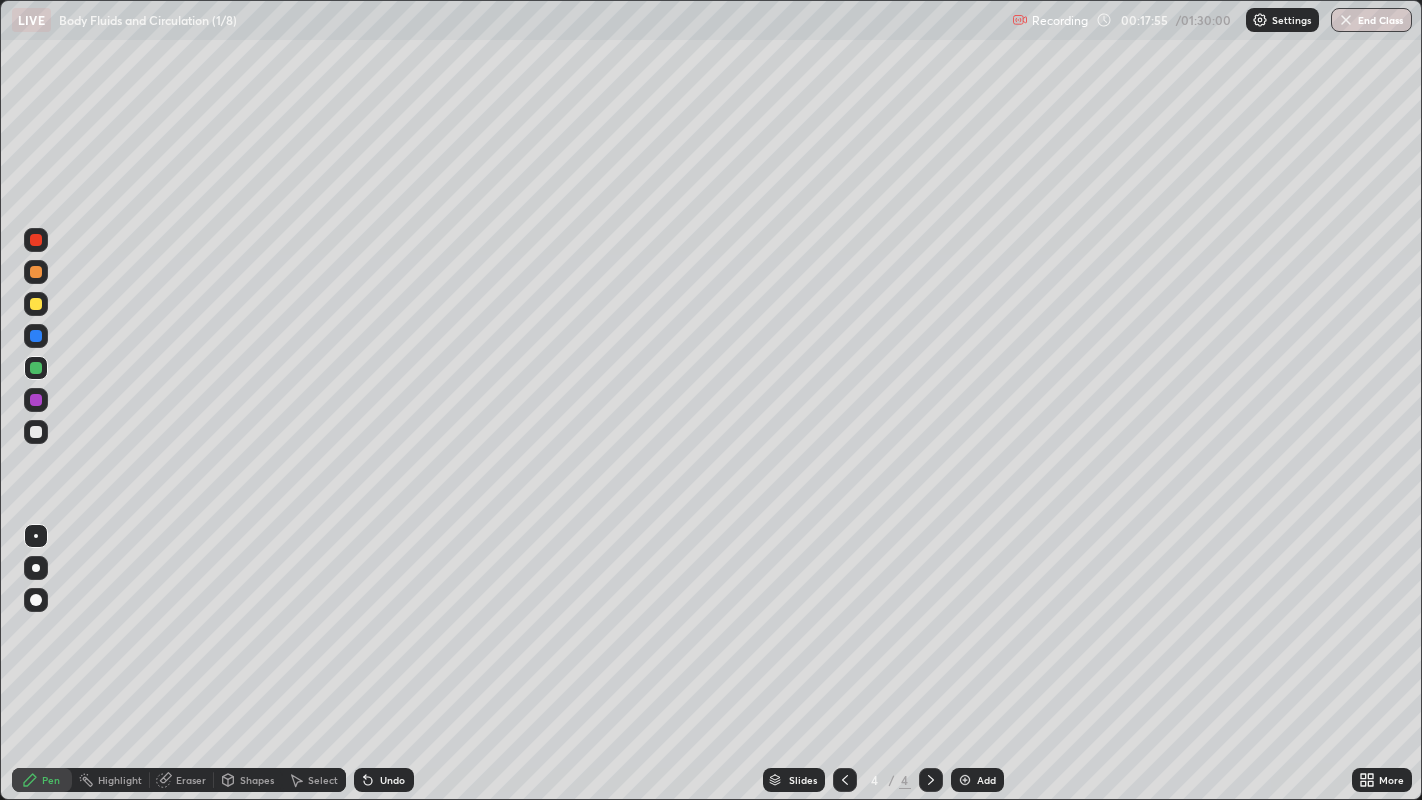 click 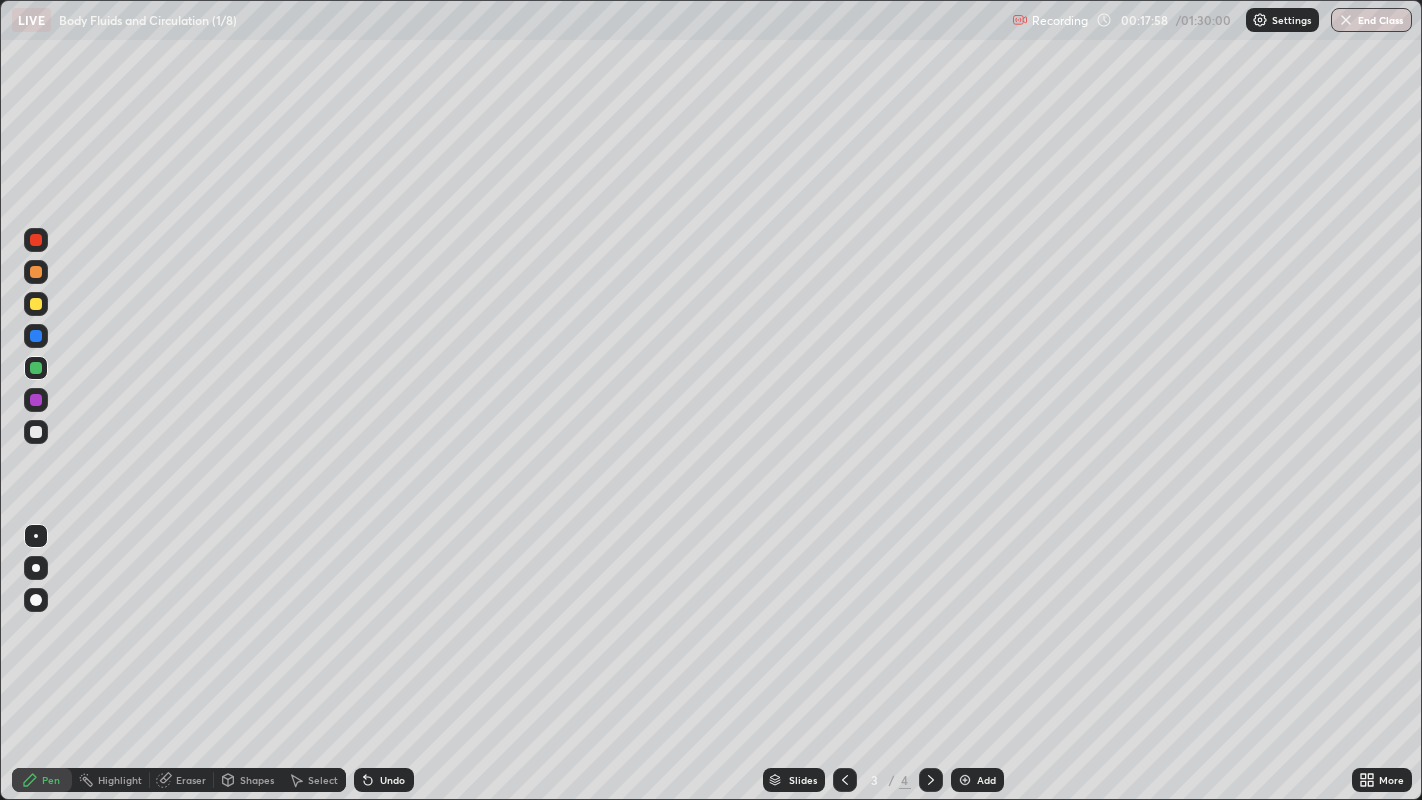 click on "Eraser" at bounding box center (191, 780) 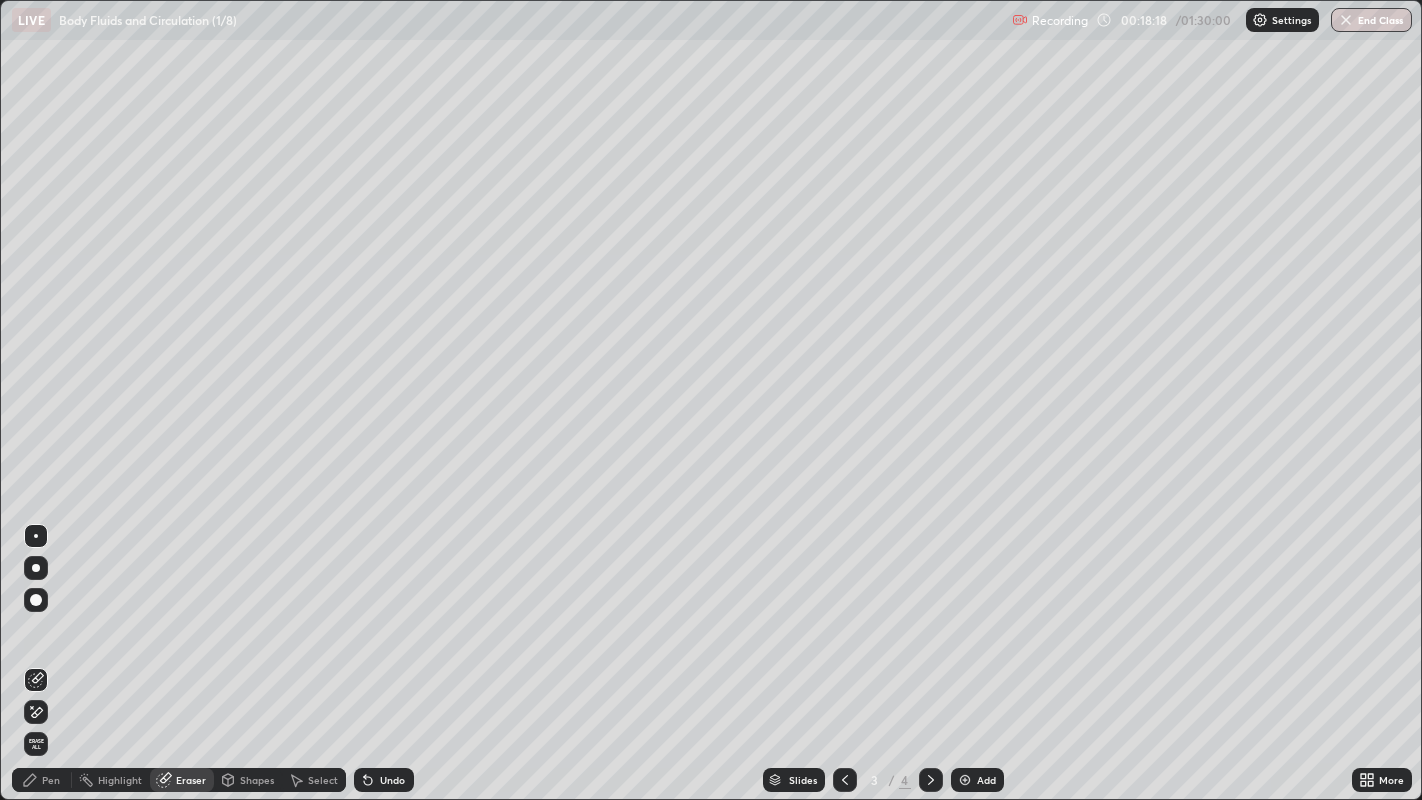 click on "Eraser" at bounding box center [182, 780] 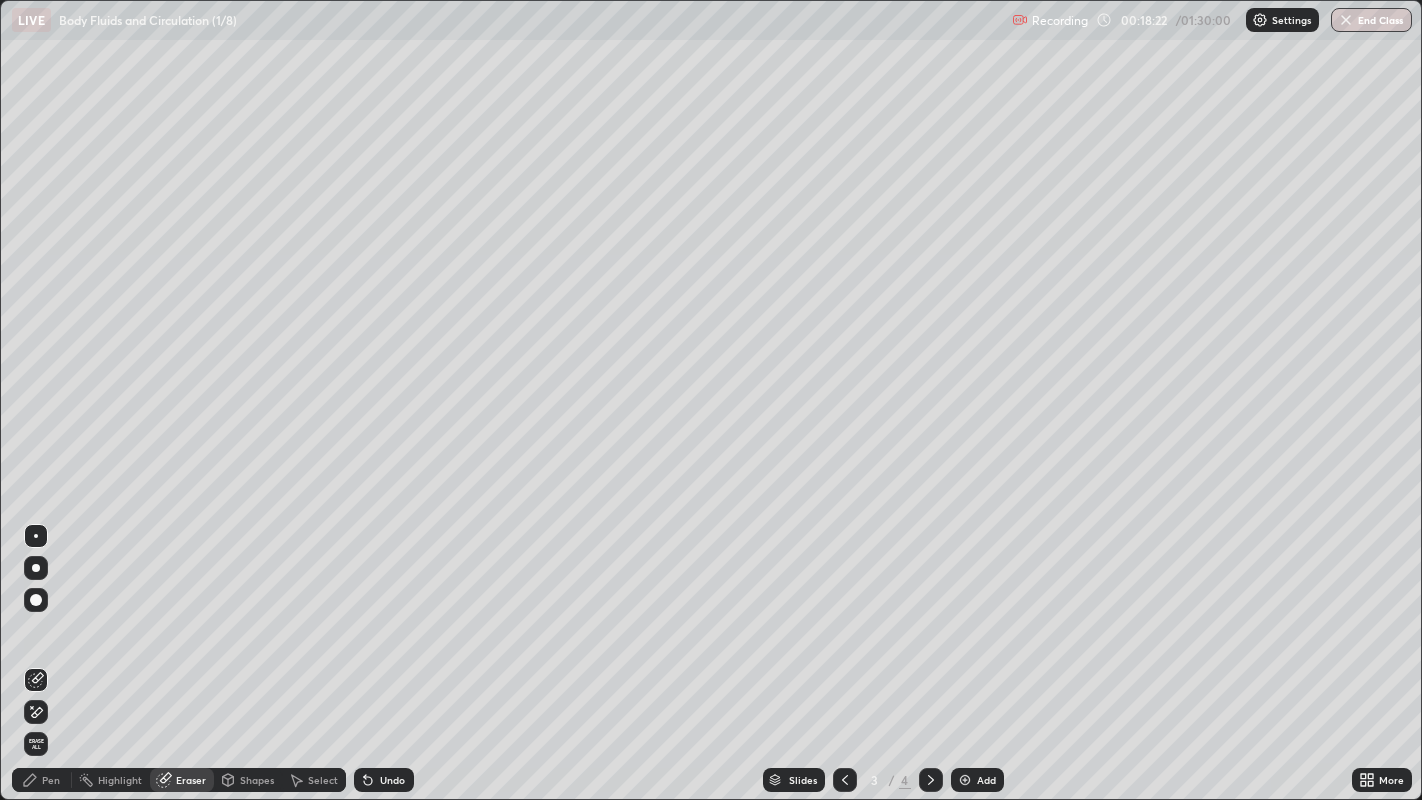 click on "Pen" at bounding box center [42, 780] 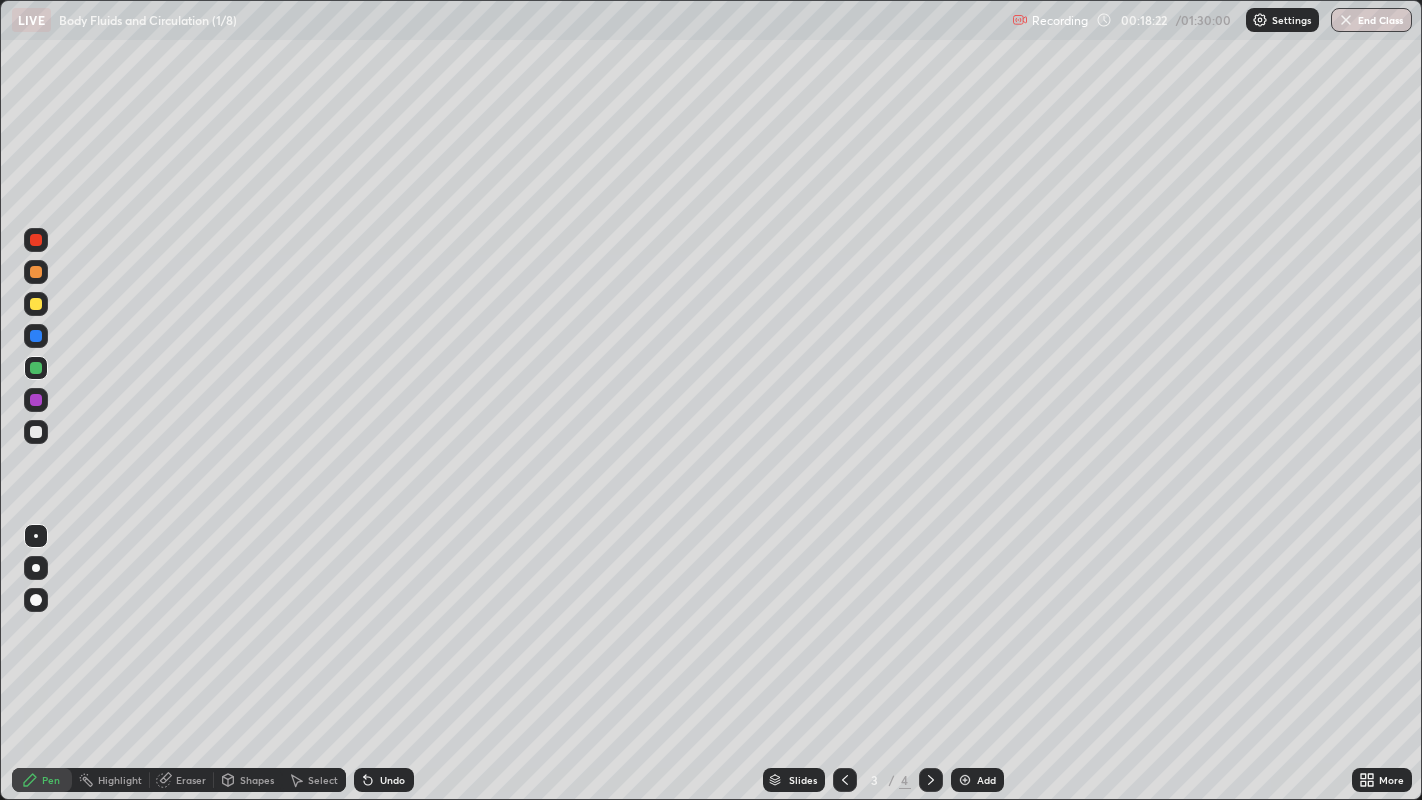 click at bounding box center [36, 432] 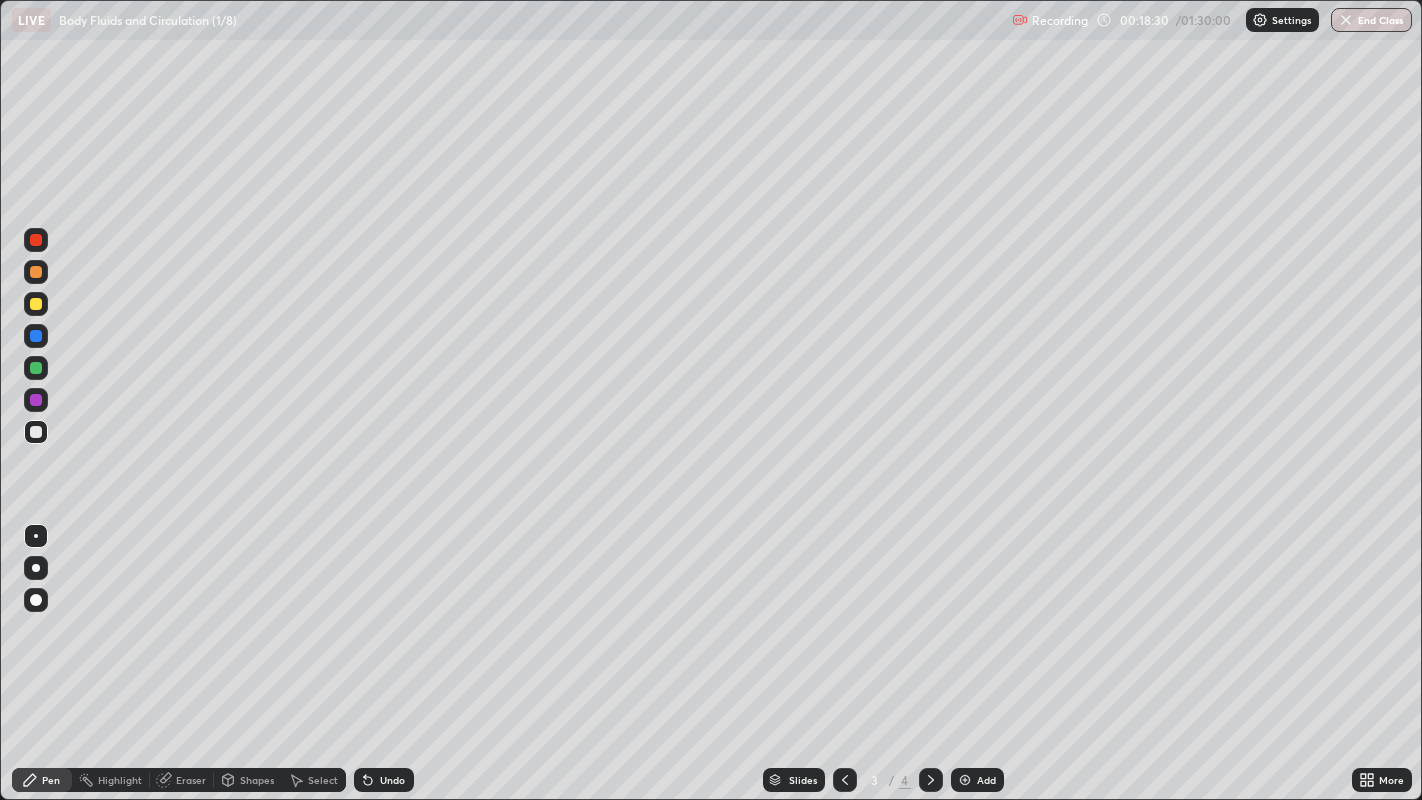 click on "Eraser" at bounding box center (191, 780) 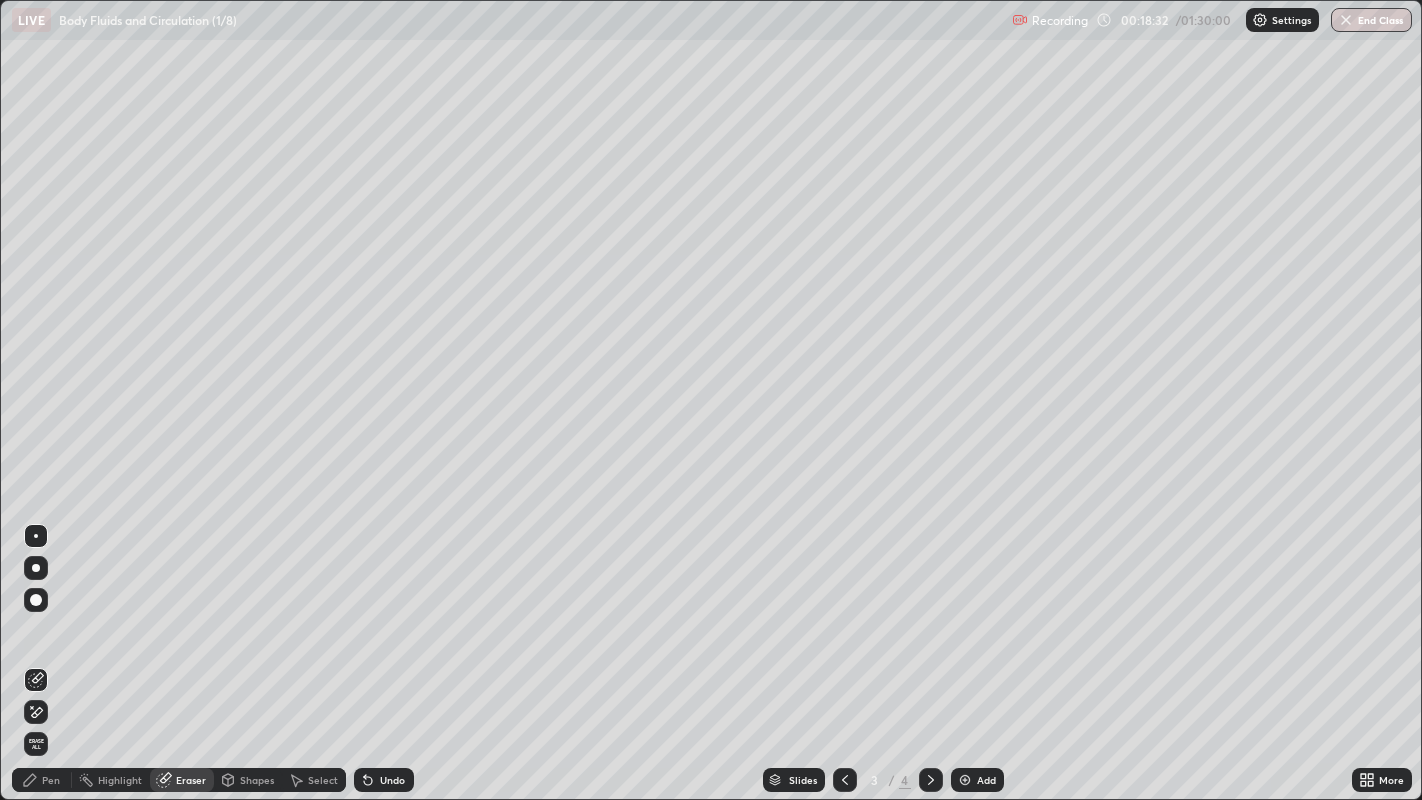 click on "Pen" at bounding box center (42, 780) 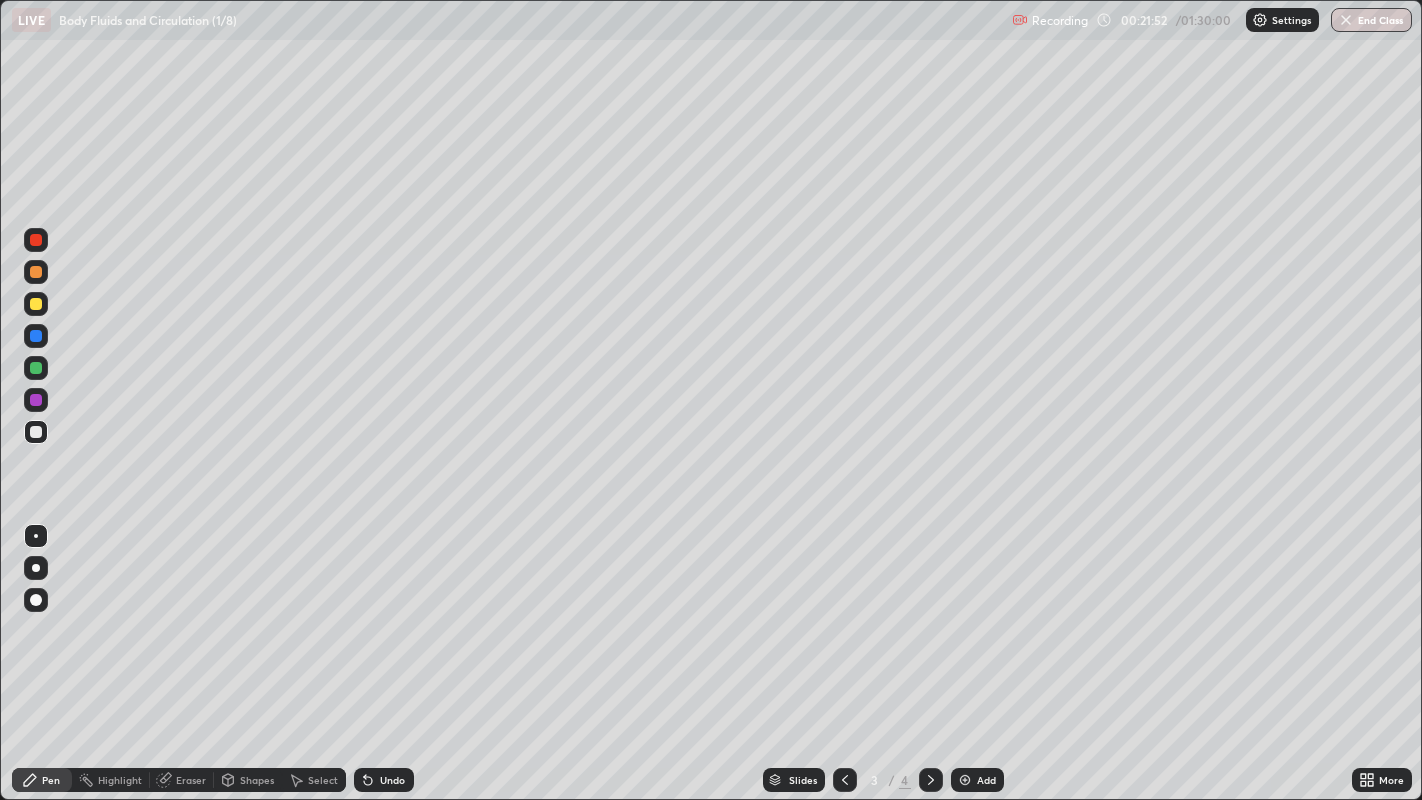 click 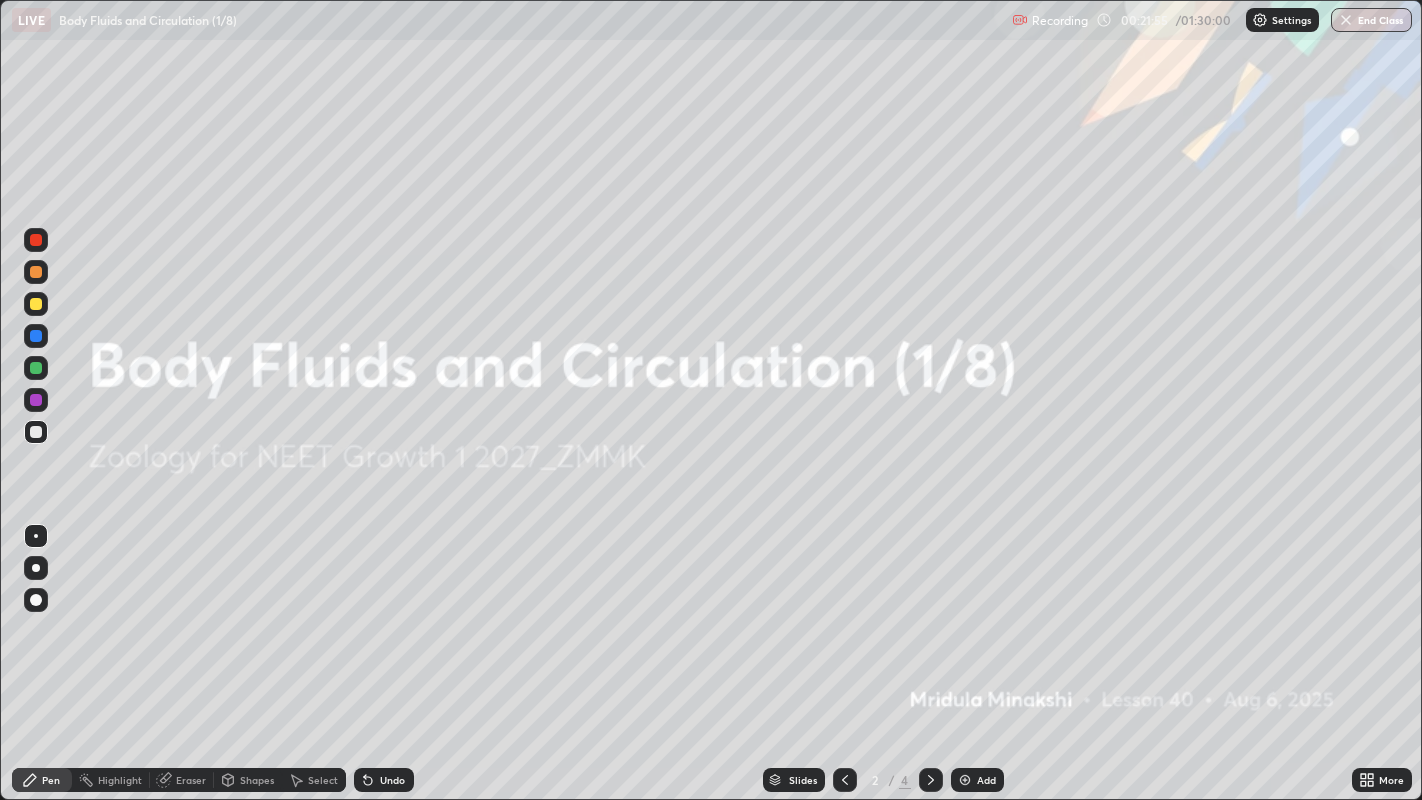 click 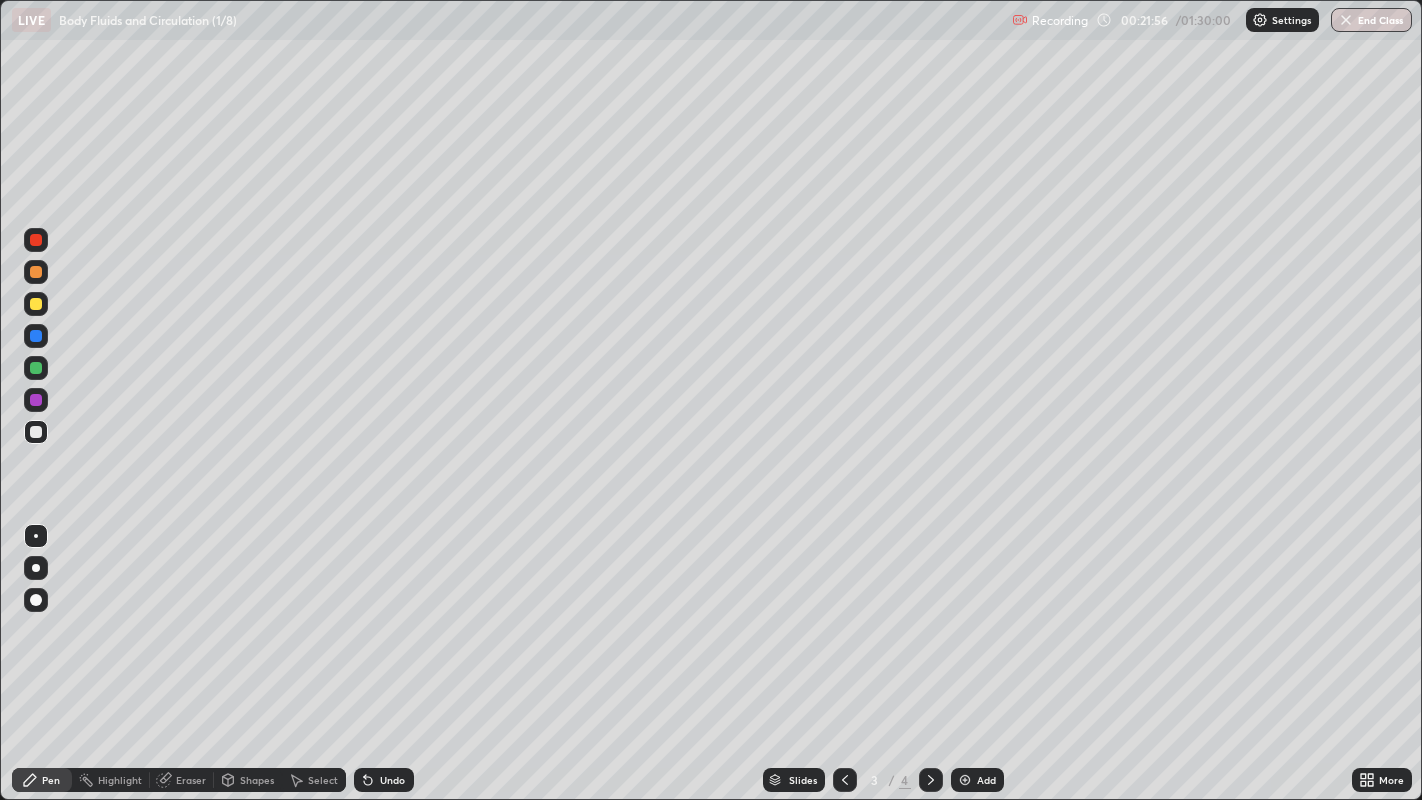 click 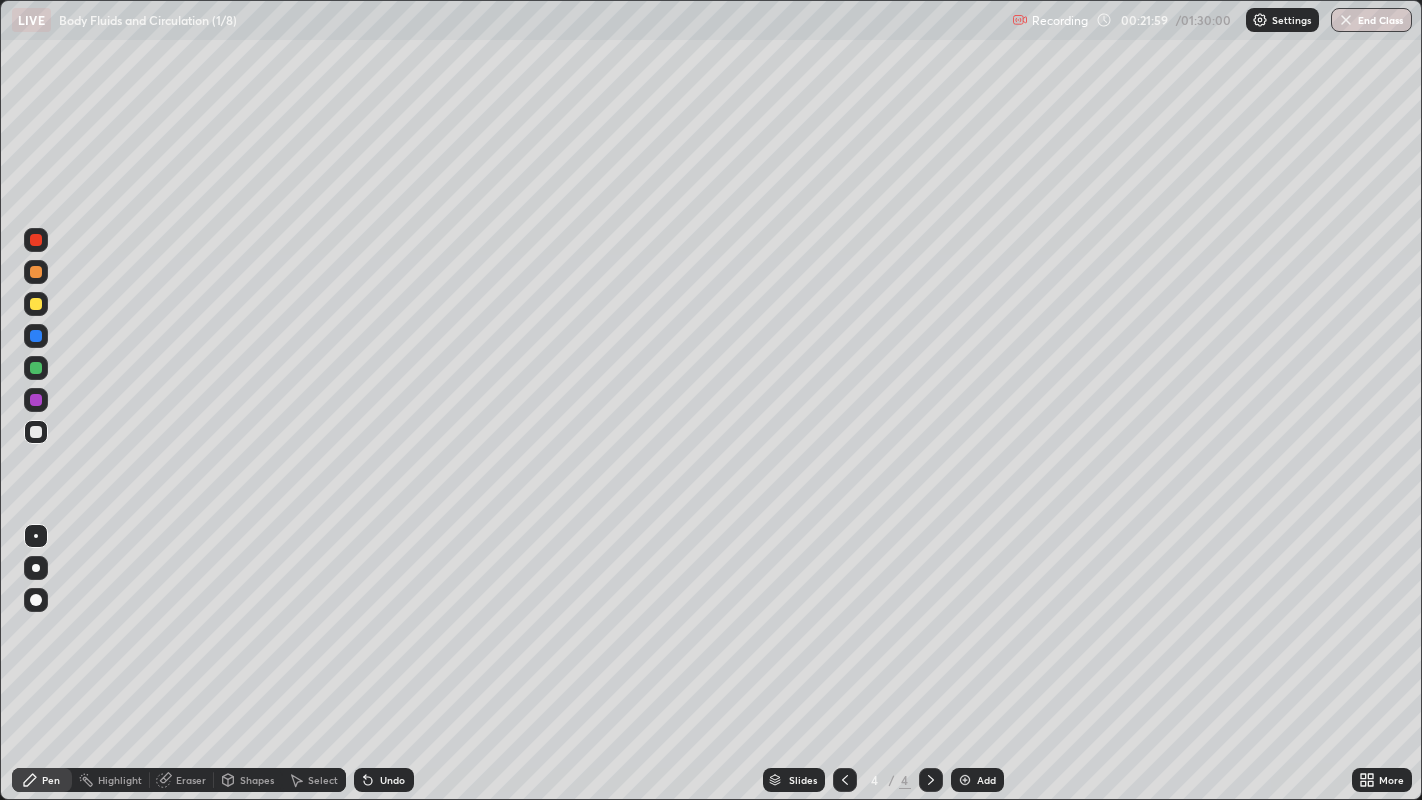 click at bounding box center [36, 368] 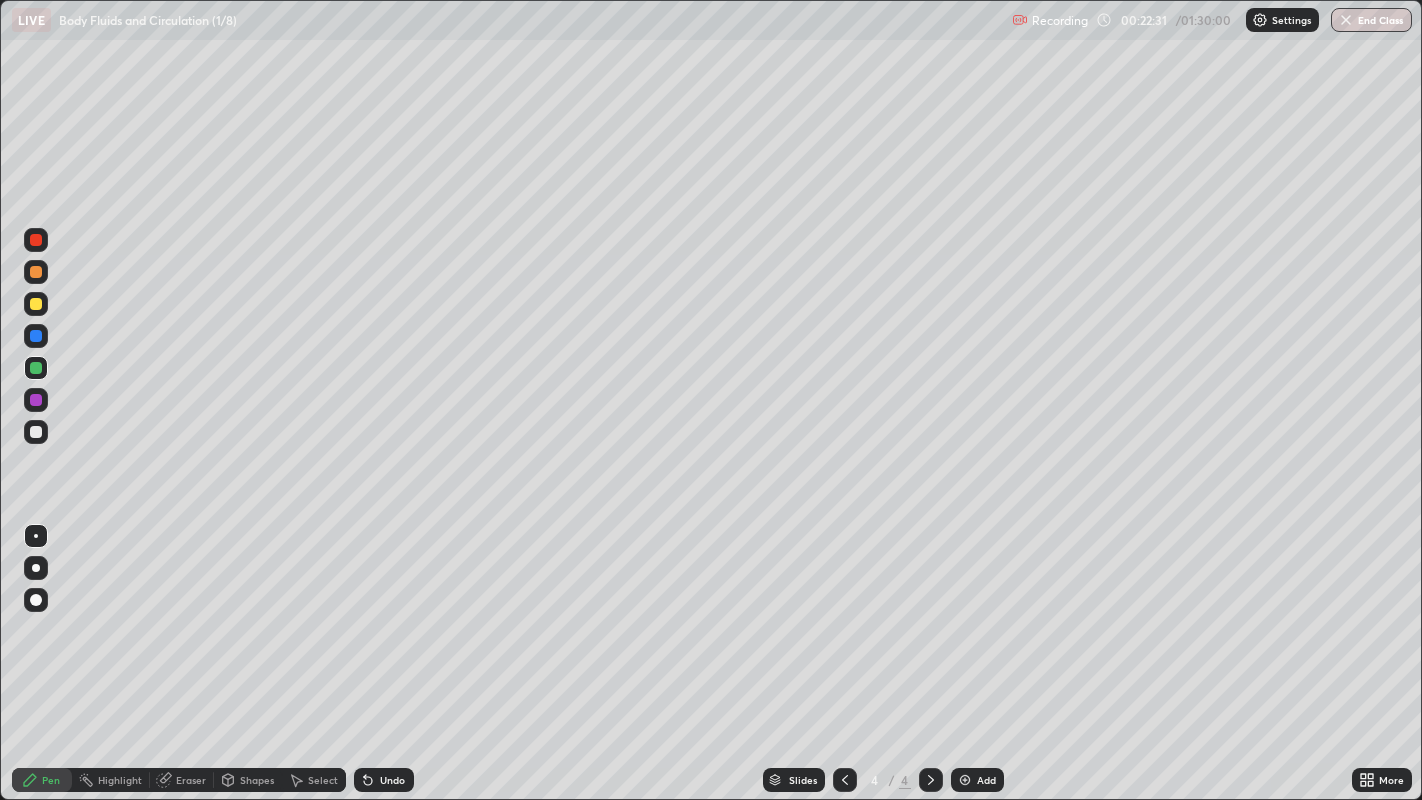click at bounding box center [36, 432] 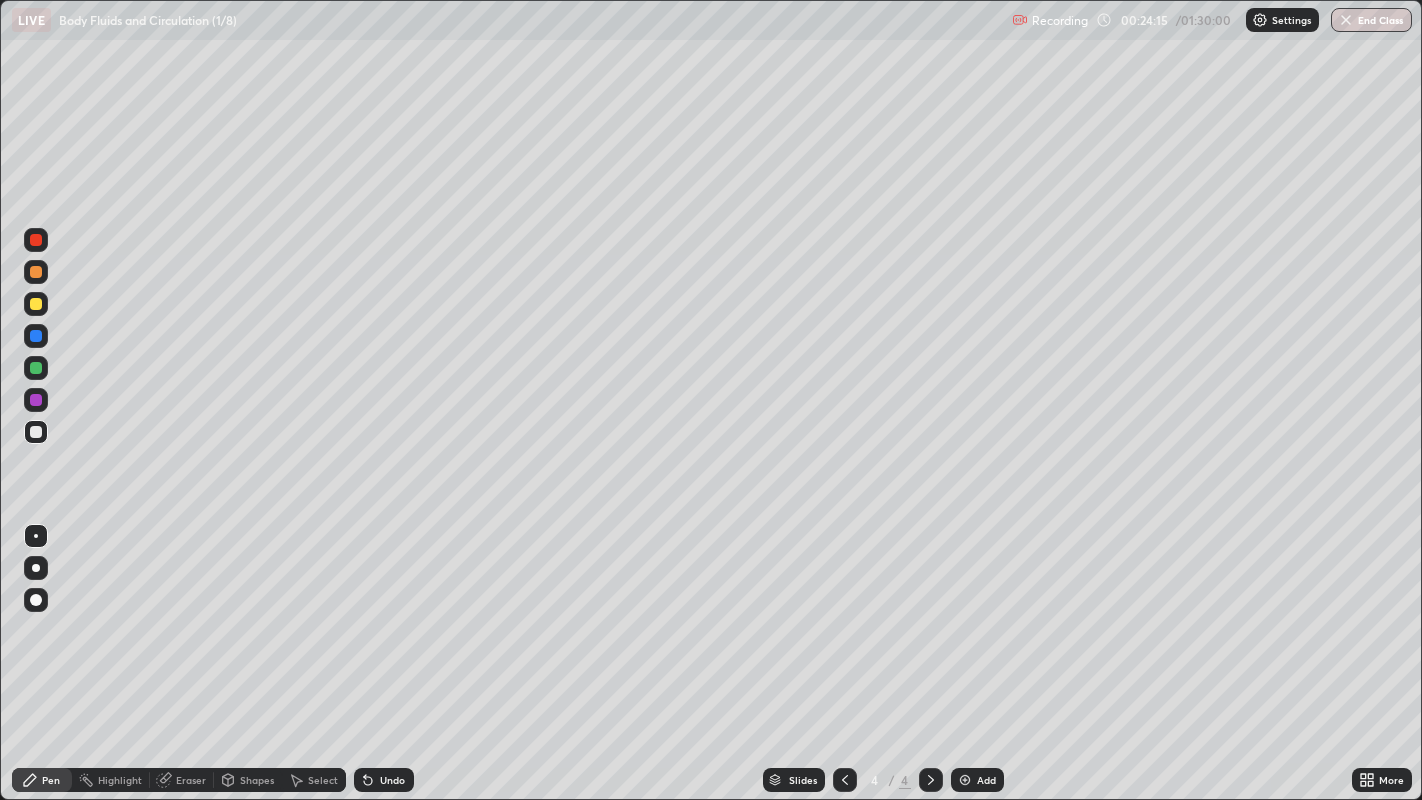 click at bounding box center [36, 368] 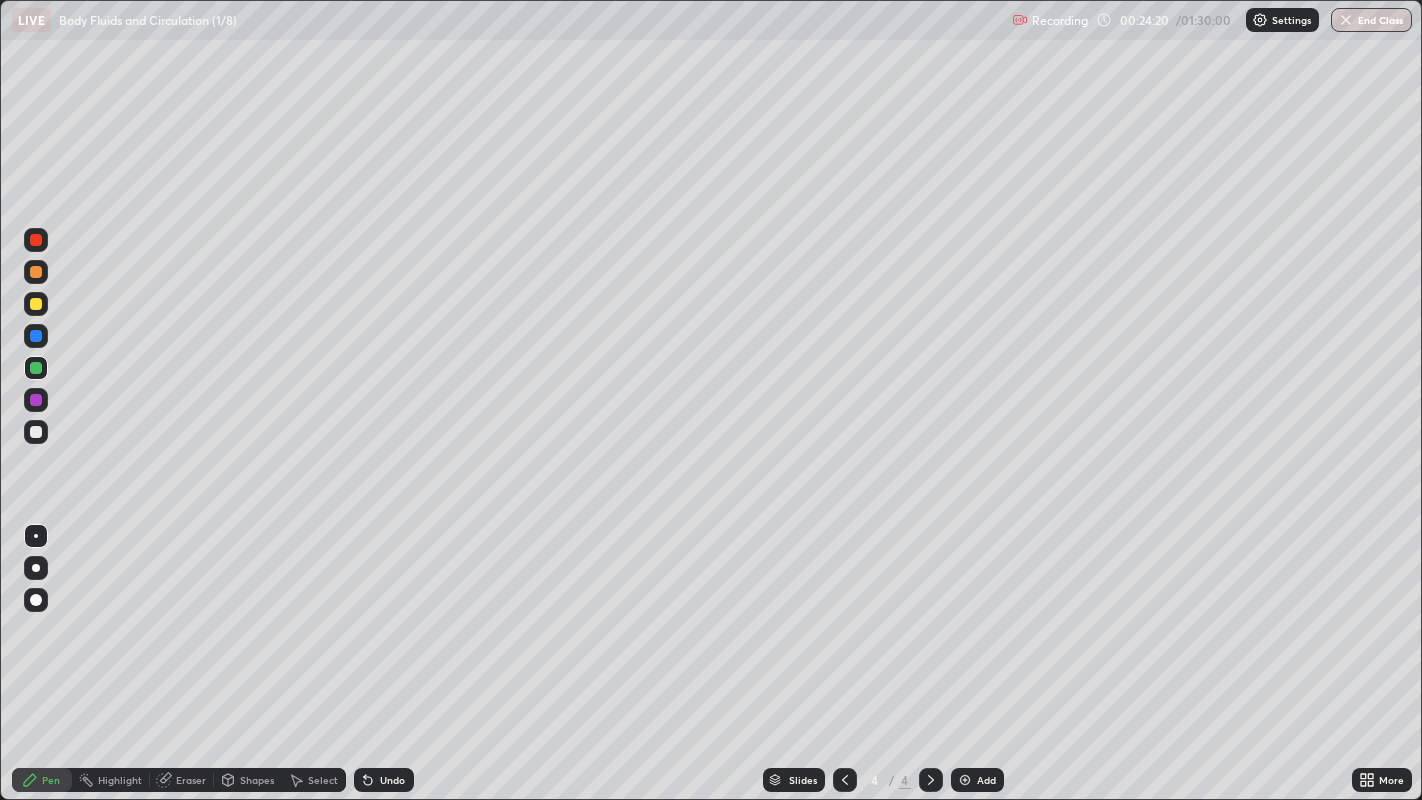 click at bounding box center [36, 304] 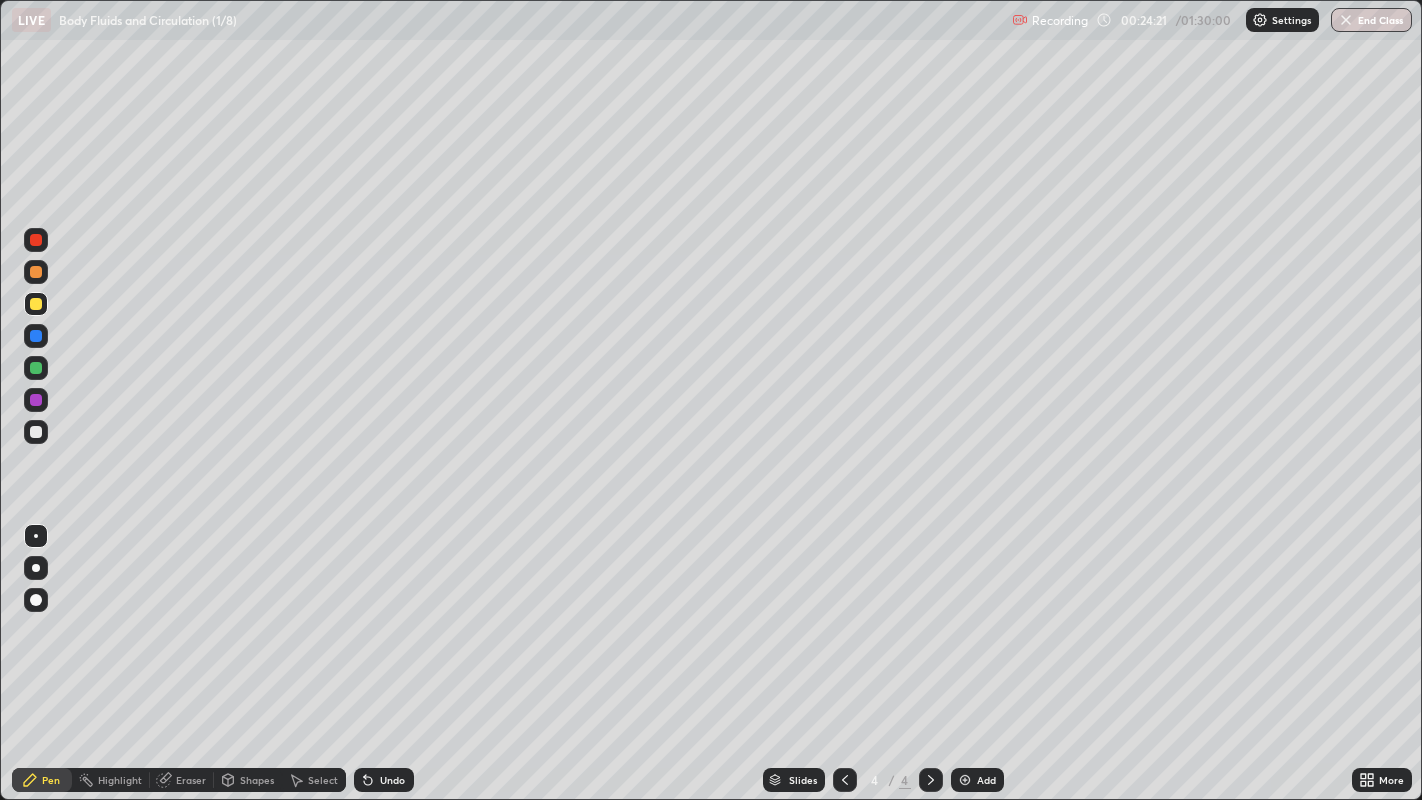 click at bounding box center (36, 368) 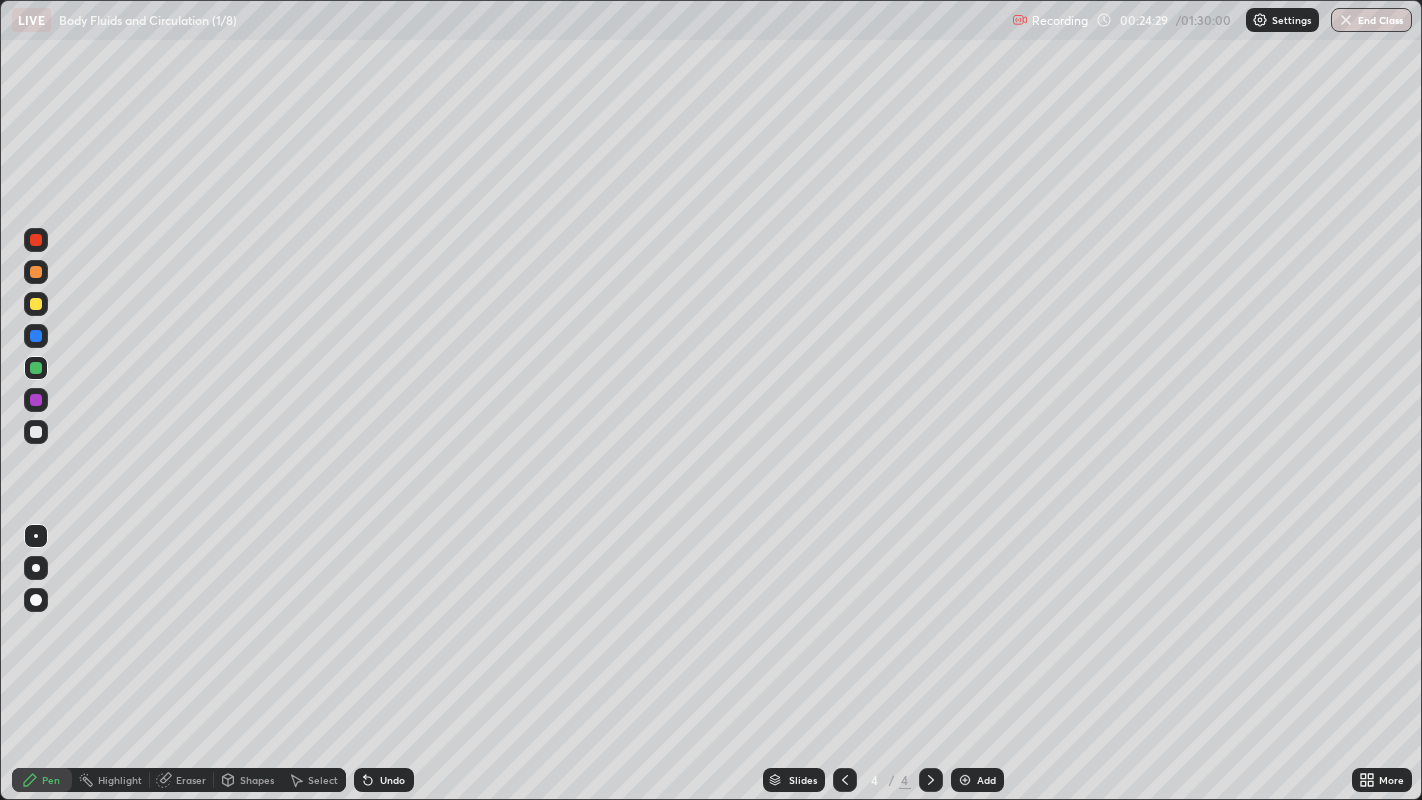 click at bounding box center [36, 304] 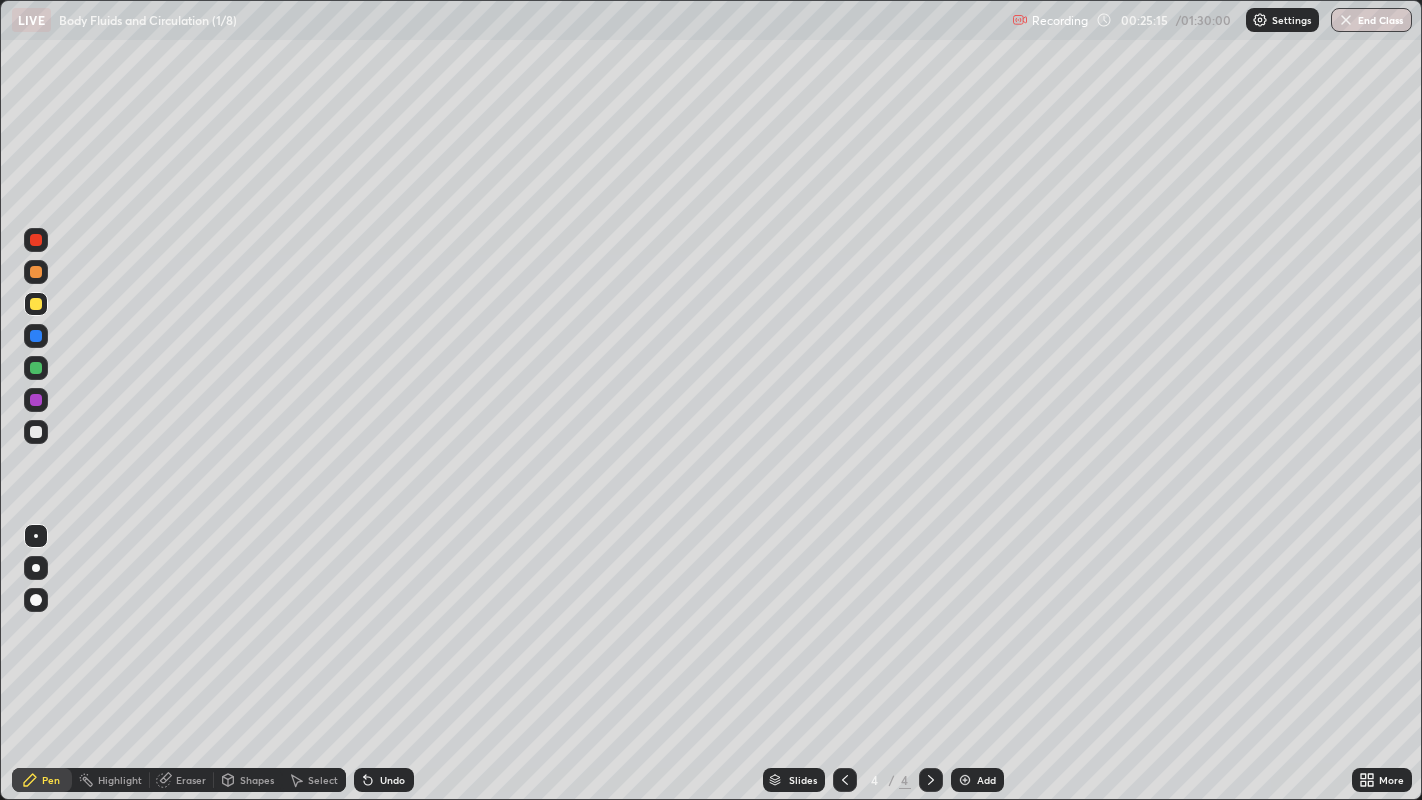 click on "Eraser" at bounding box center [191, 780] 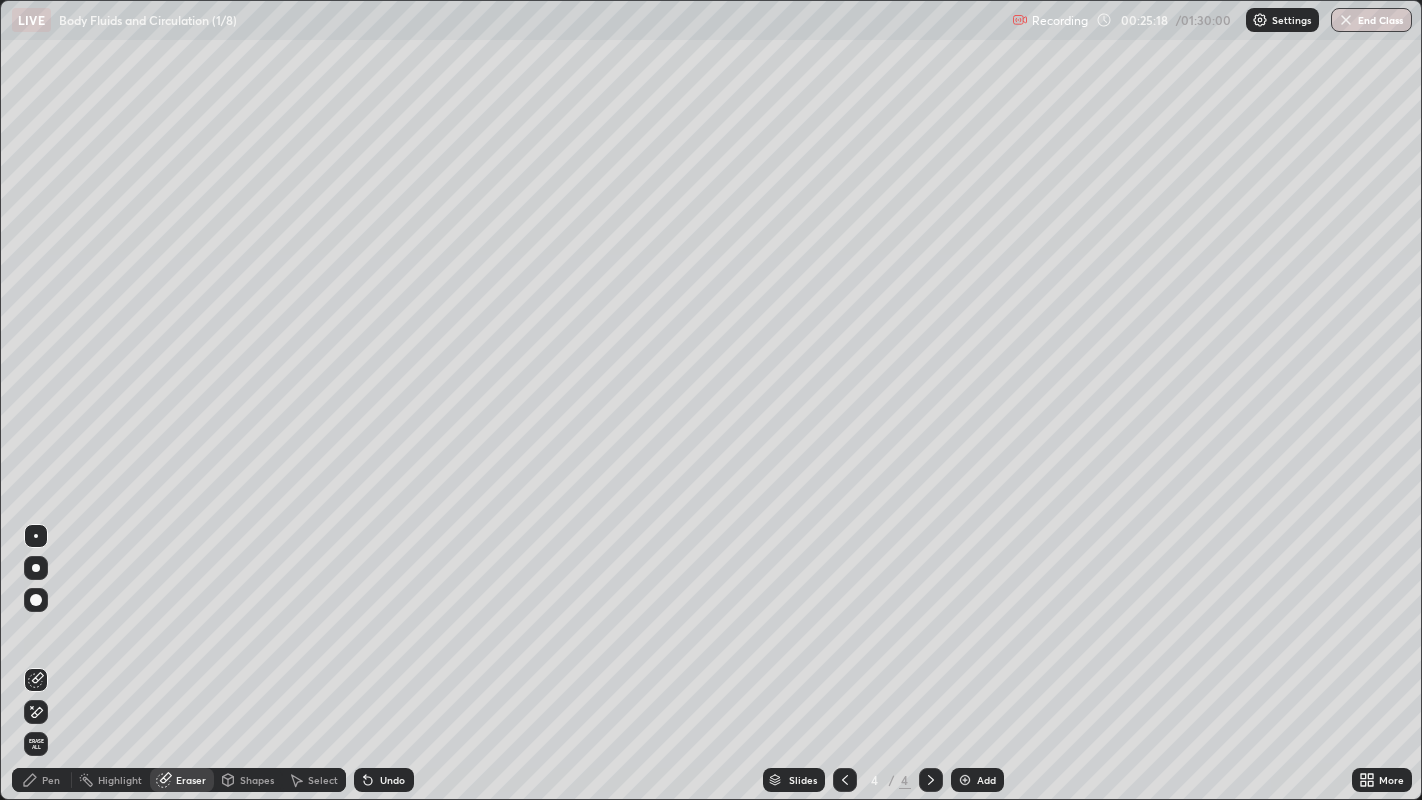 click on "Pen" at bounding box center (51, 780) 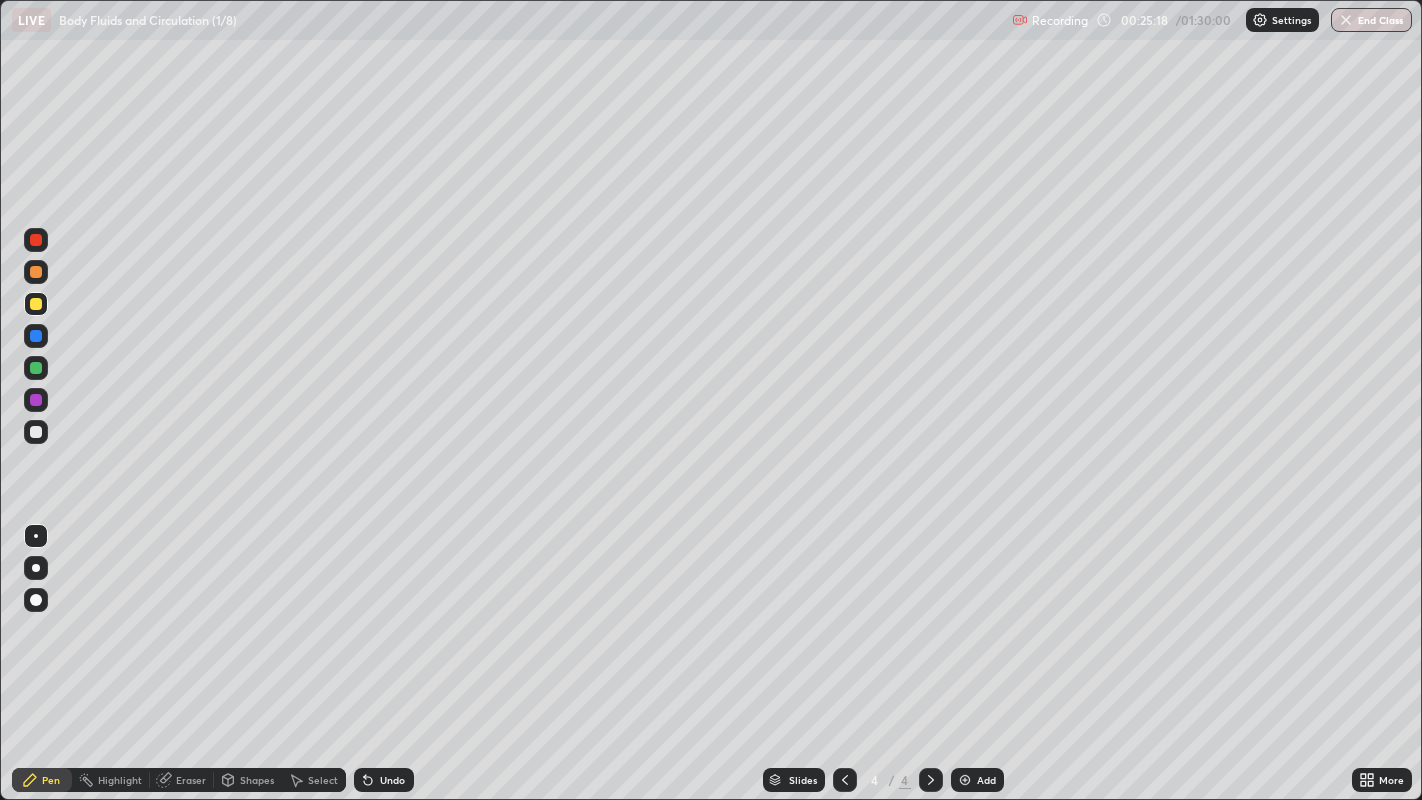 click at bounding box center [36, 304] 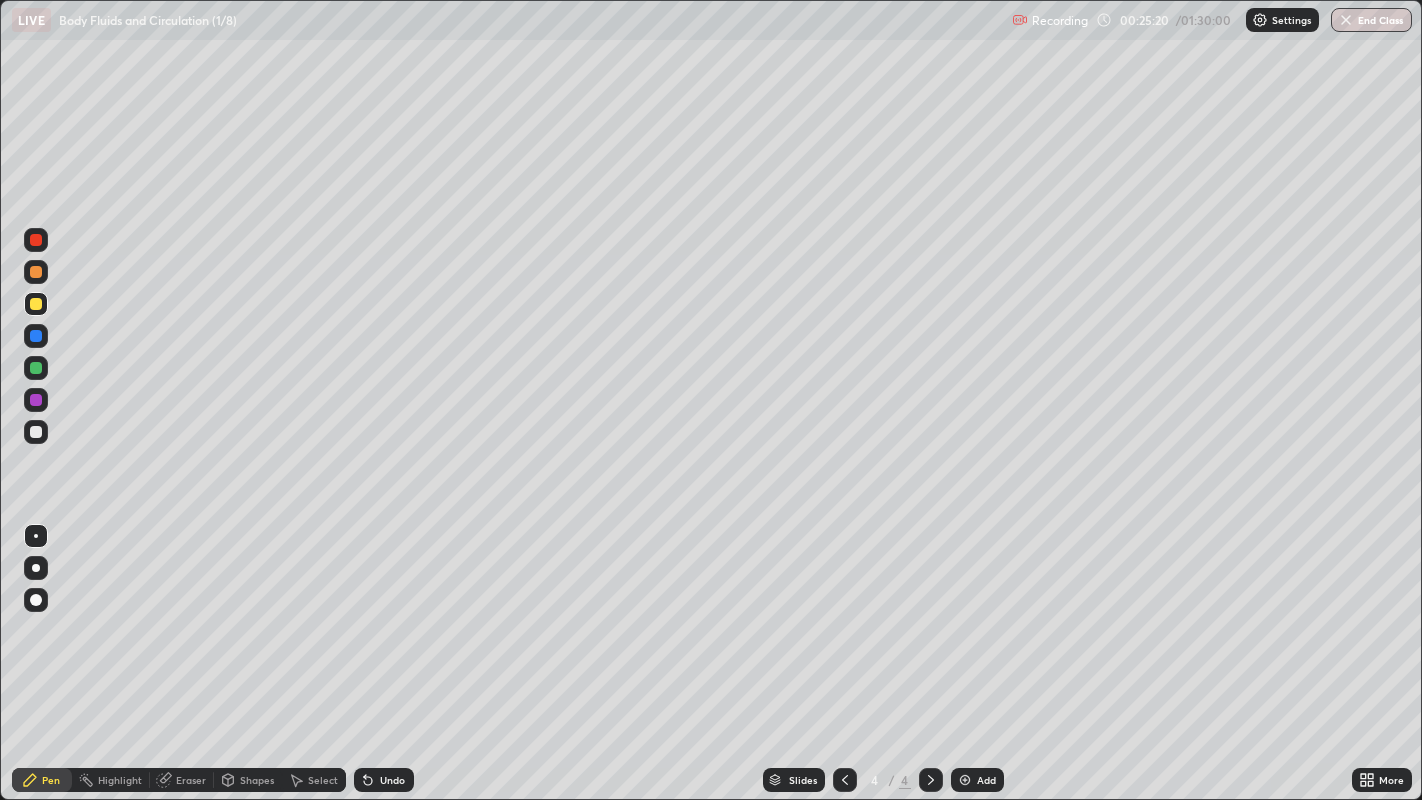 click at bounding box center (36, 368) 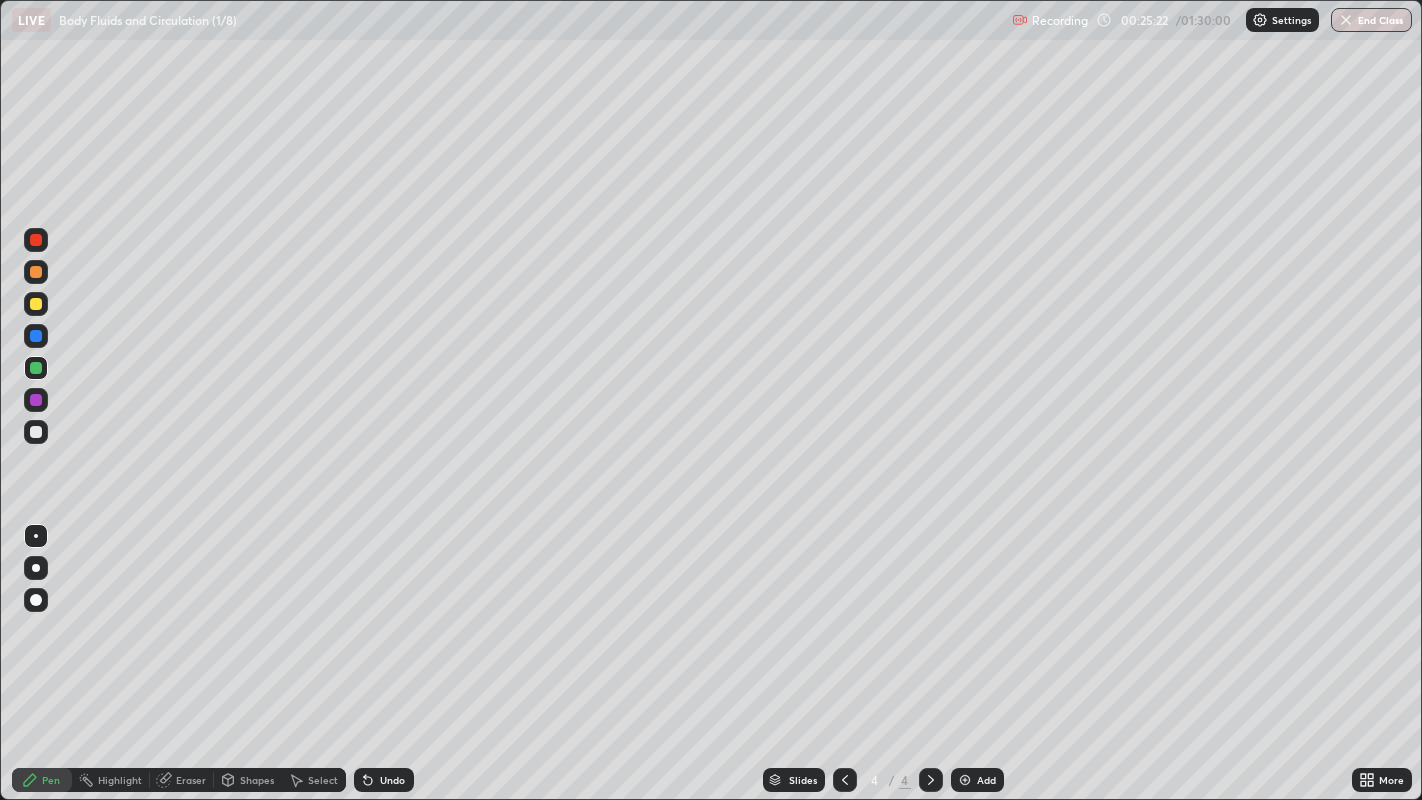 click at bounding box center [36, 368] 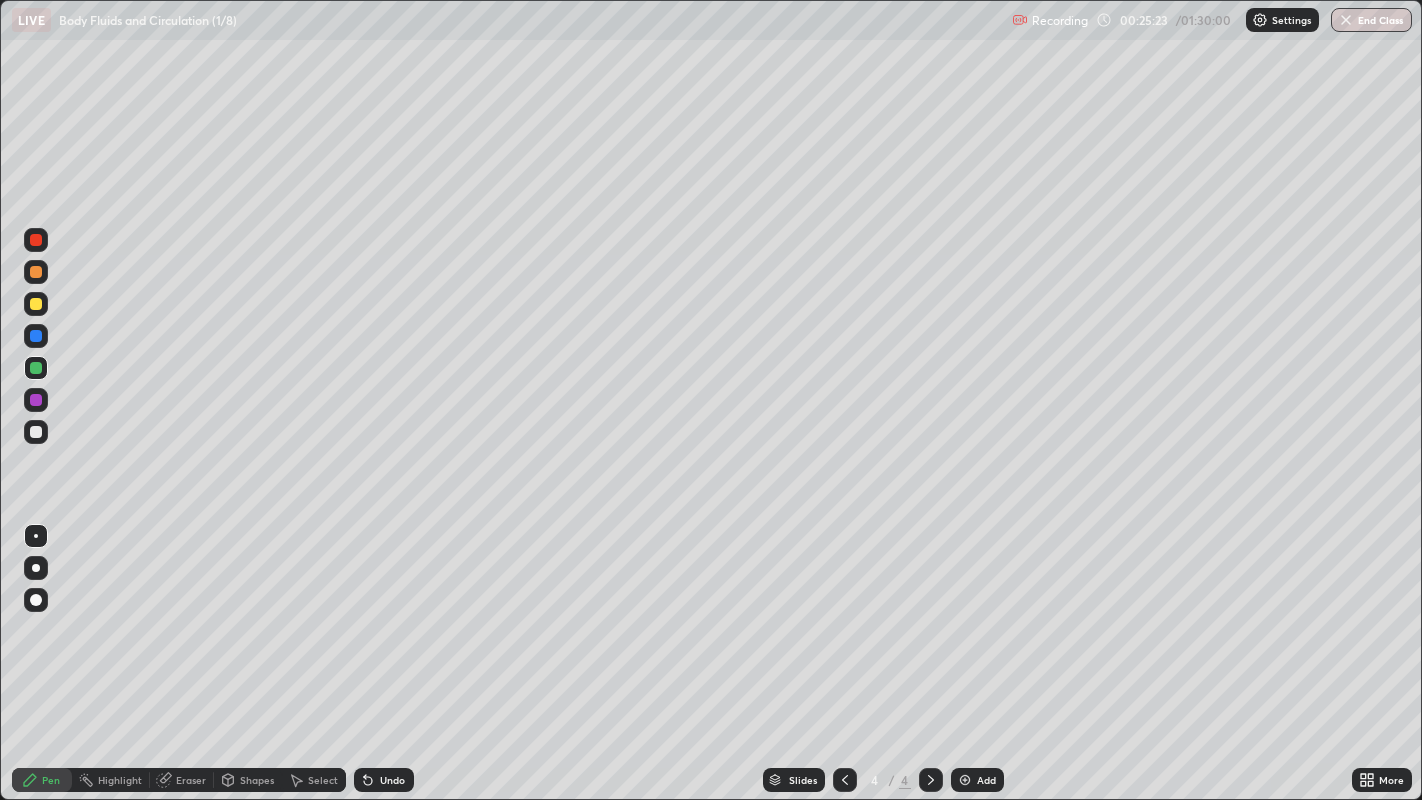 click at bounding box center (36, 304) 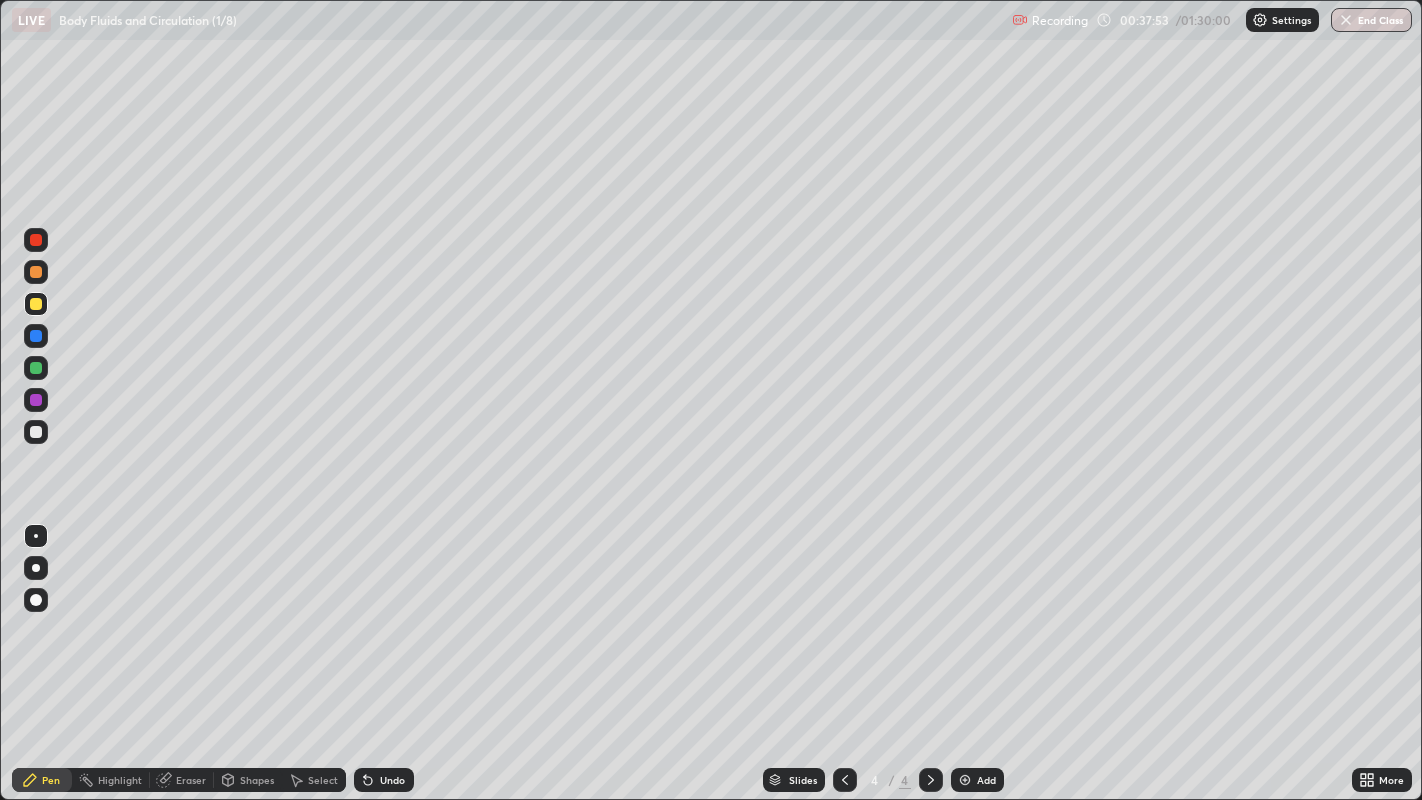 click on "Add" at bounding box center (986, 780) 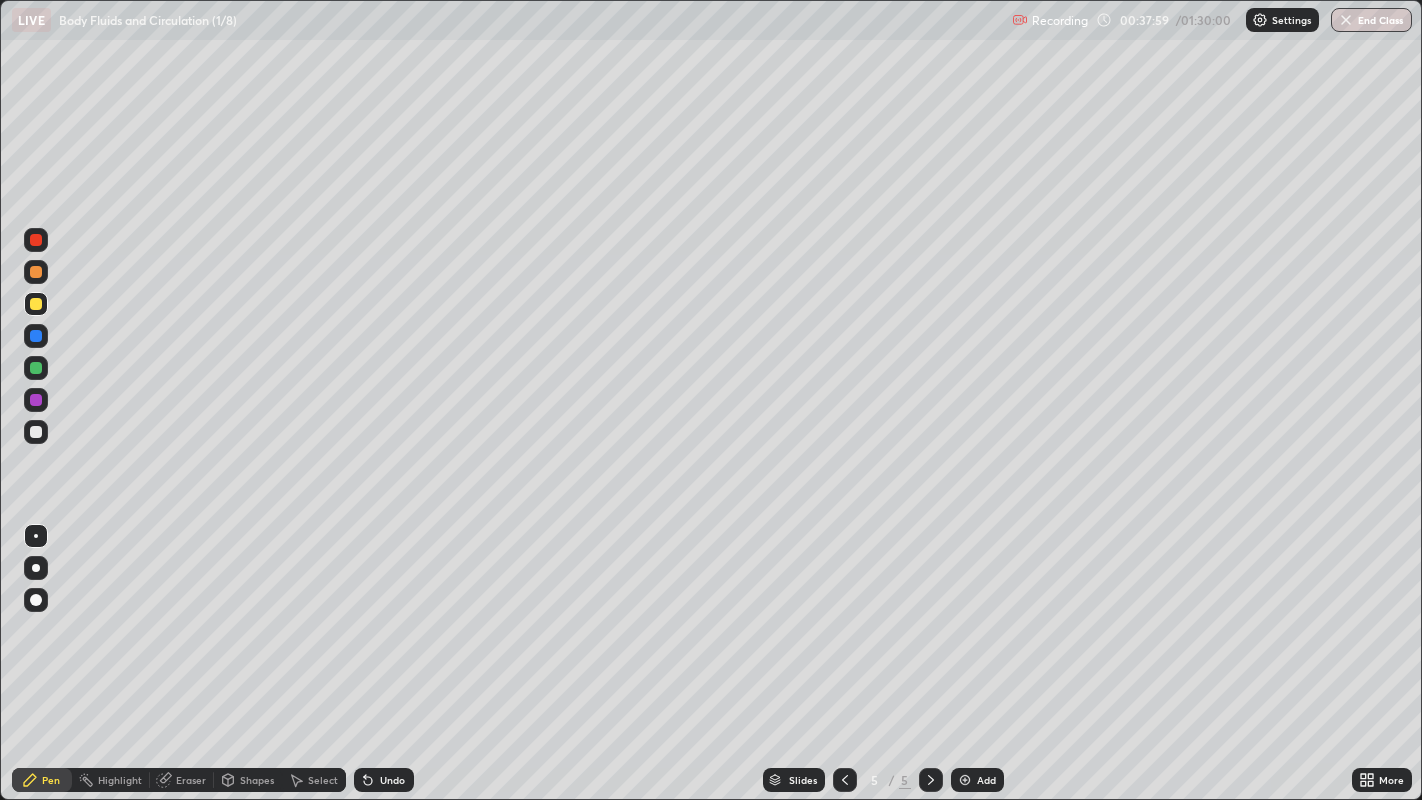 click at bounding box center (36, 368) 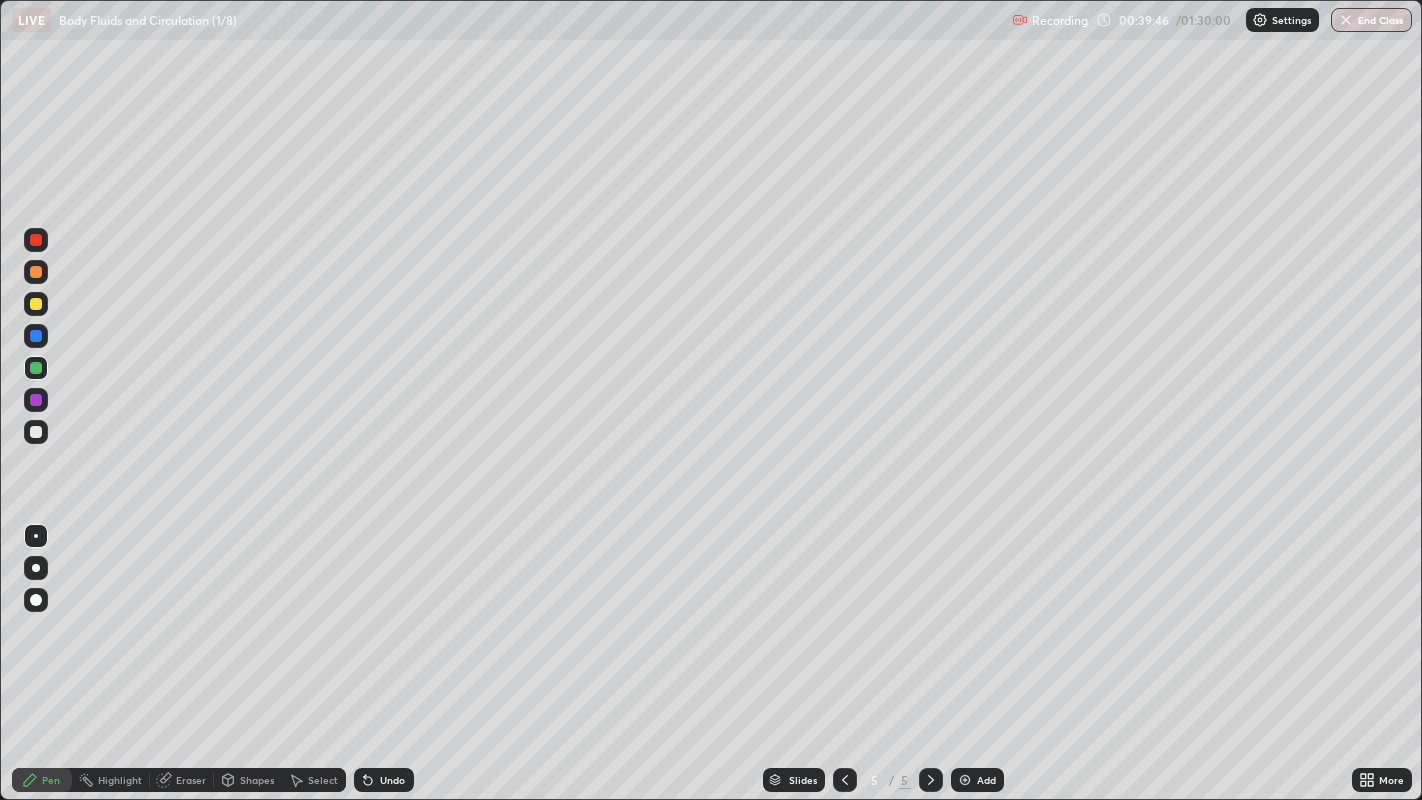 click at bounding box center (36, 432) 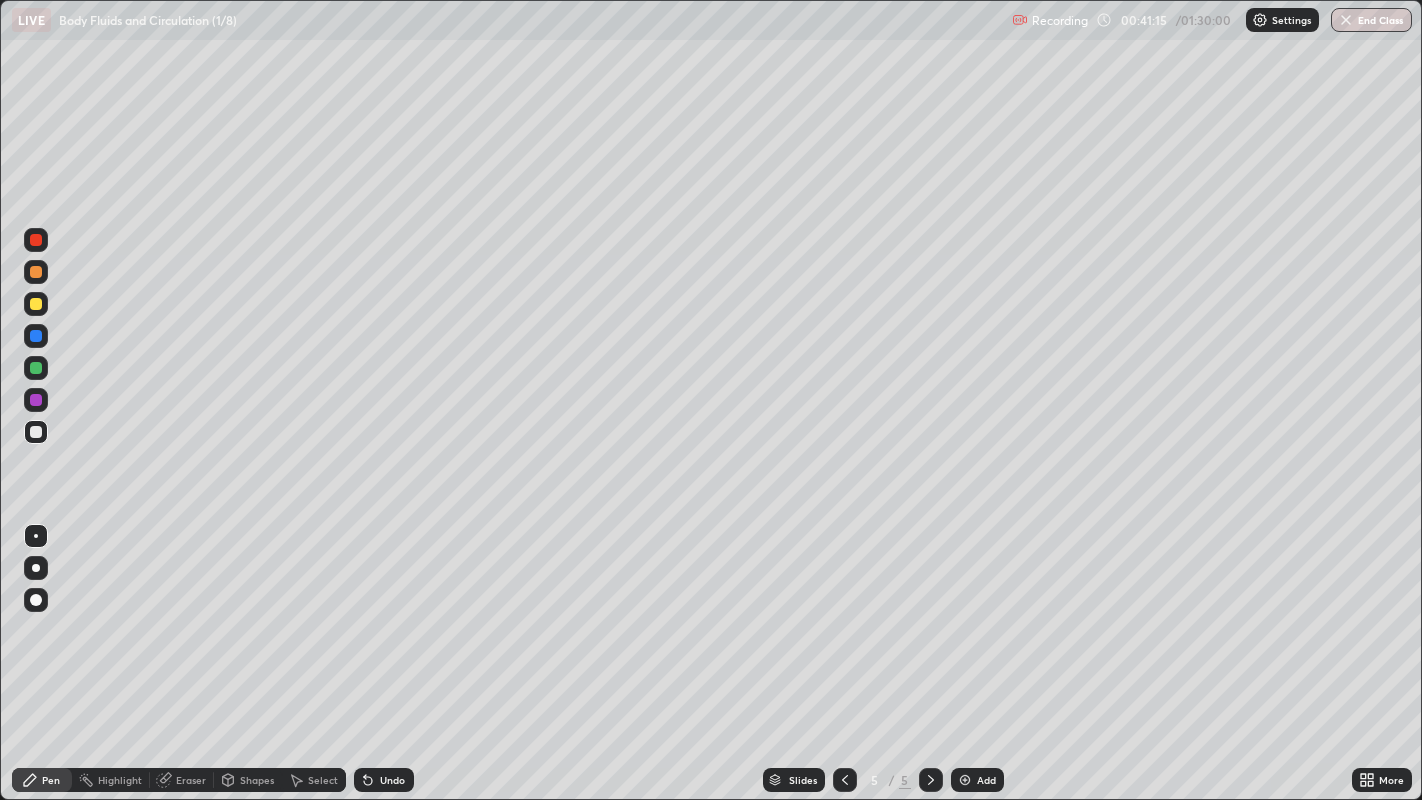 click at bounding box center [36, 368] 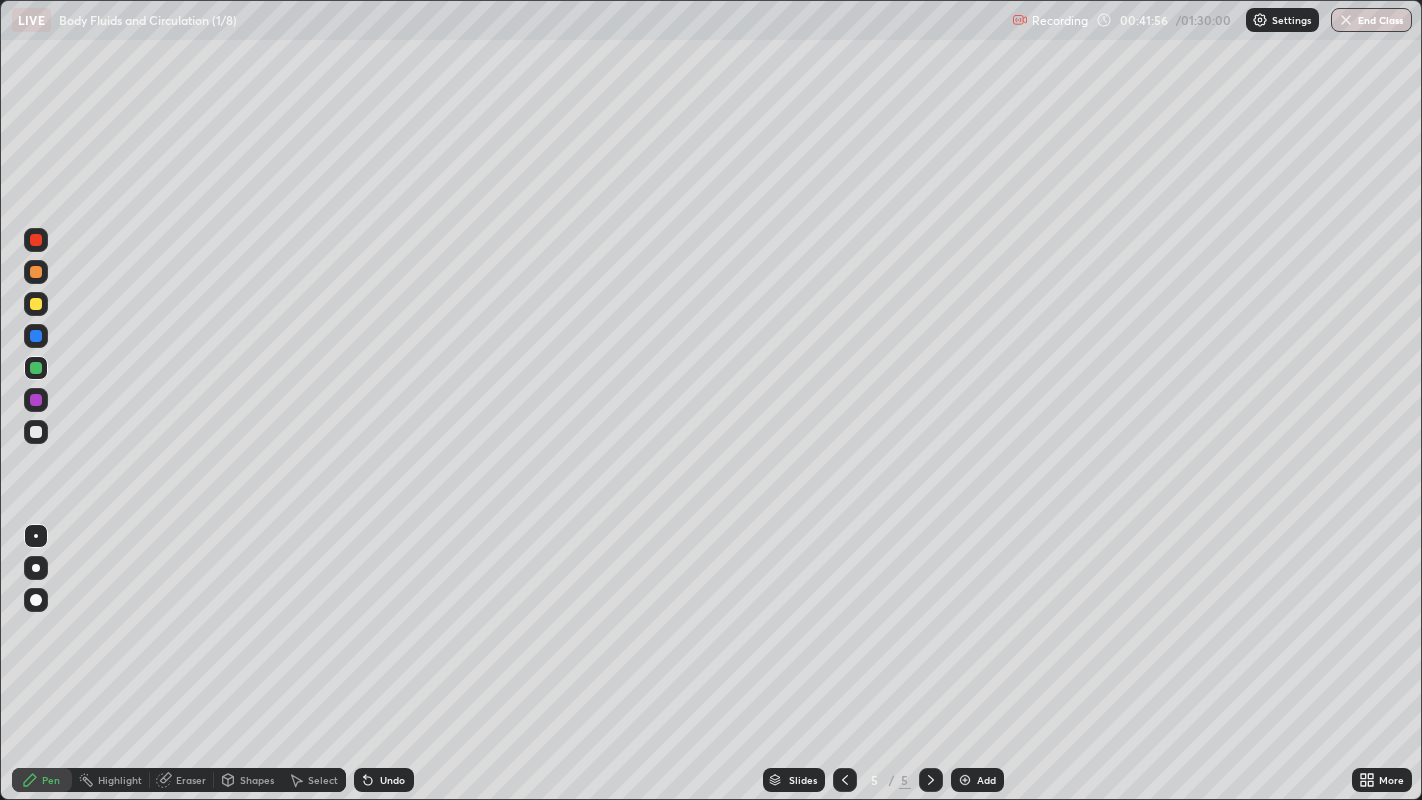 click on "Eraser" at bounding box center [191, 780] 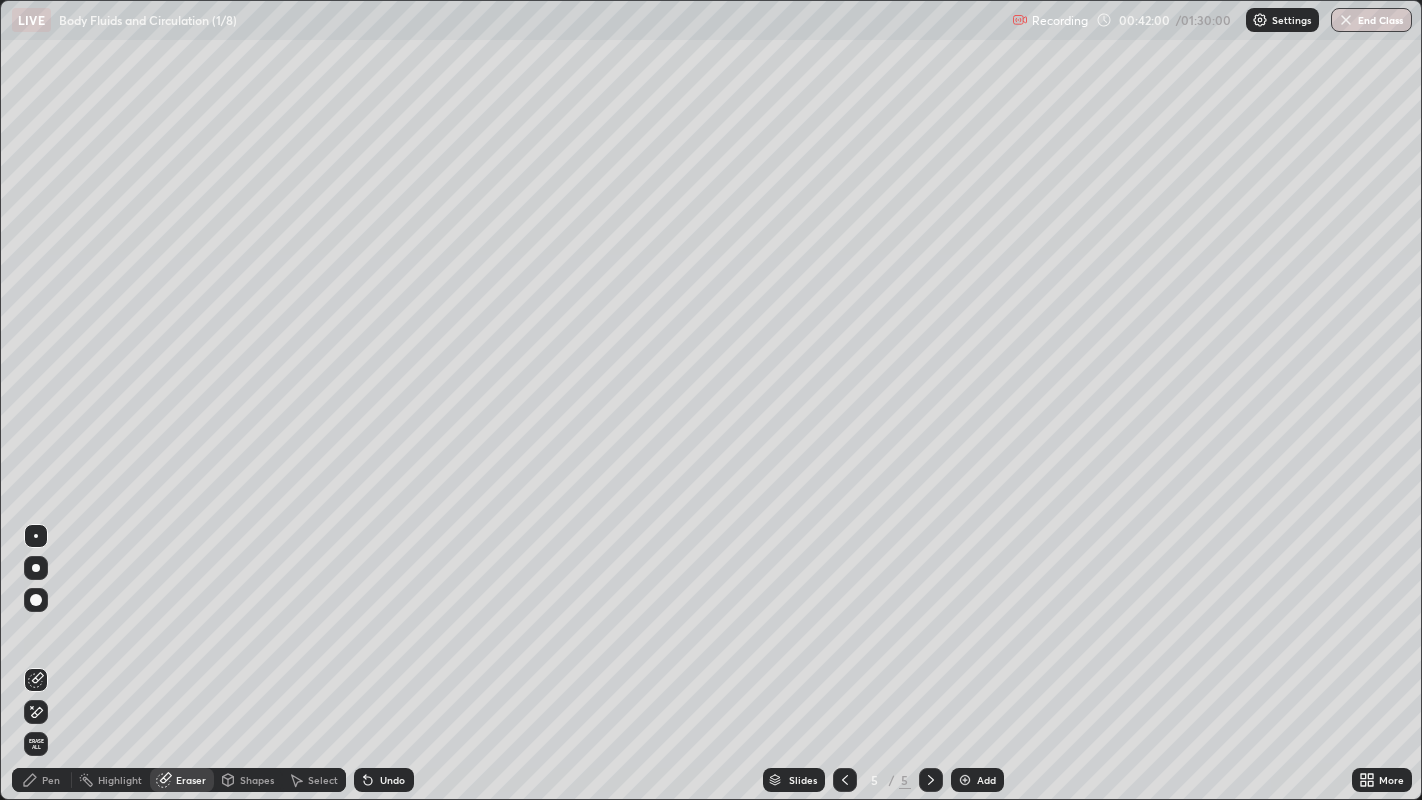 click on "Pen" at bounding box center (42, 780) 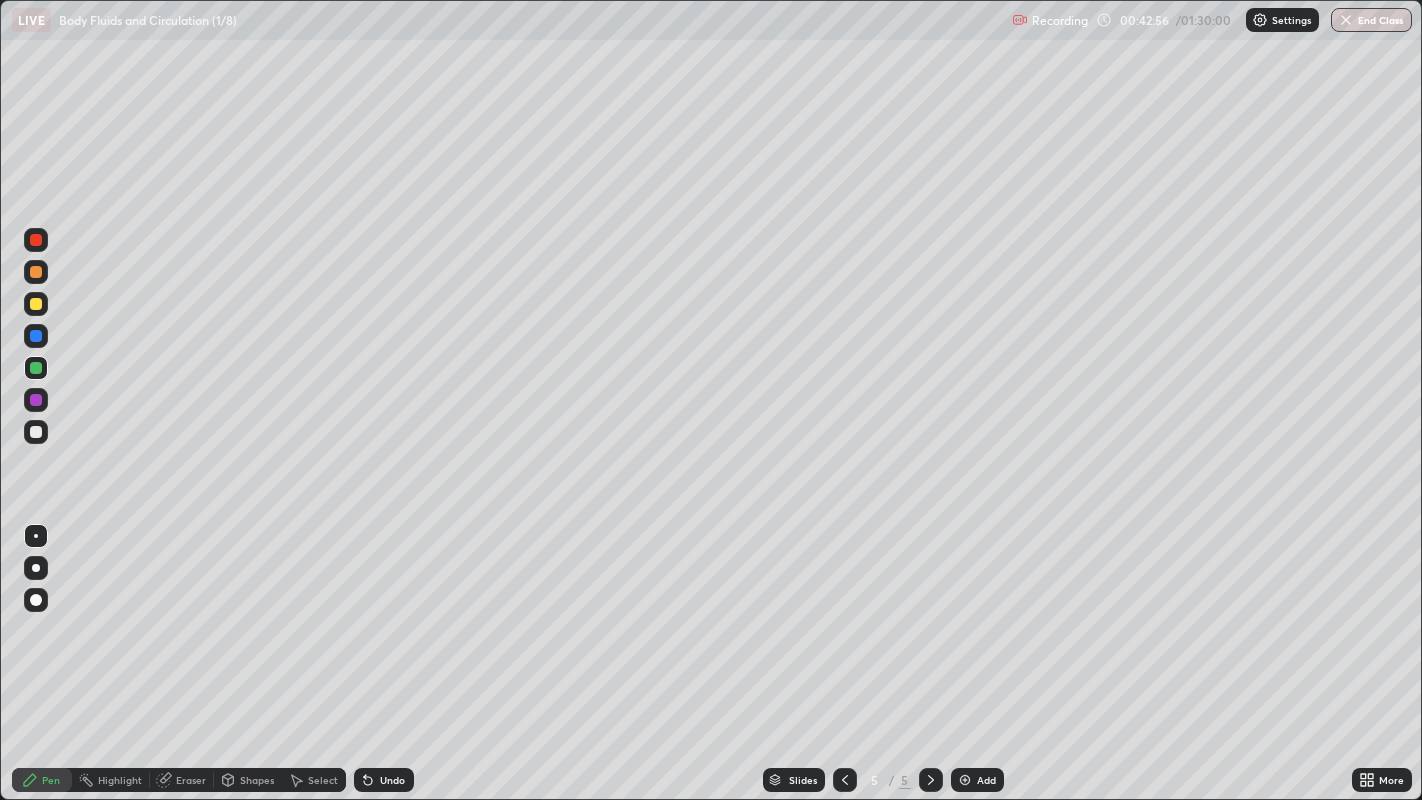 click at bounding box center [36, 432] 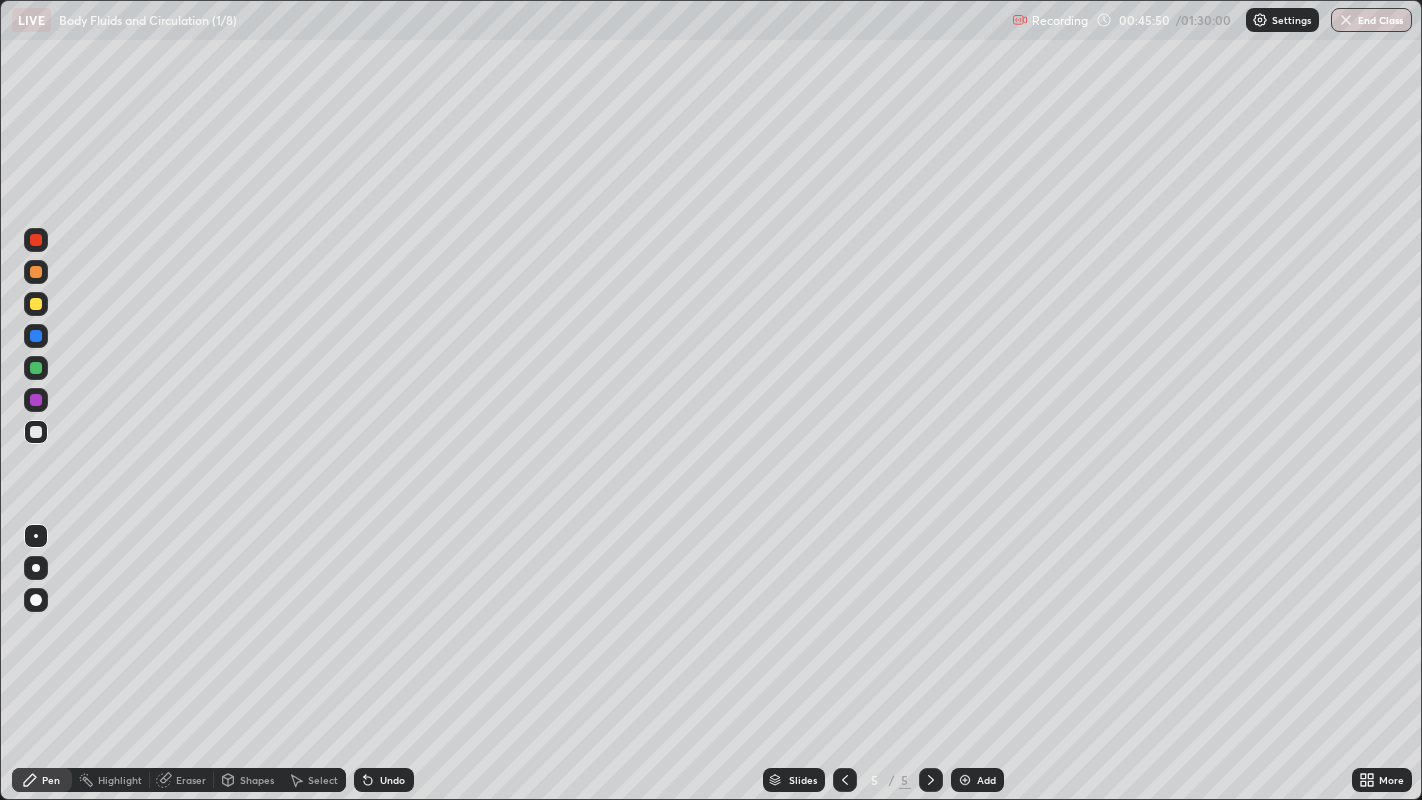 click on "Eraser" at bounding box center [191, 780] 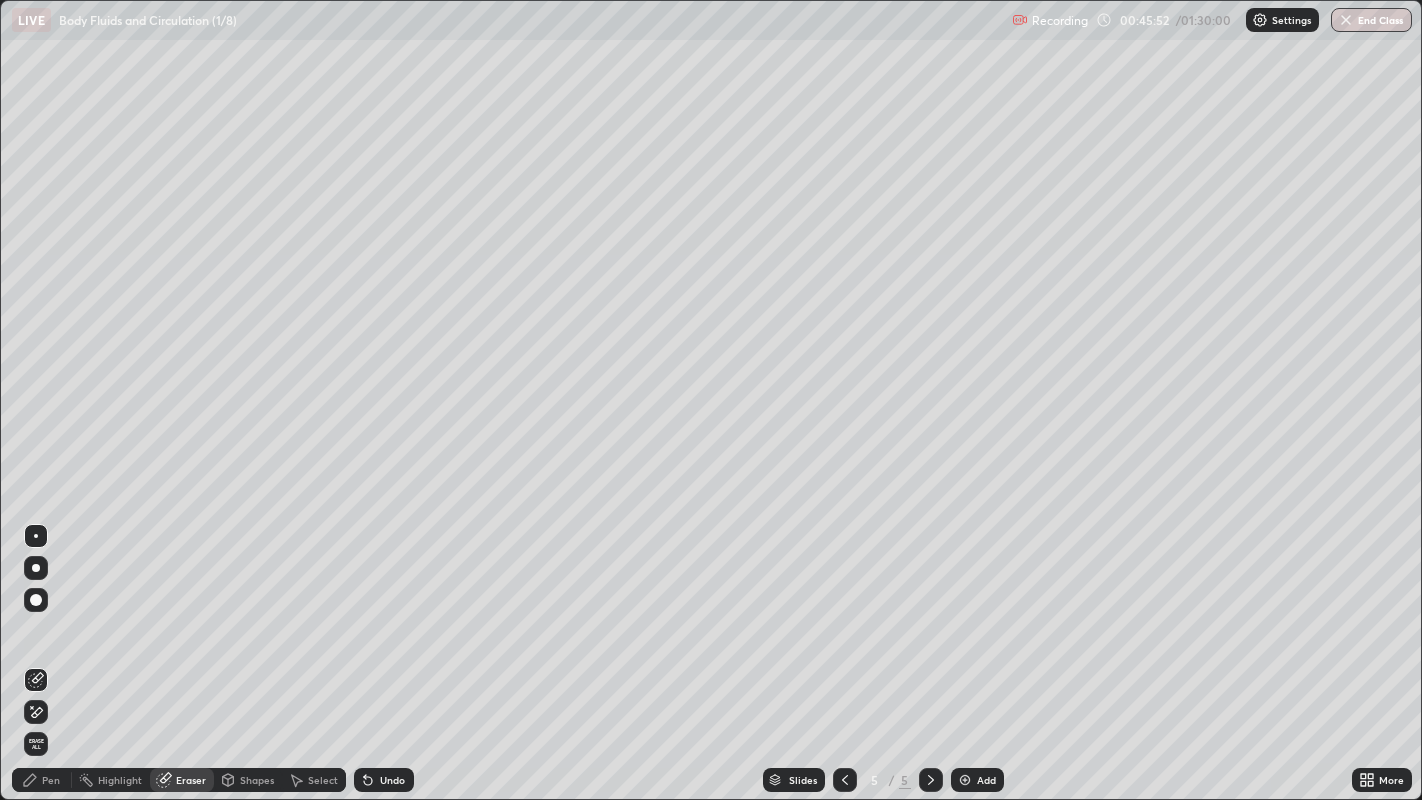 click on "Pen" at bounding box center (42, 780) 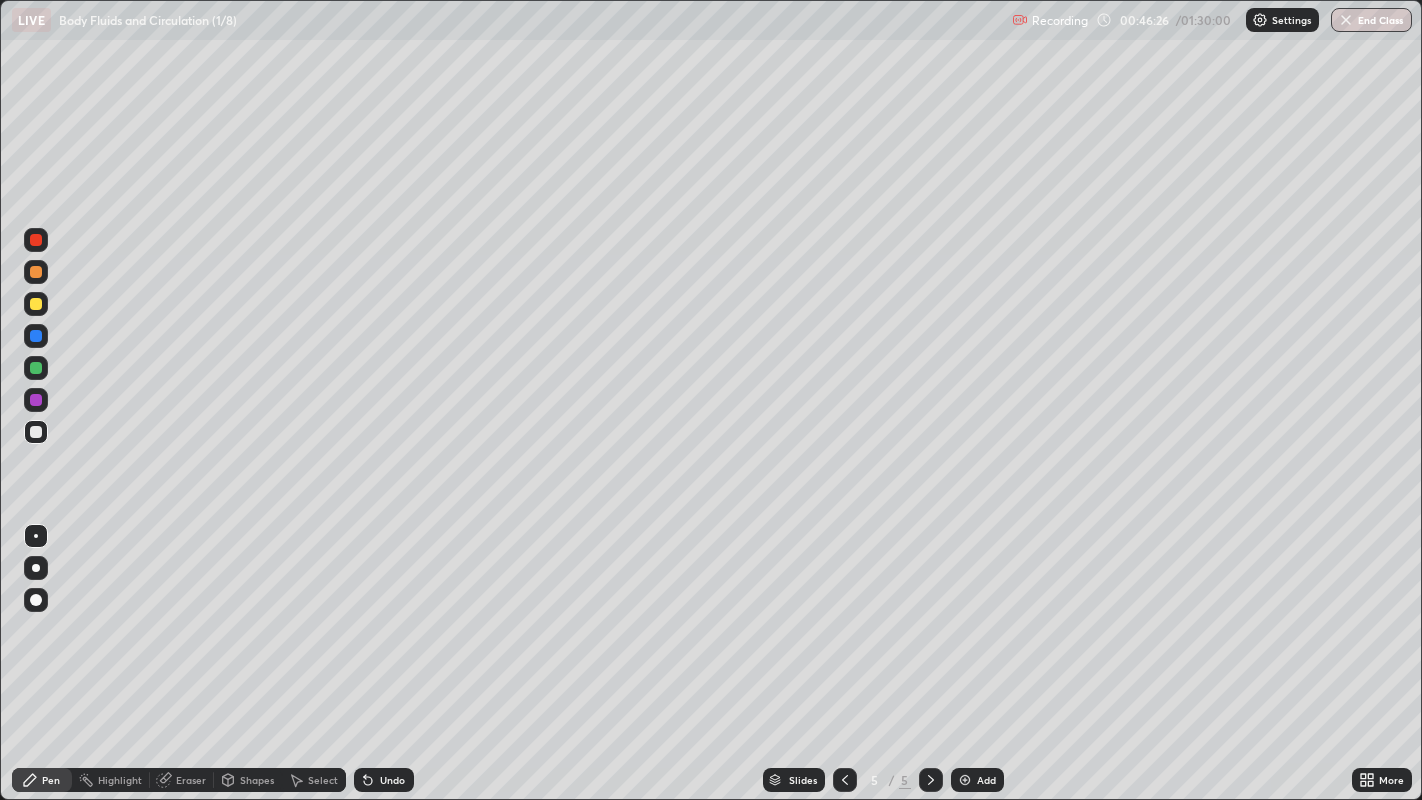 click at bounding box center (36, 240) 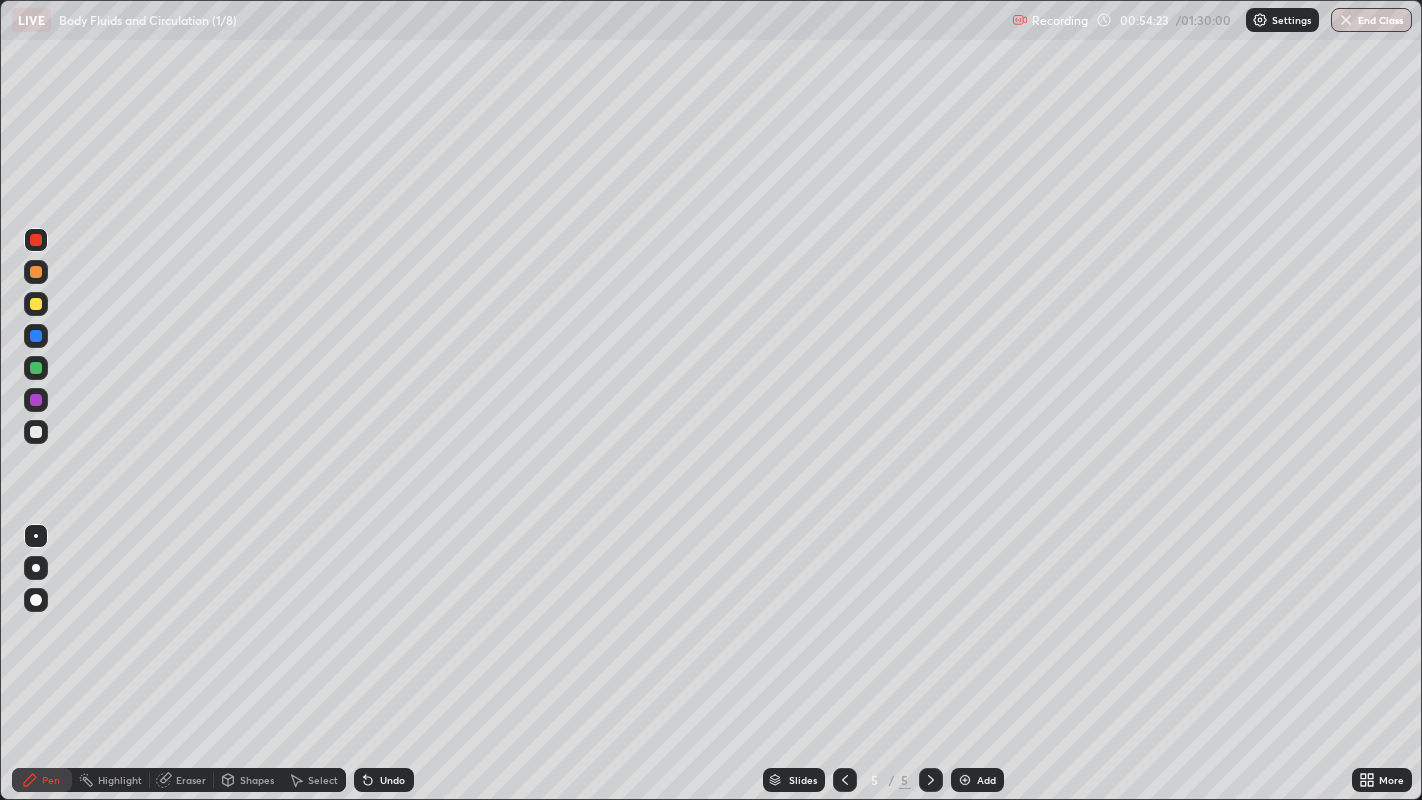 click on "Add" at bounding box center [977, 780] 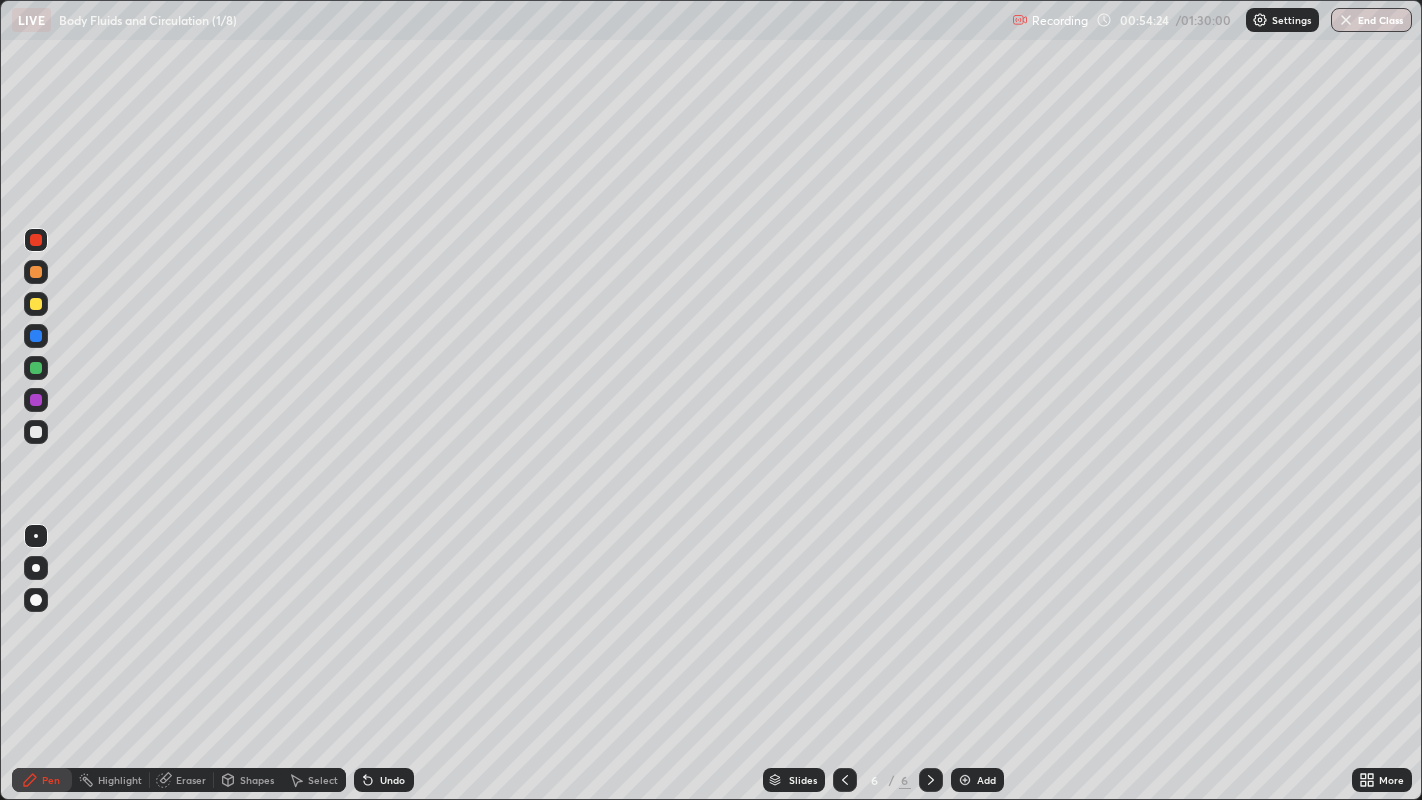 click at bounding box center (36, 368) 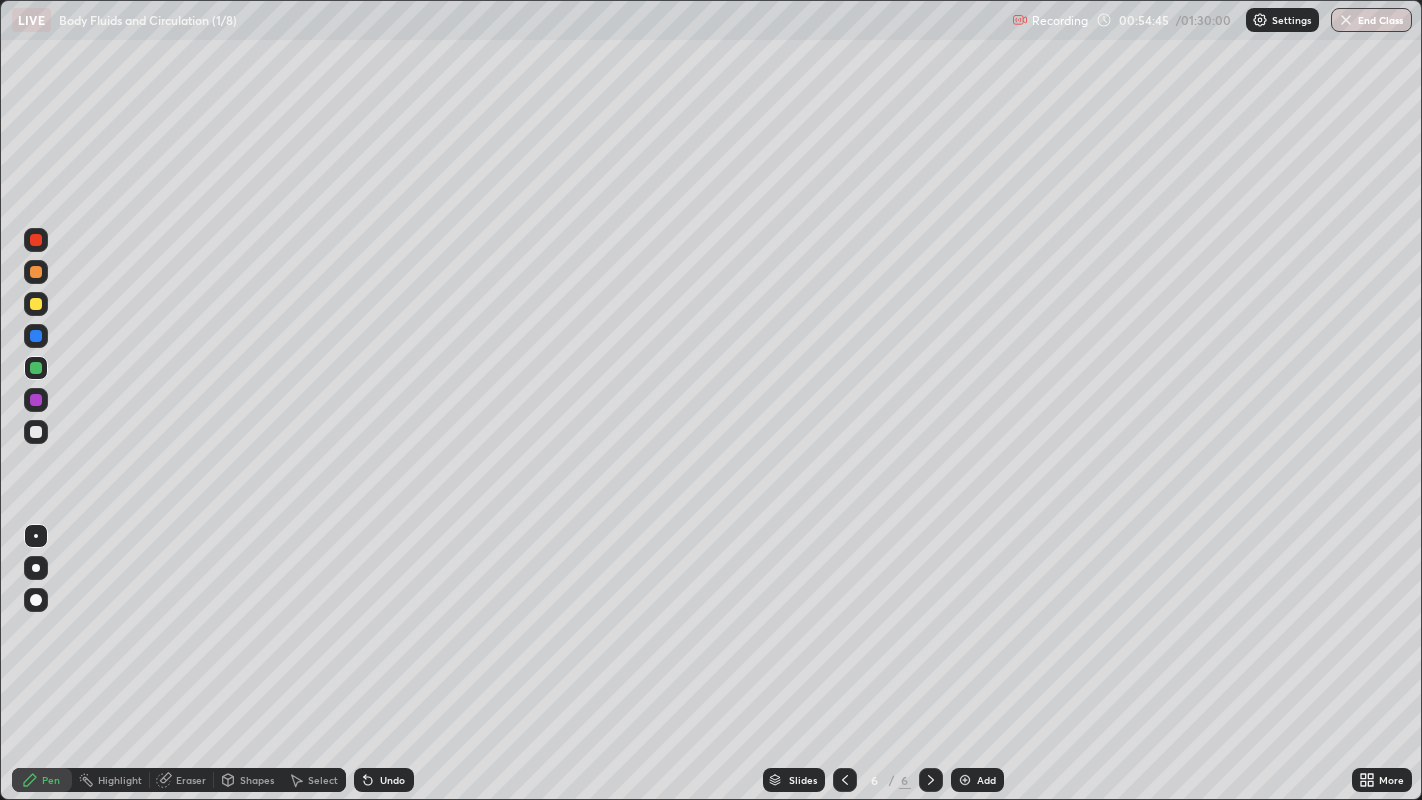 click at bounding box center (36, 432) 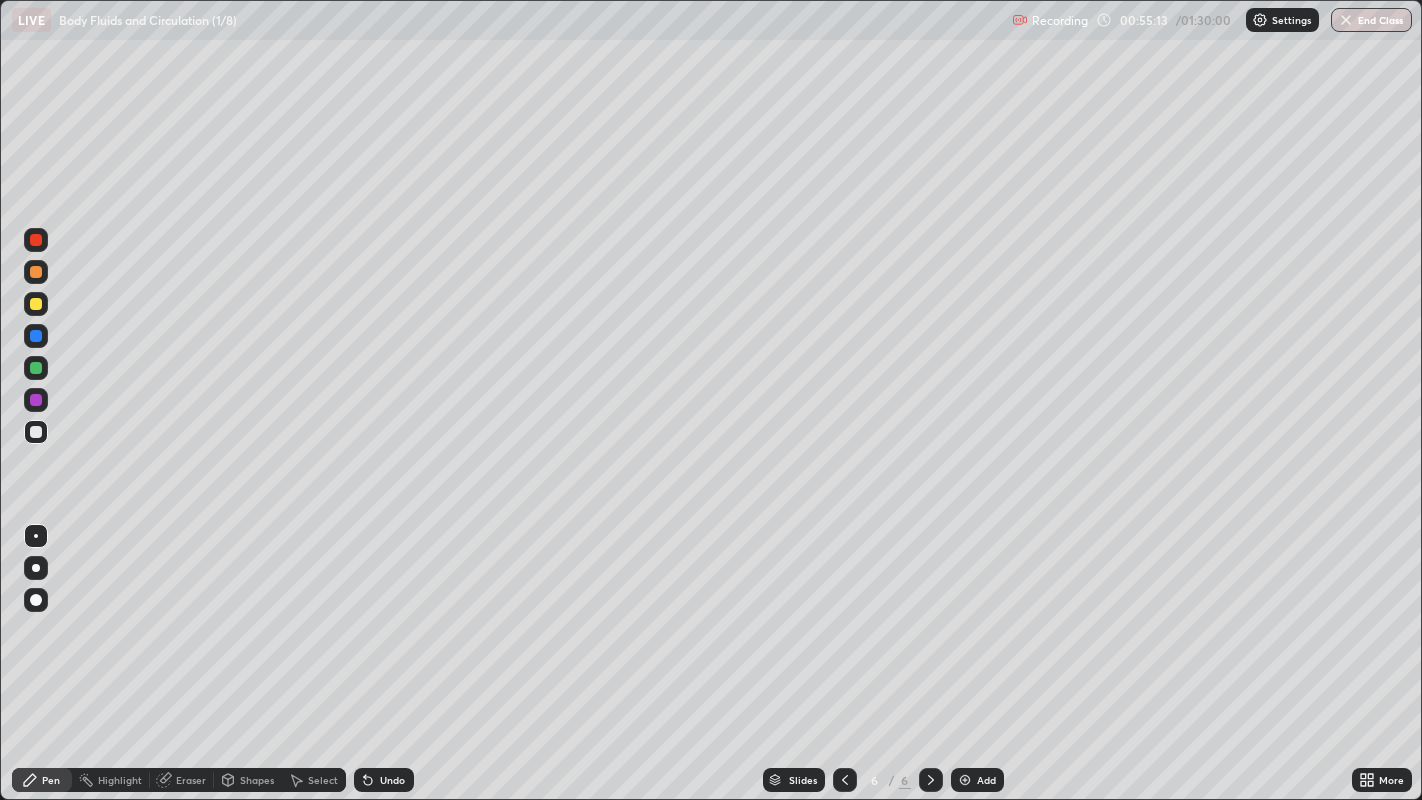 click at bounding box center [36, 368] 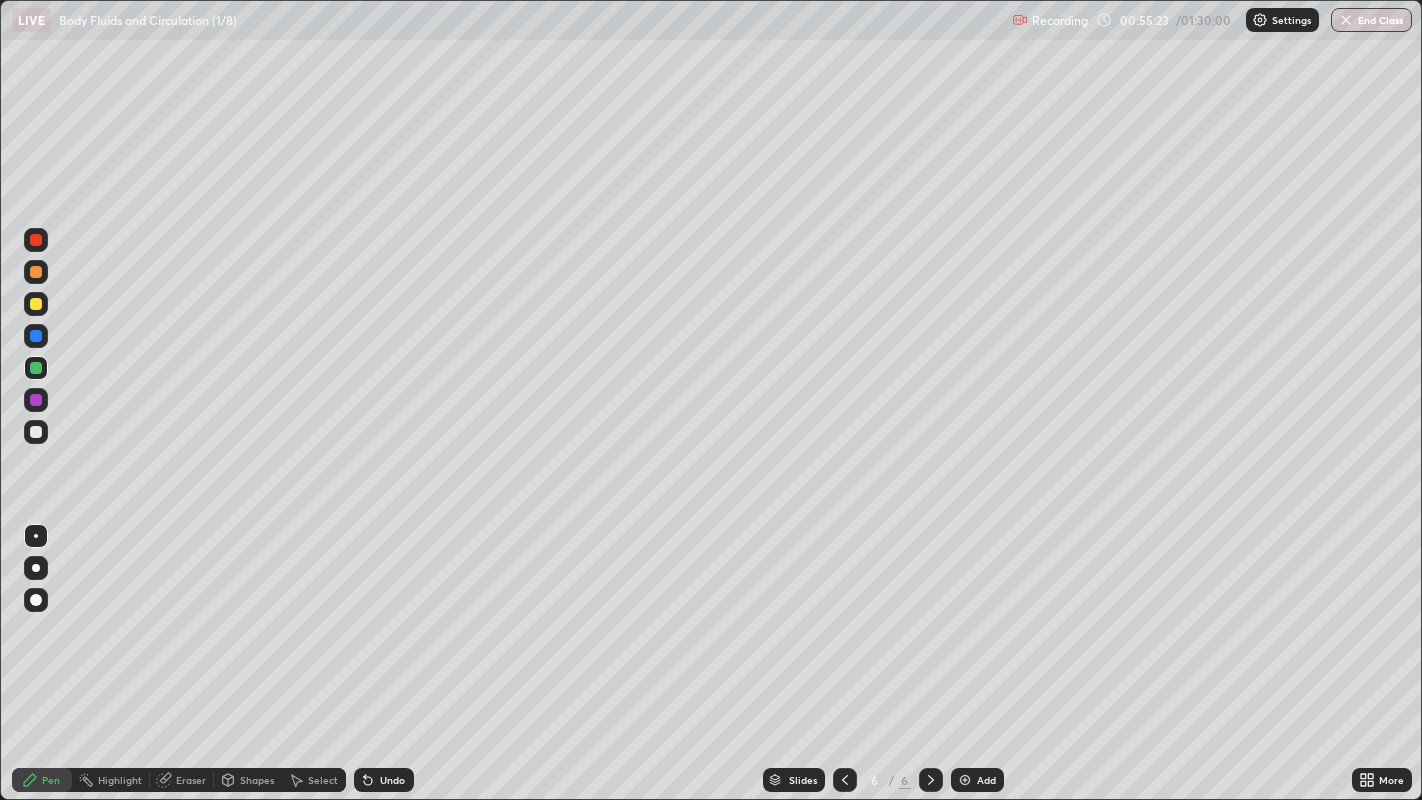 click at bounding box center [36, 432] 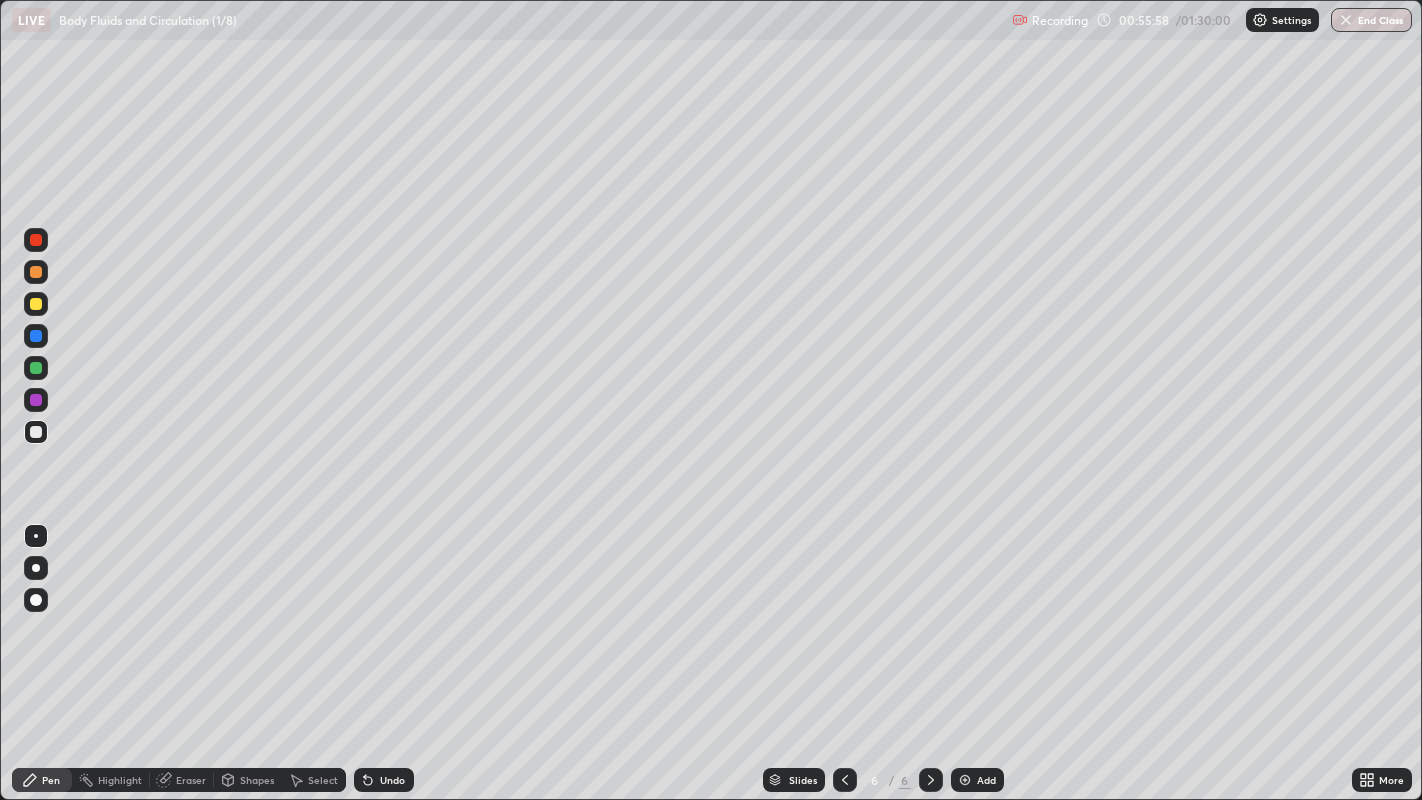 click at bounding box center (36, 368) 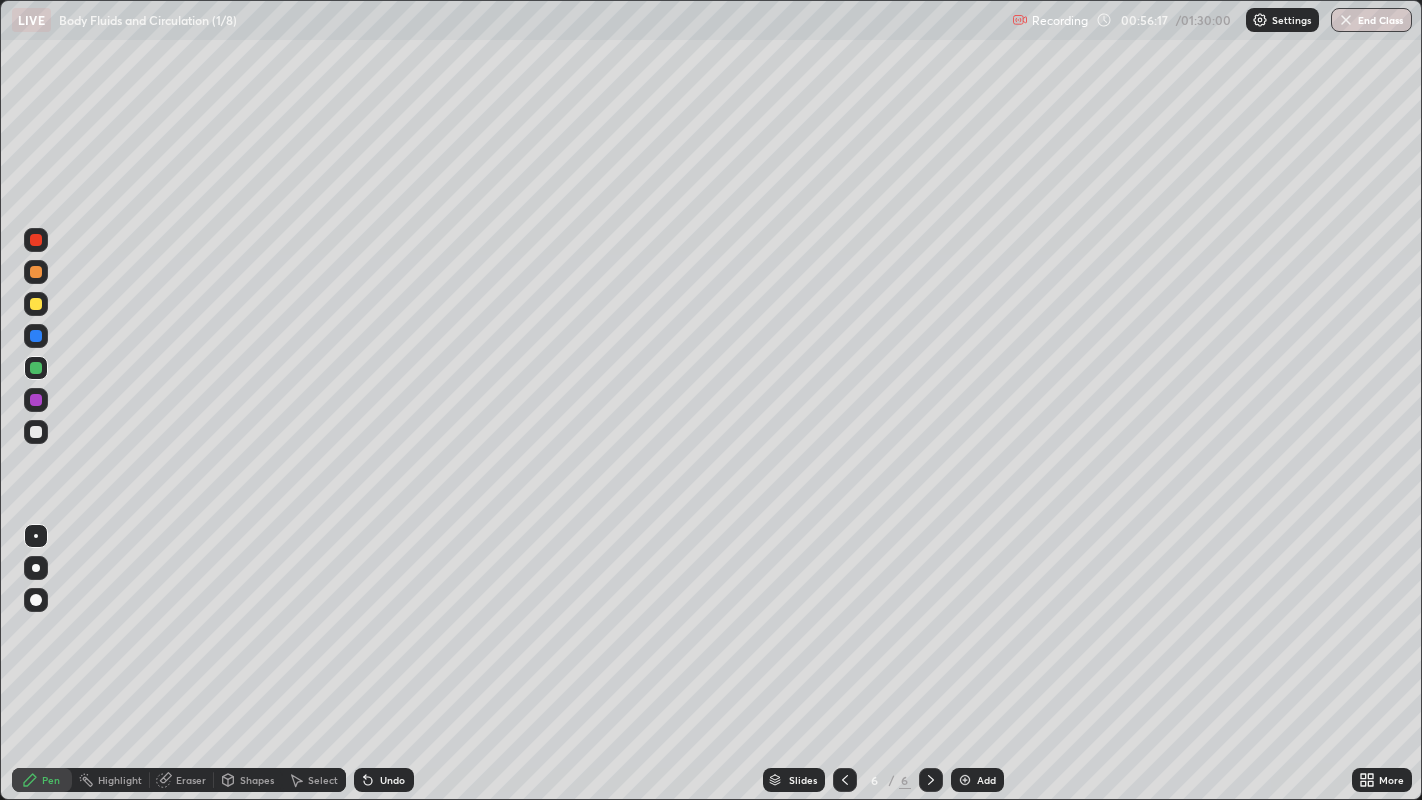 click at bounding box center [36, 240] 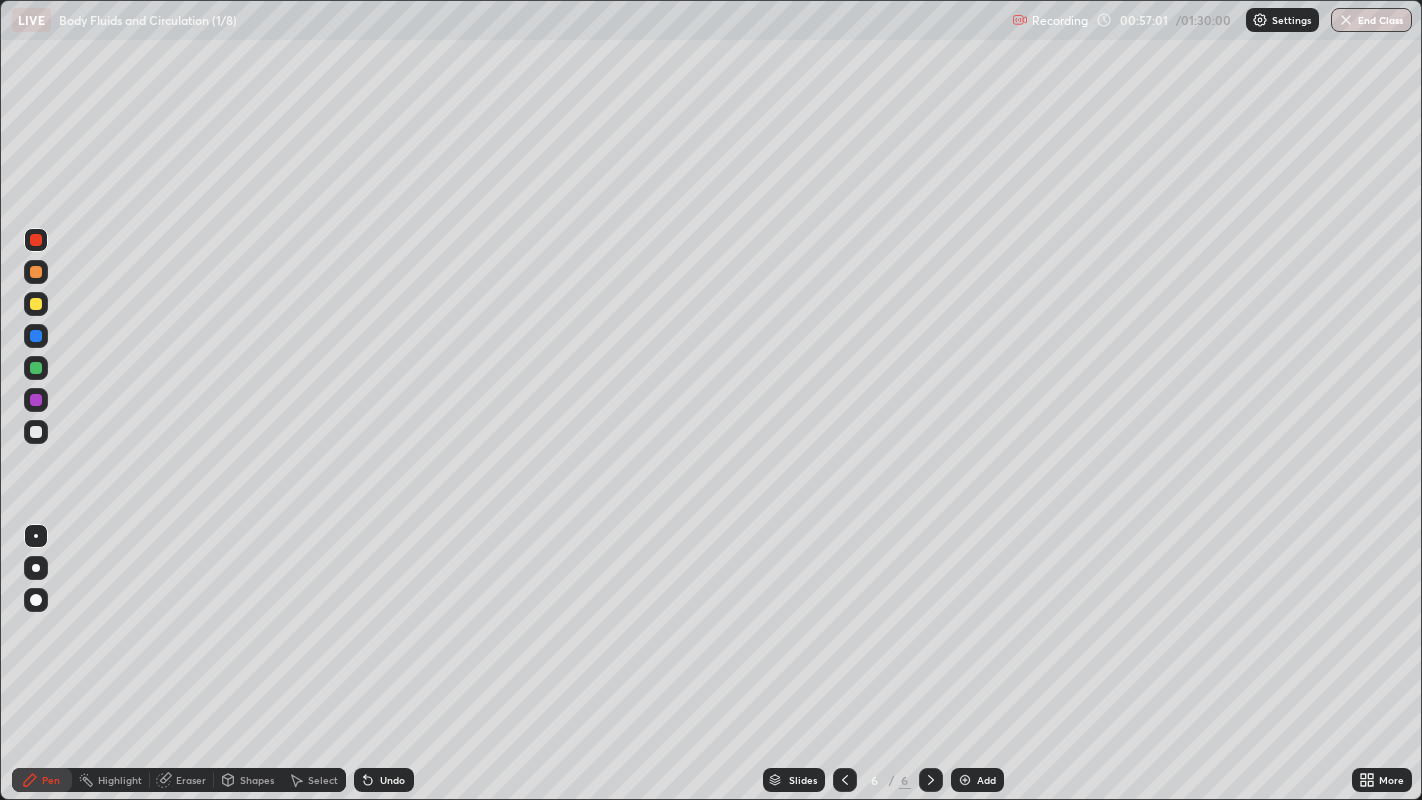 click at bounding box center (36, 368) 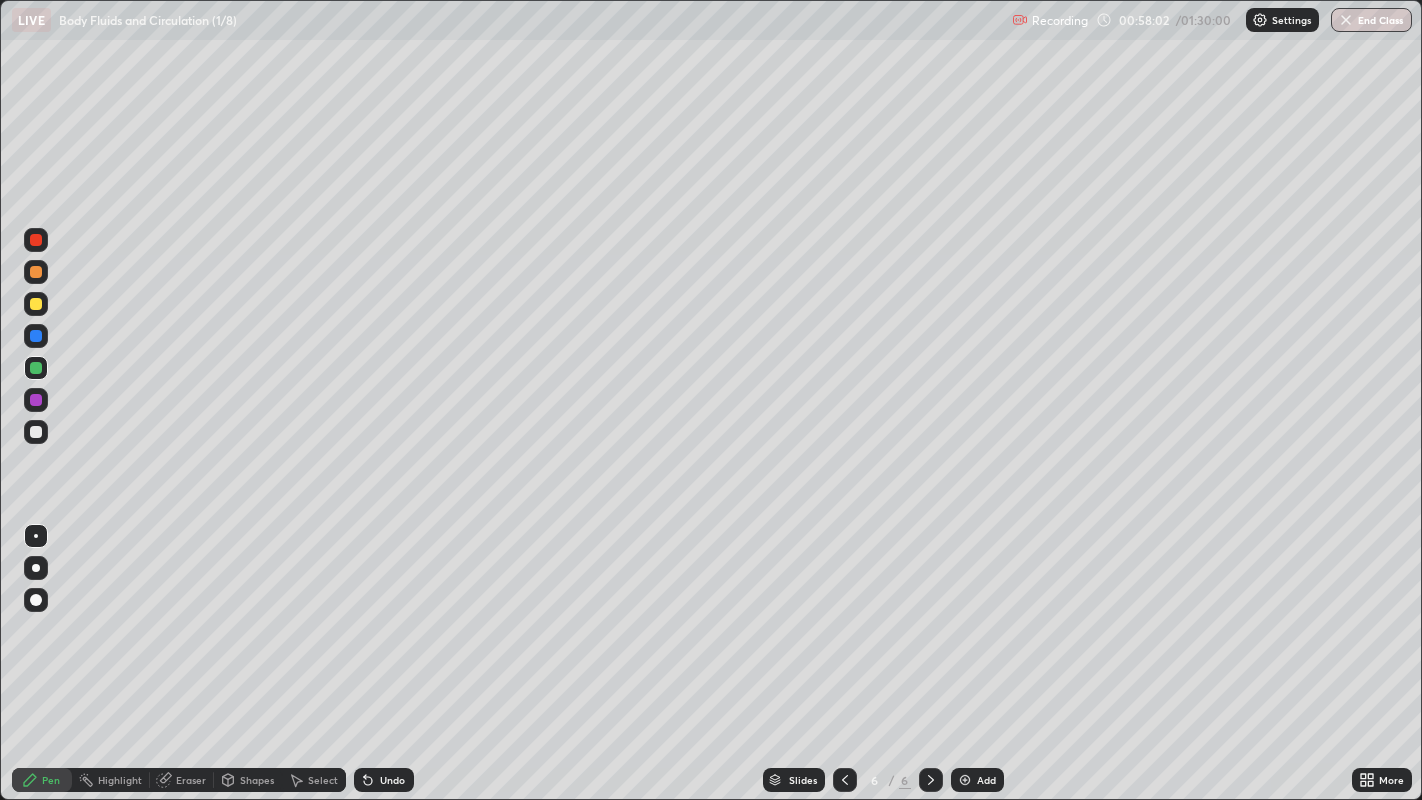 click at bounding box center (36, 240) 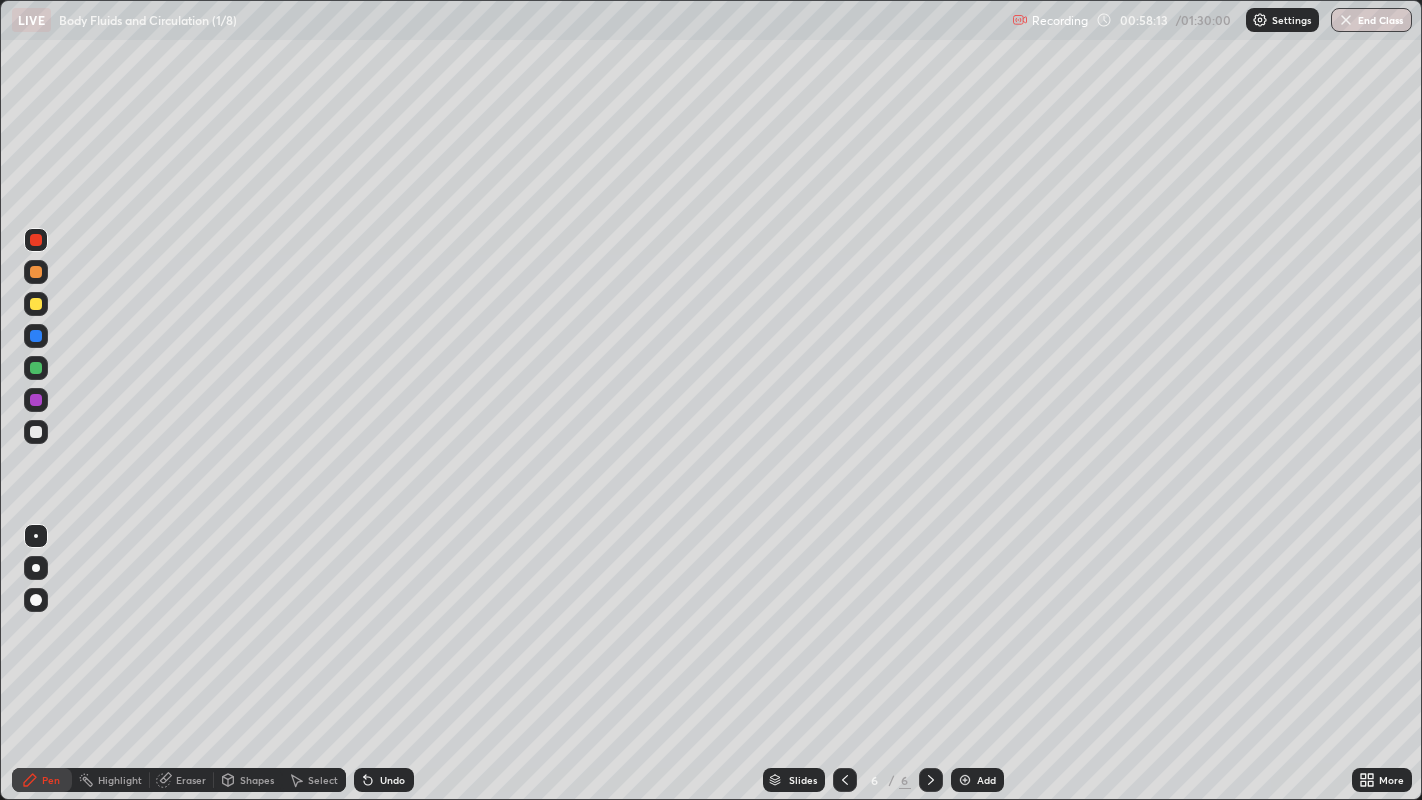 click at bounding box center [36, 368] 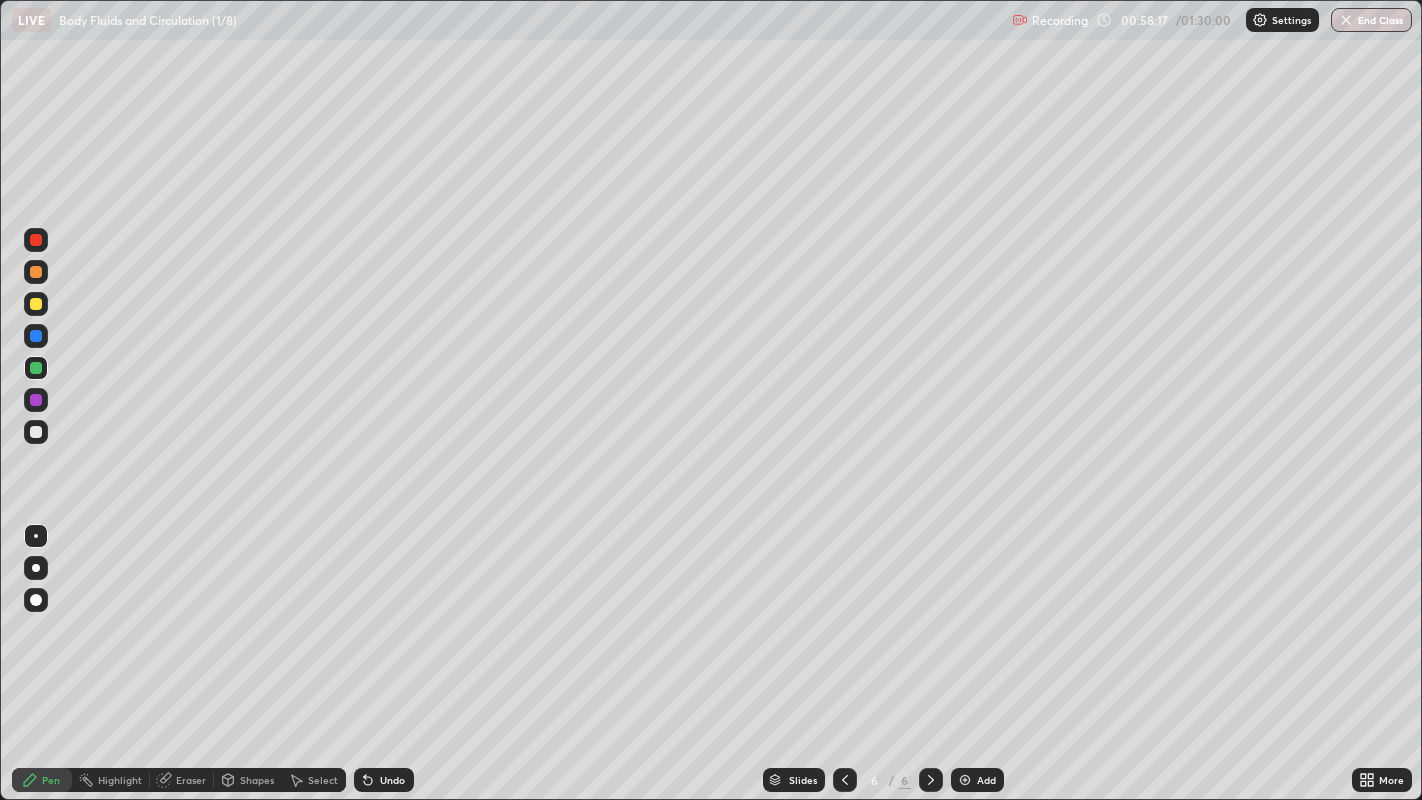 click at bounding box center [36, 432] 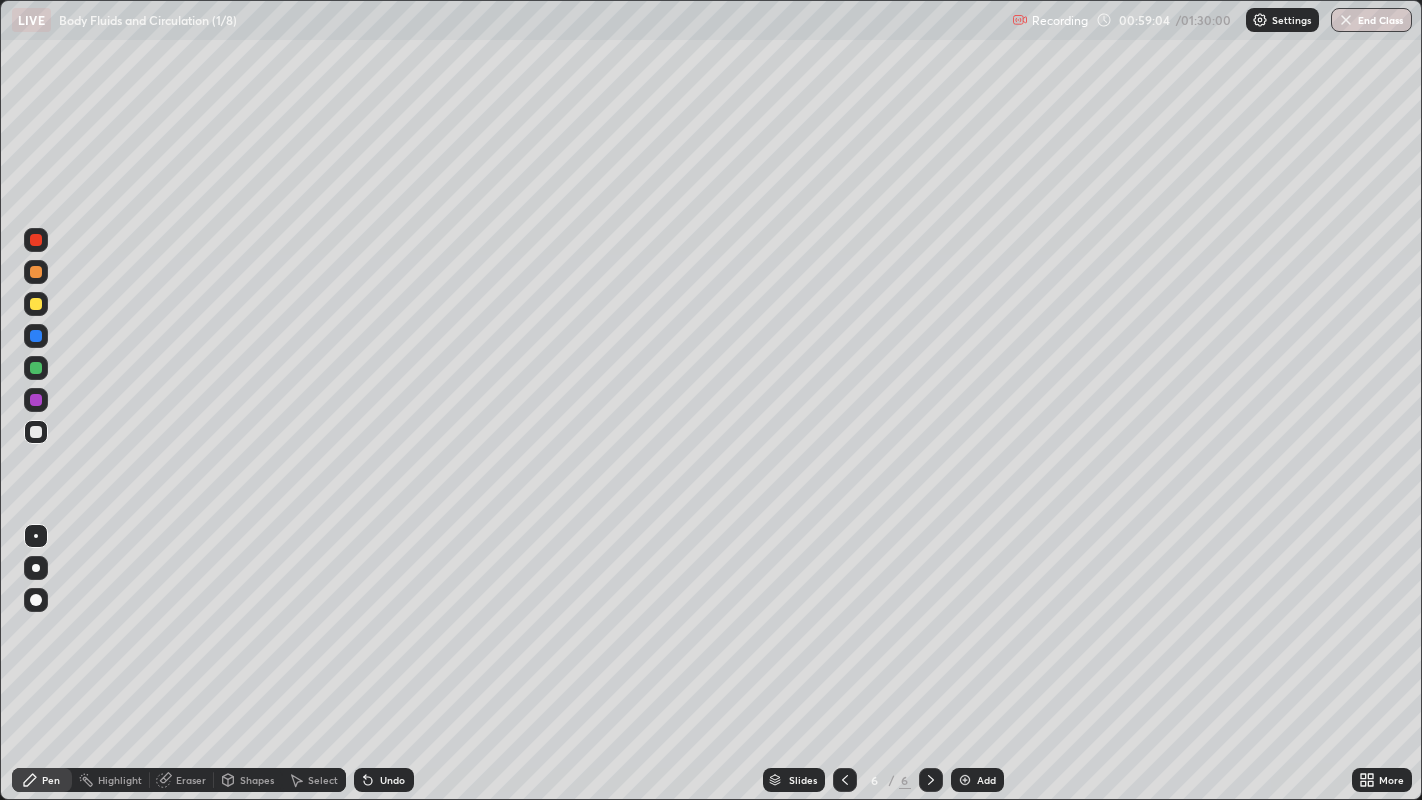 click at bounding box center [36, 368] 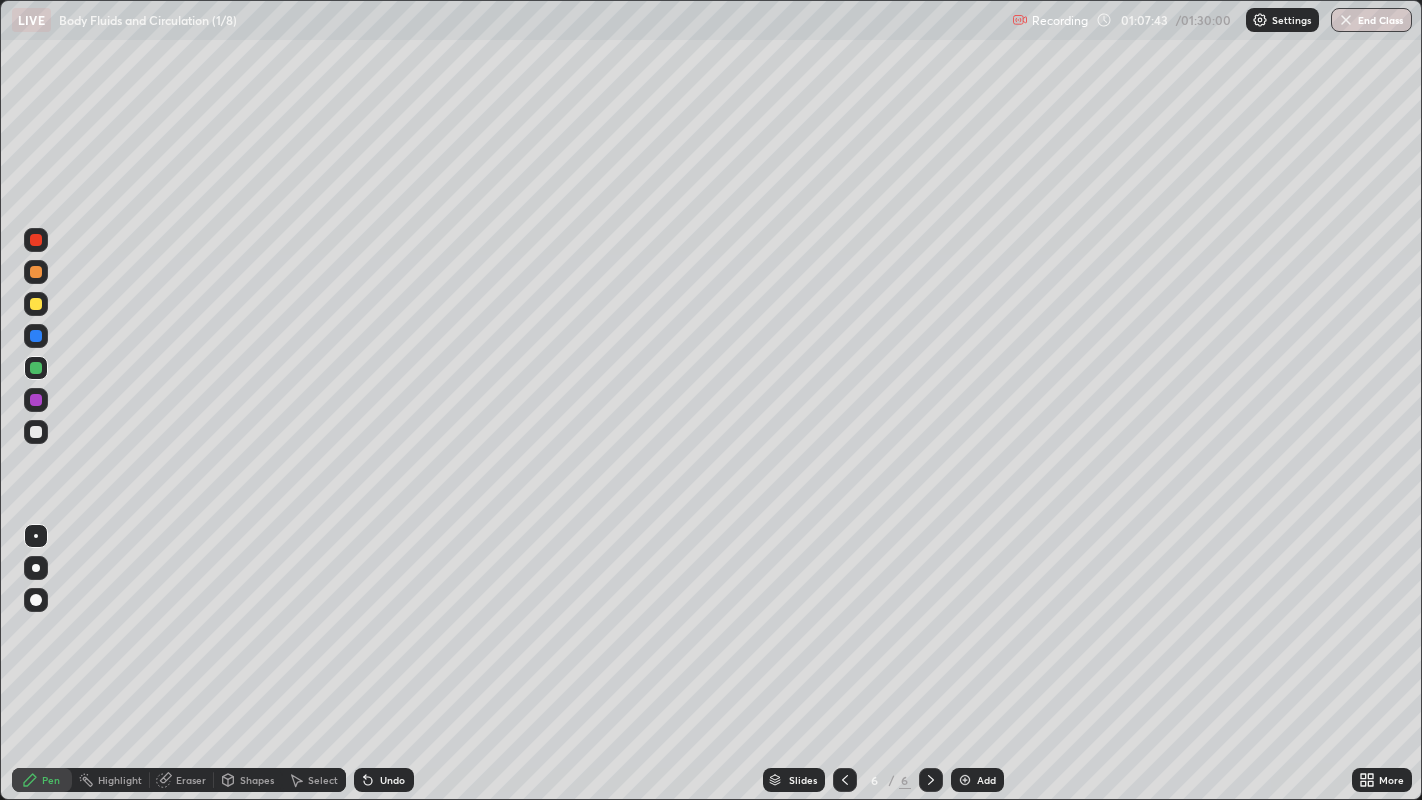 click on "Add" at bounding box center (986, 780) 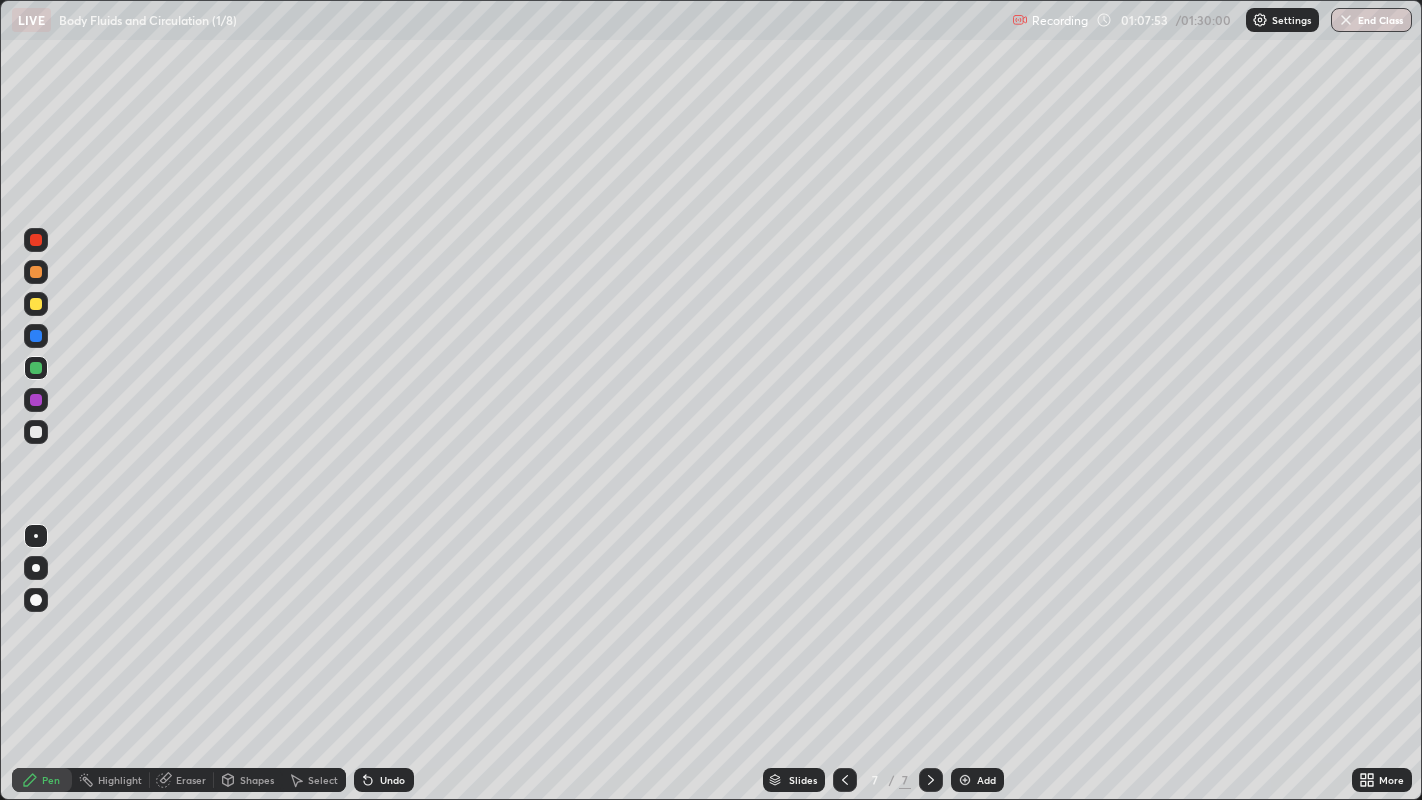 click at bounding box center [36, 432] 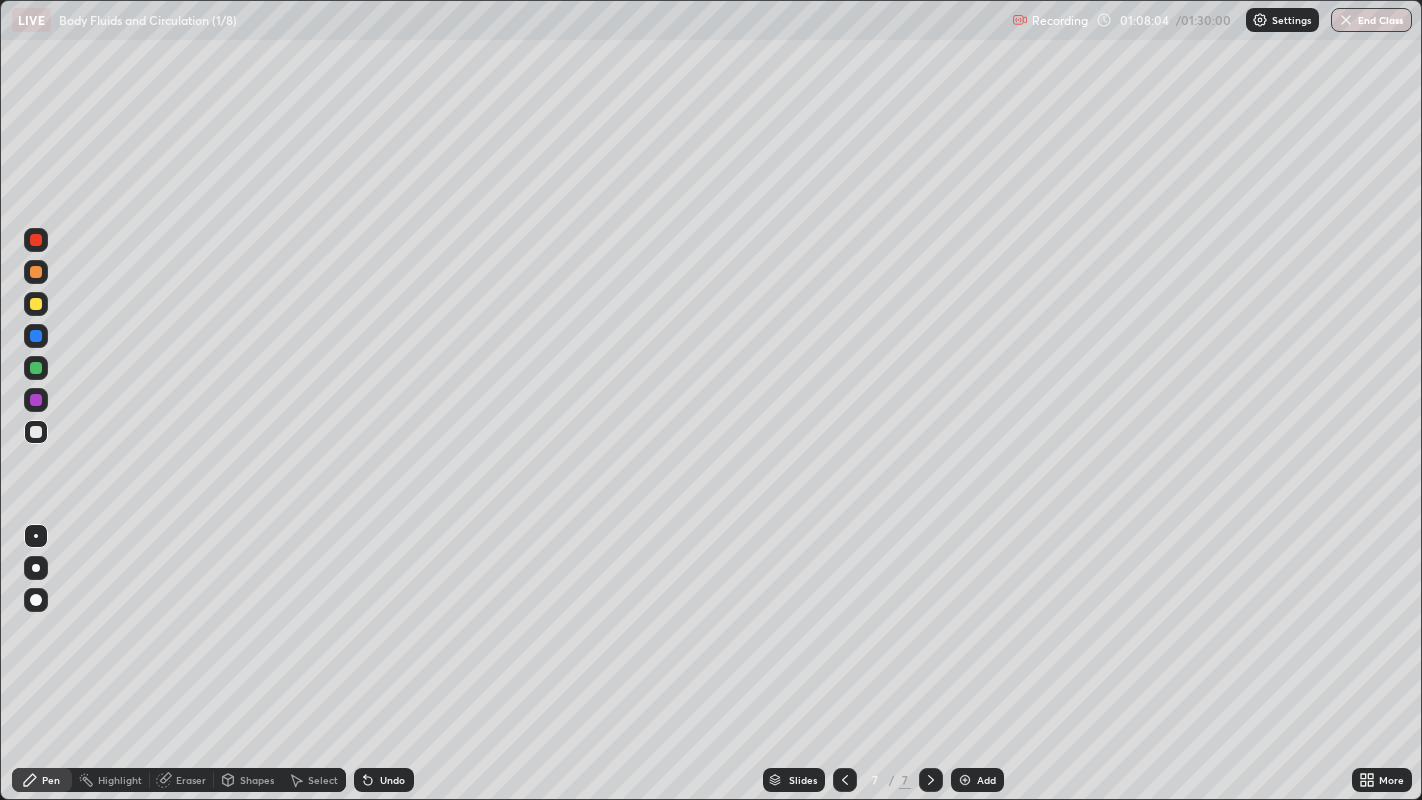 click at bounding box center [36, 368] 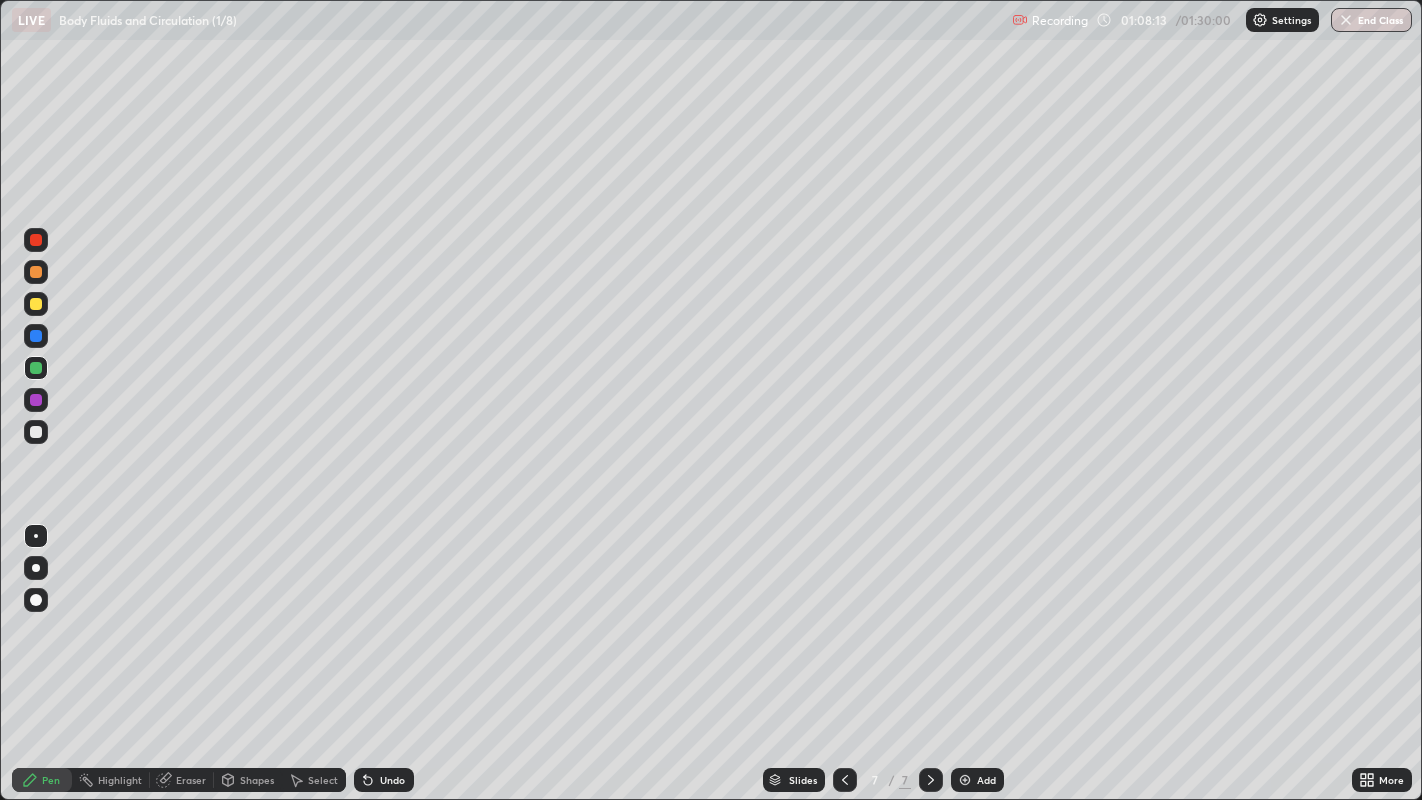 click at bounding box center [36, 432] 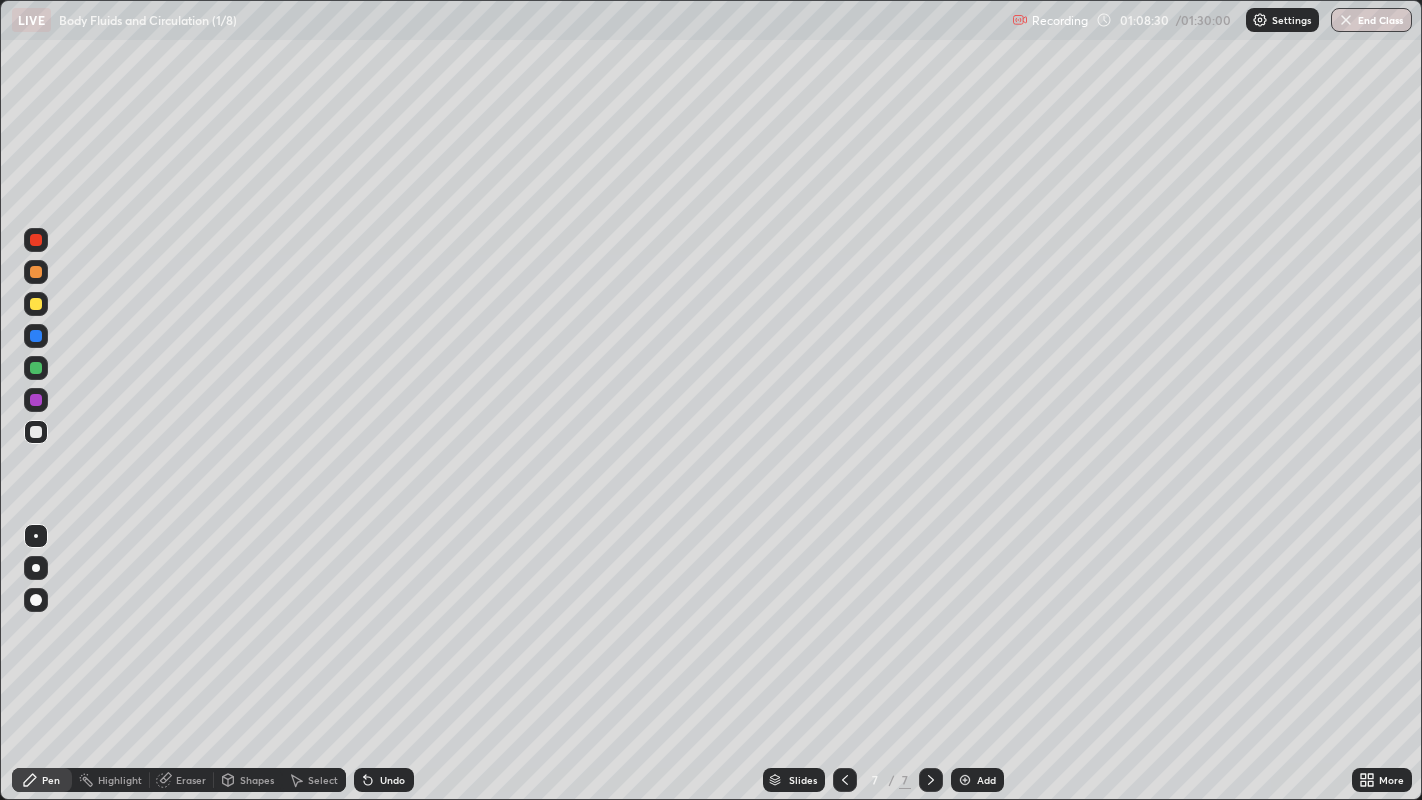 click at bounding box center (36, 368) 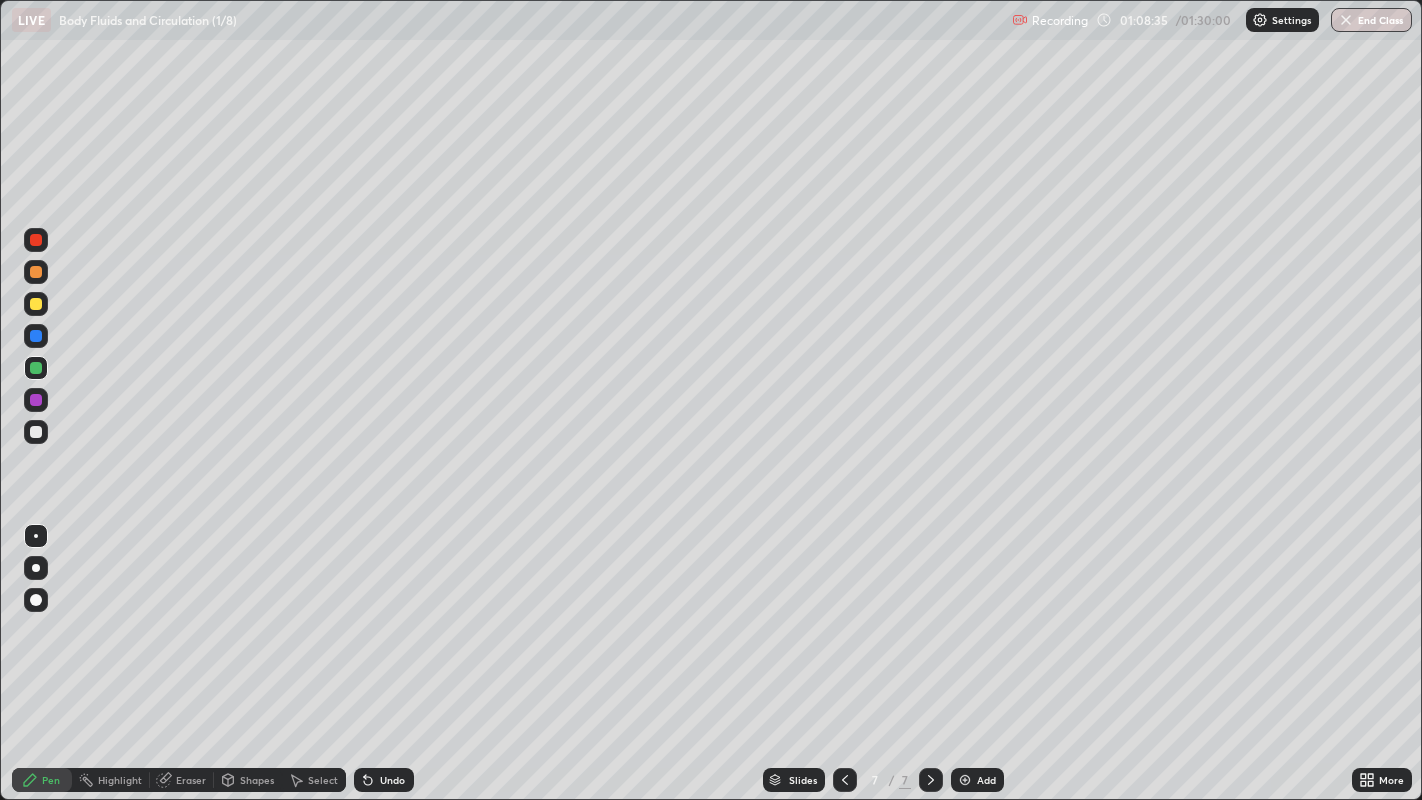 click on "Eraser" at bounding box center (191, 780) 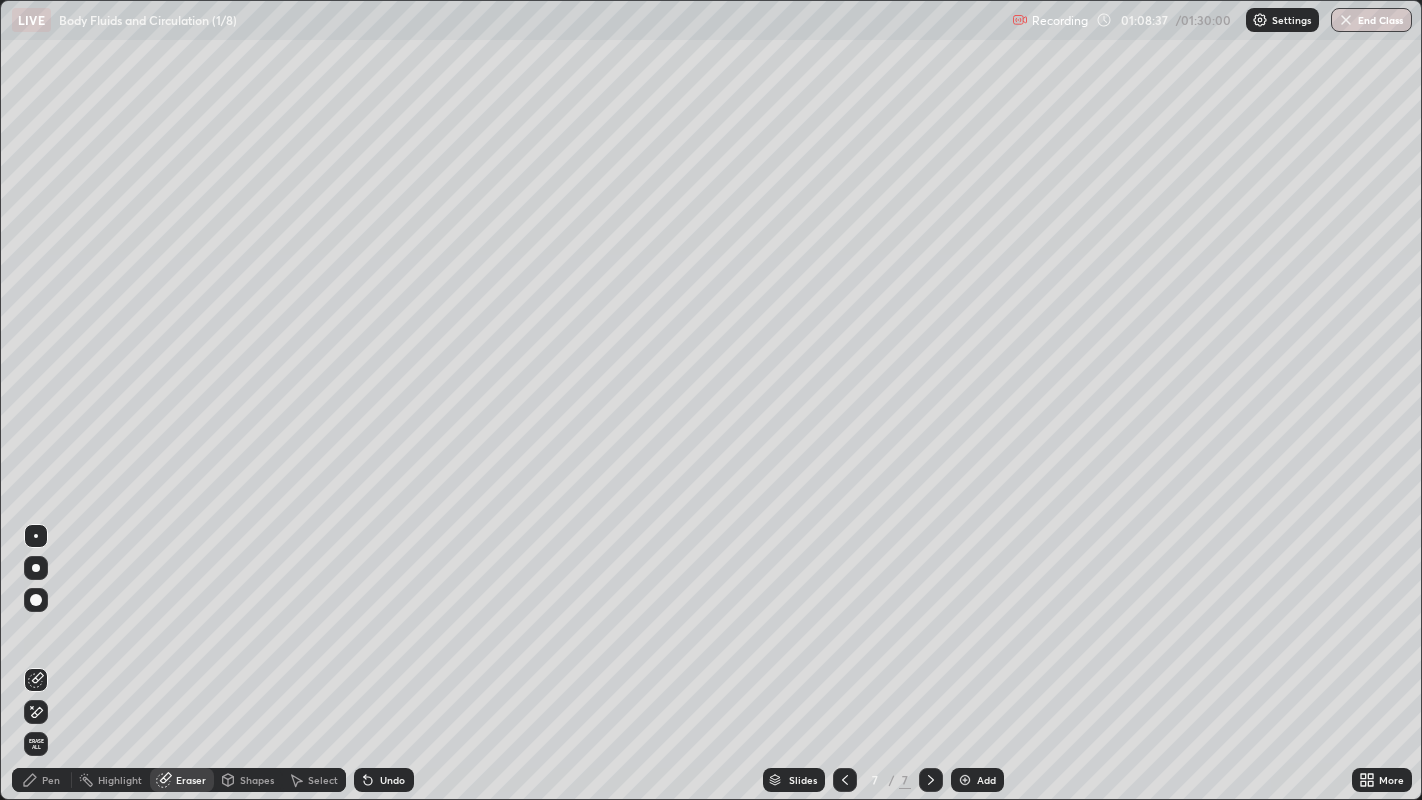 click on "Pen" at bounding box center (51, 780) 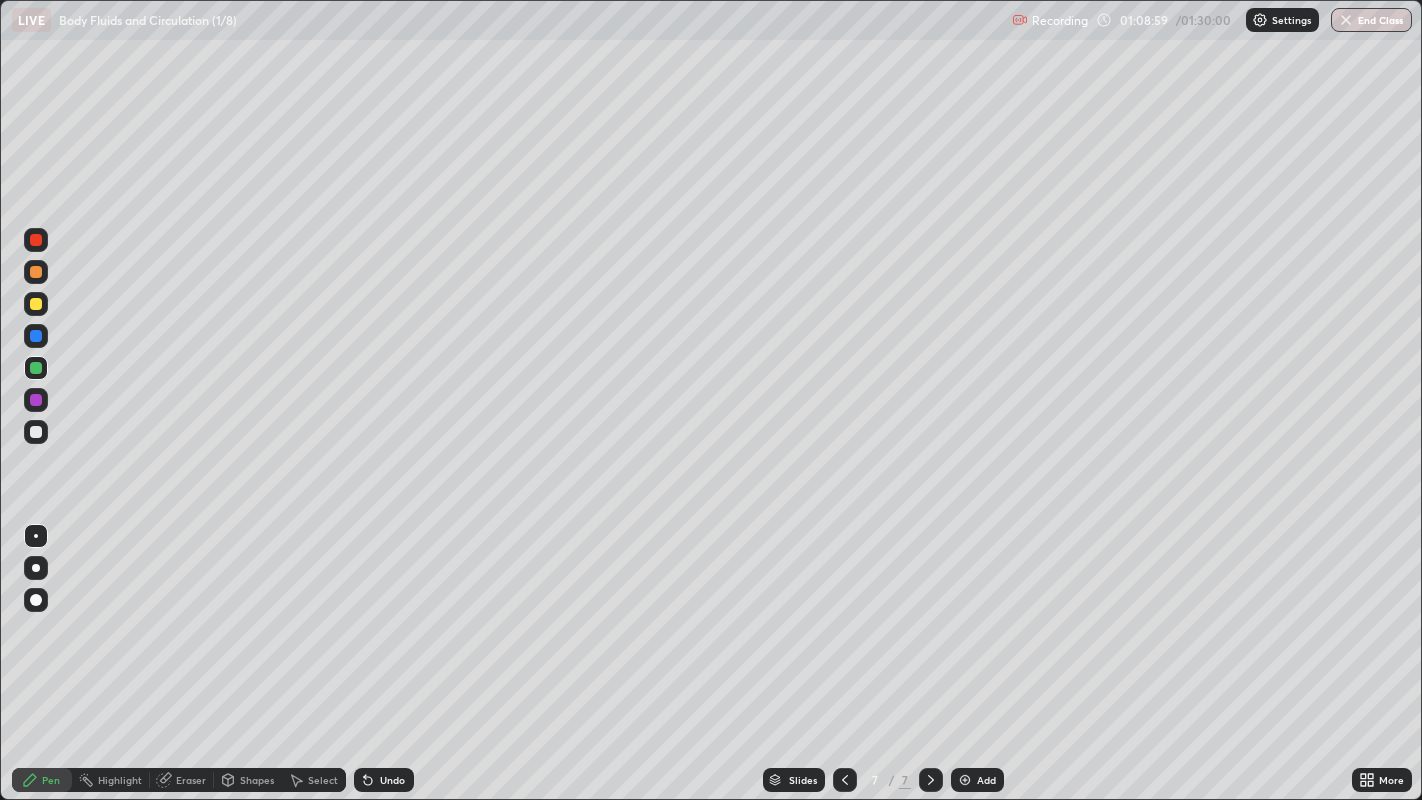 click at bounding box center [36, 432] 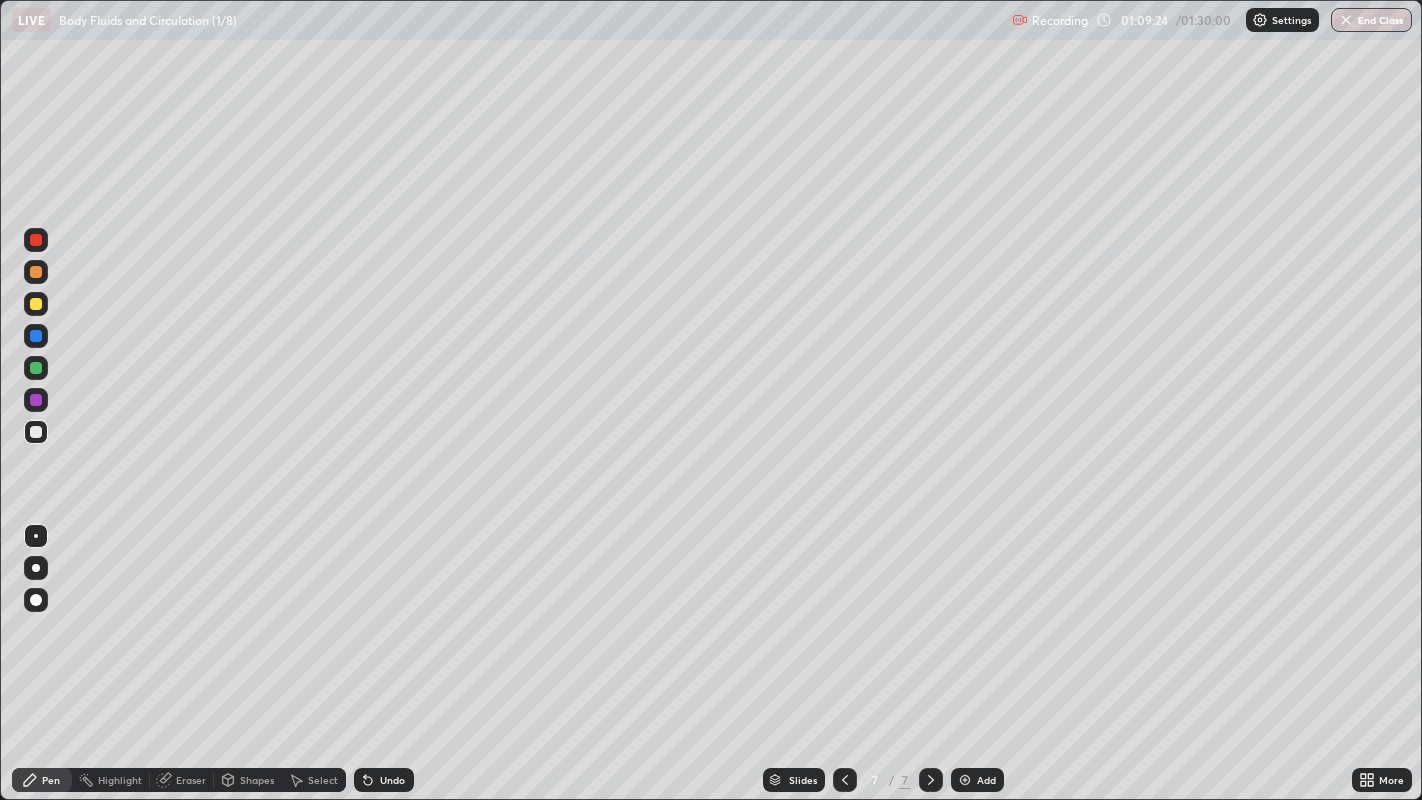 click at bounding box center (36, 368) 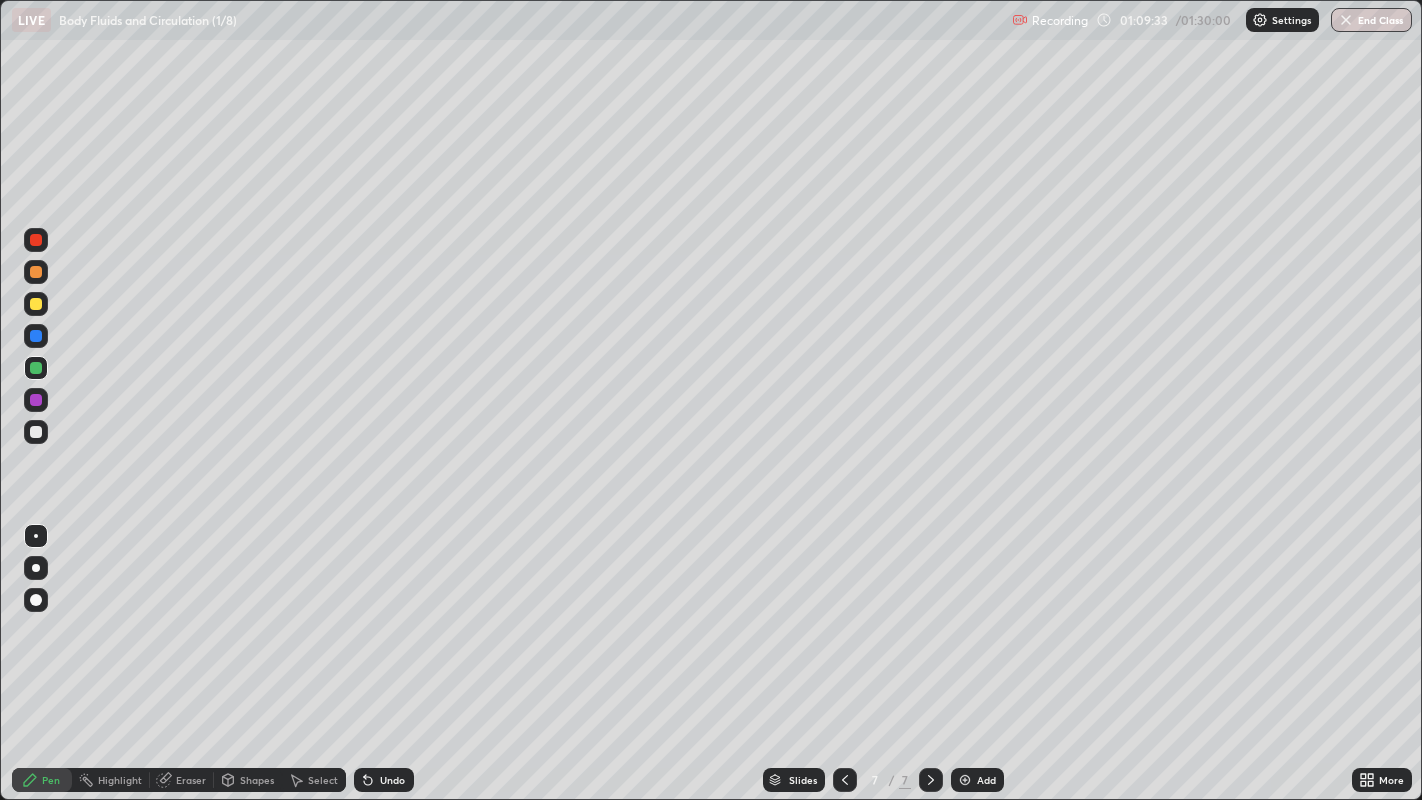 click at bounding box center [36, 240] 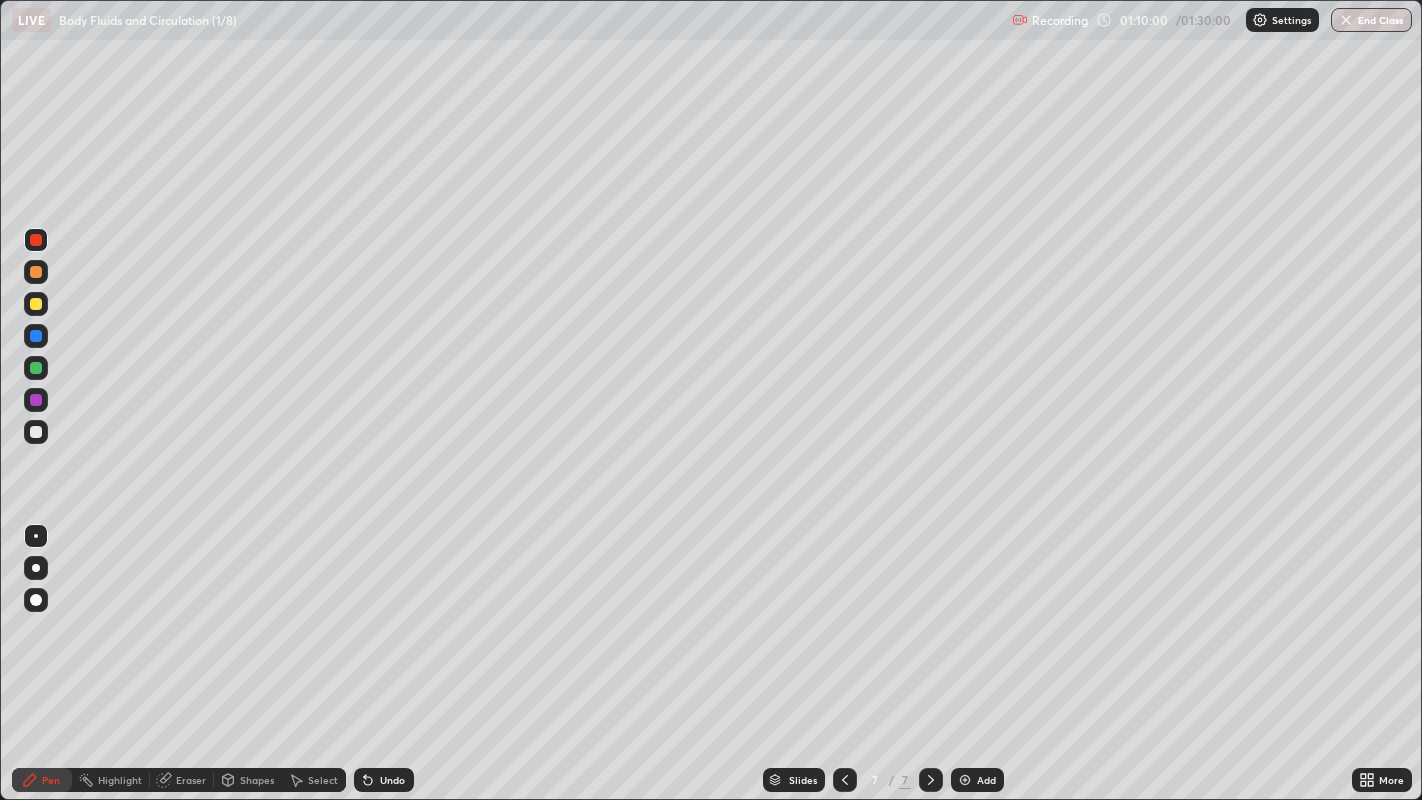 click at bounding box center (36, 368) 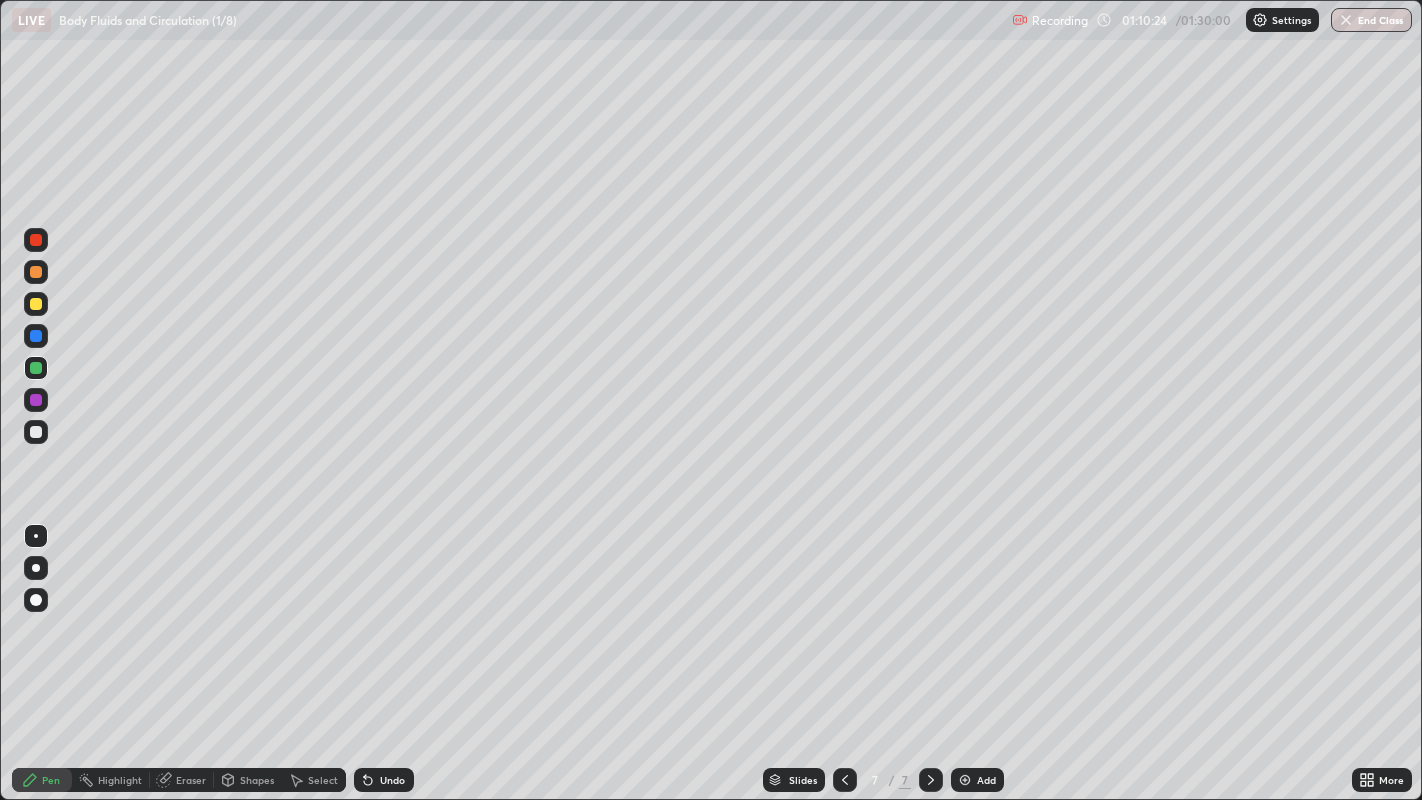 click at bounding box center (36, 432) 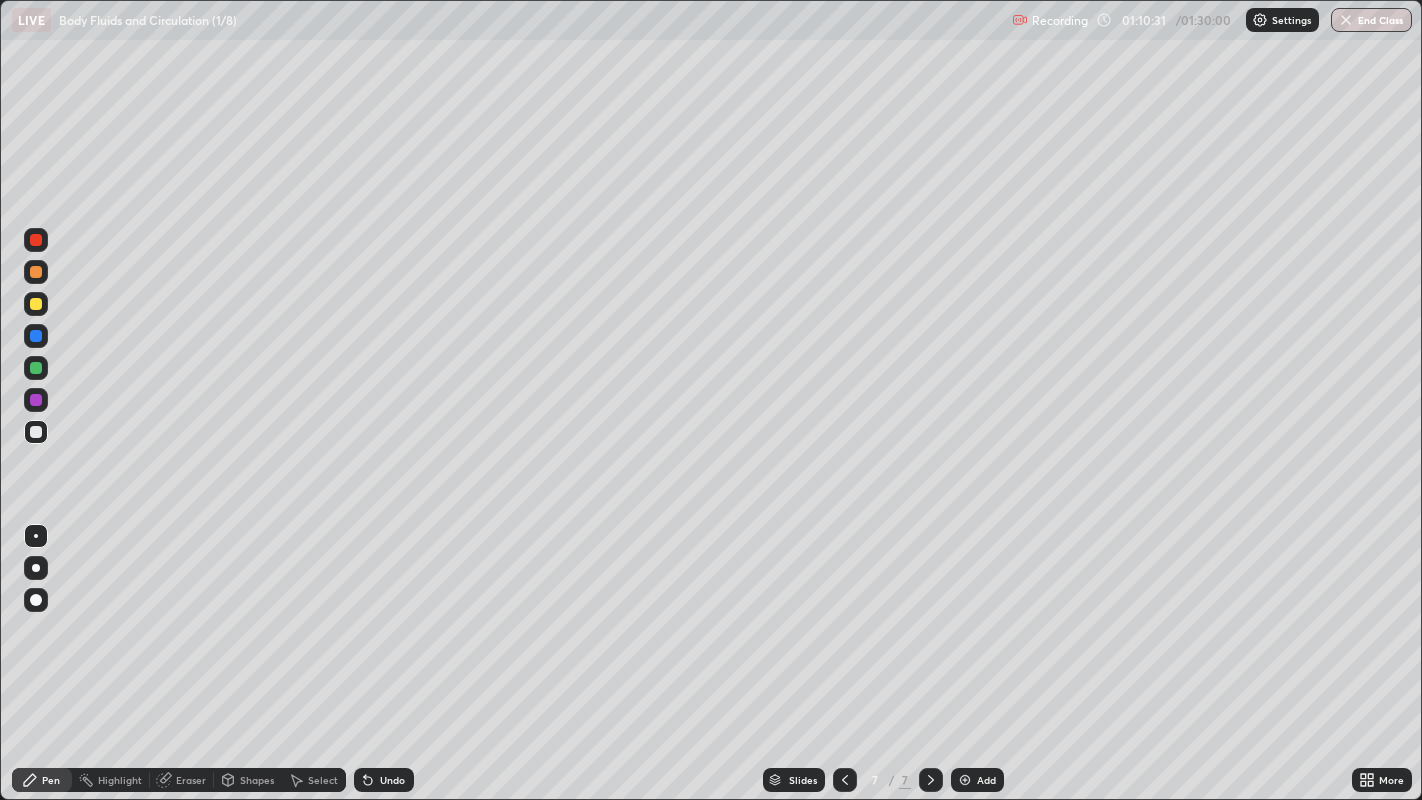 click at bounding box center (36, 368) 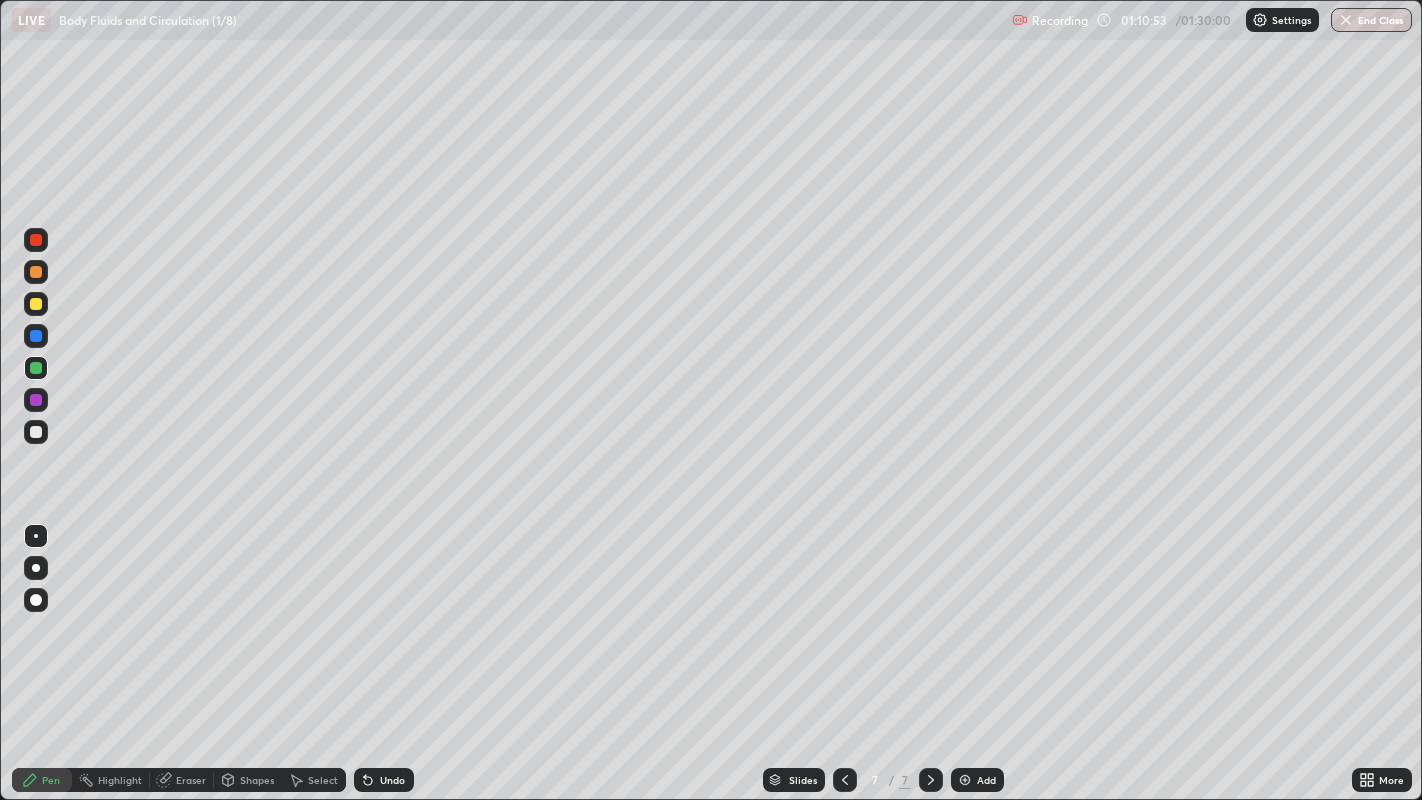 click at bounding box center [36, 240] 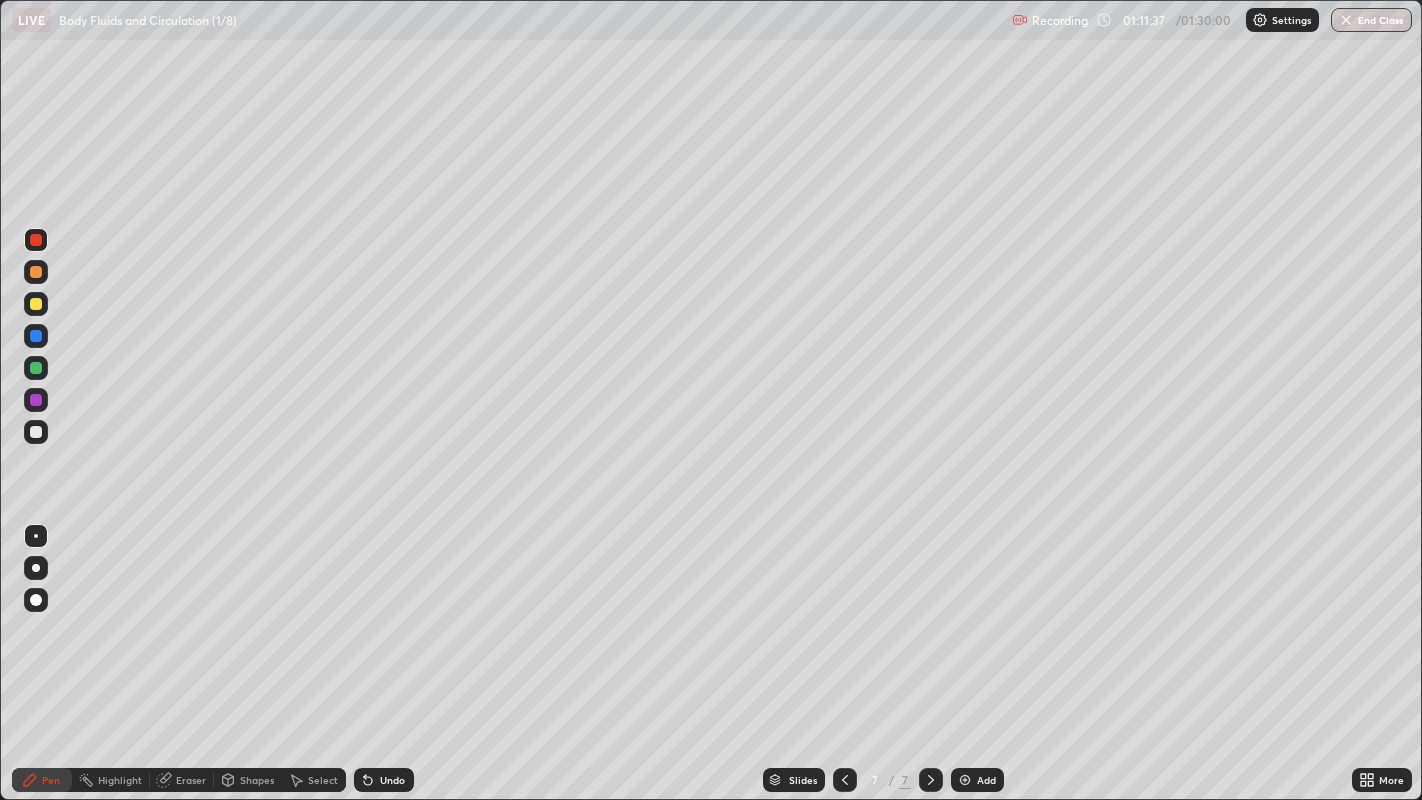 click at bounding box center [36, 368] 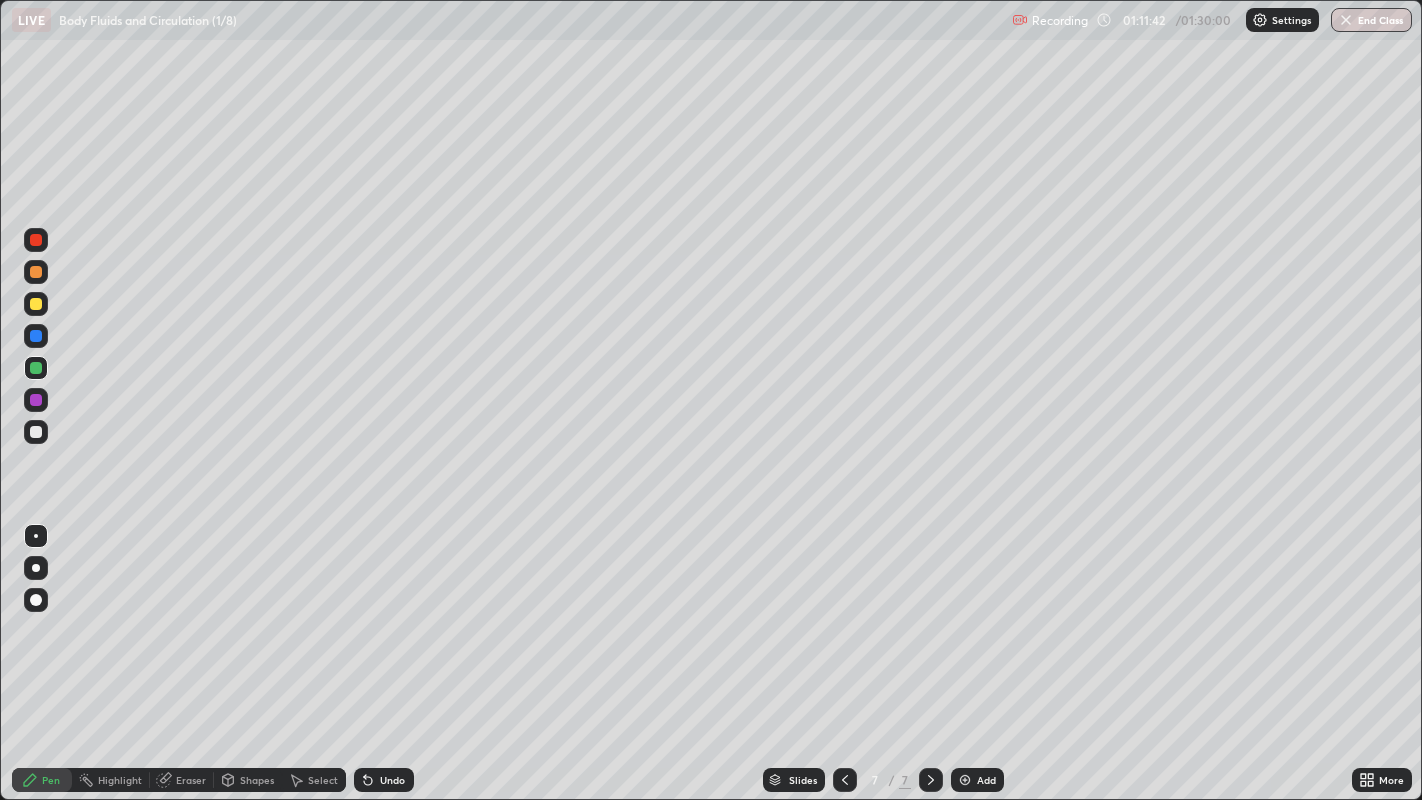 click at bounding box center [36, 432] 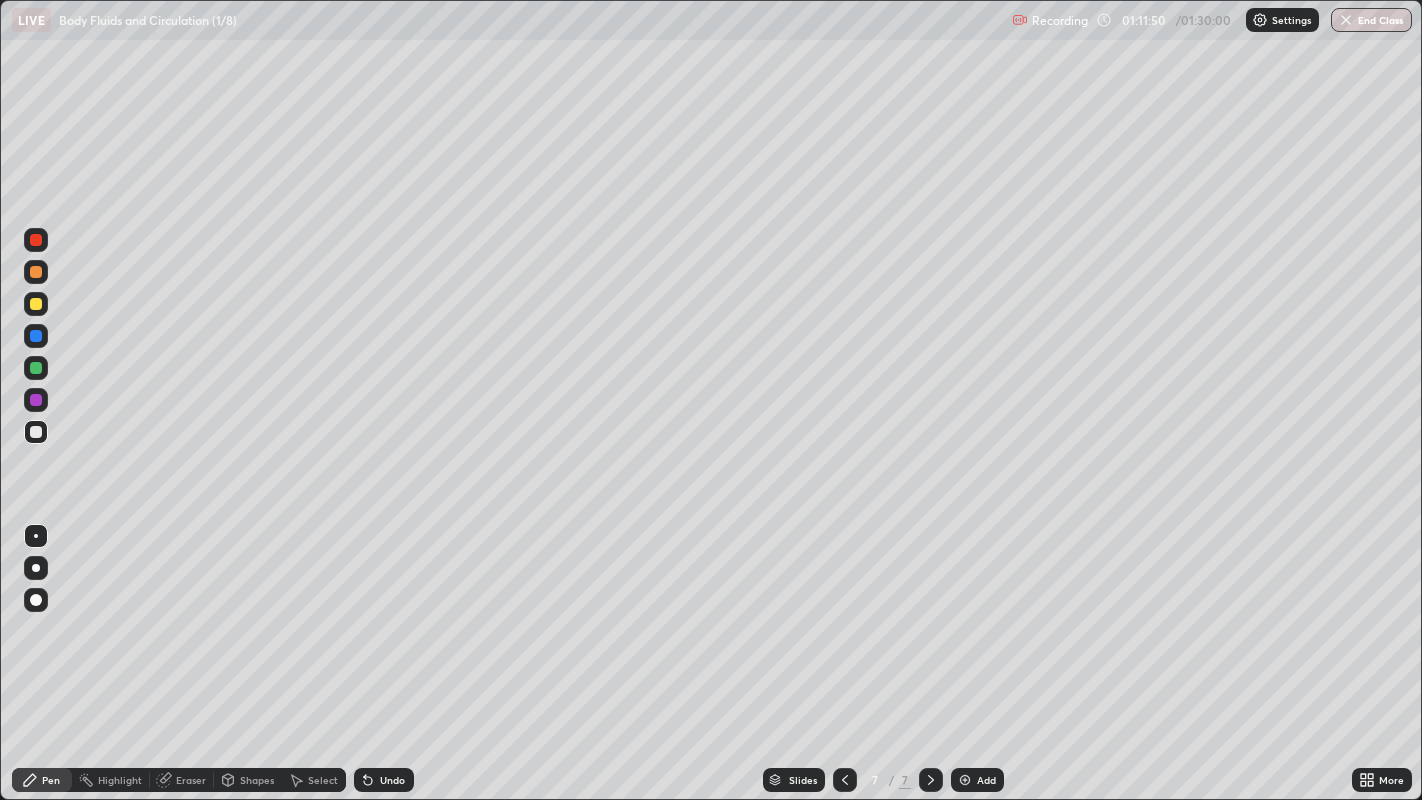 click at bounding box center [36, 368] 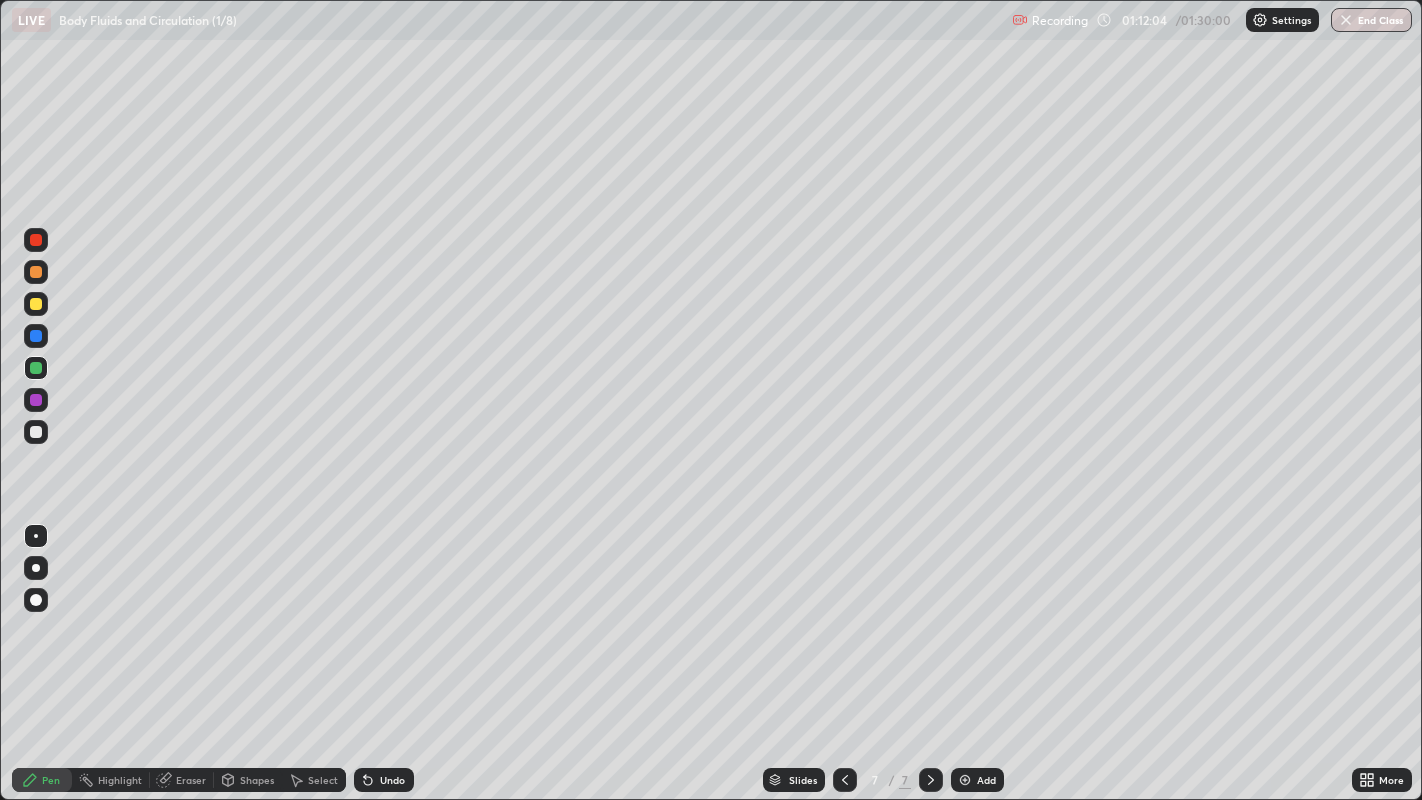 click at bounding box center (36, 432) 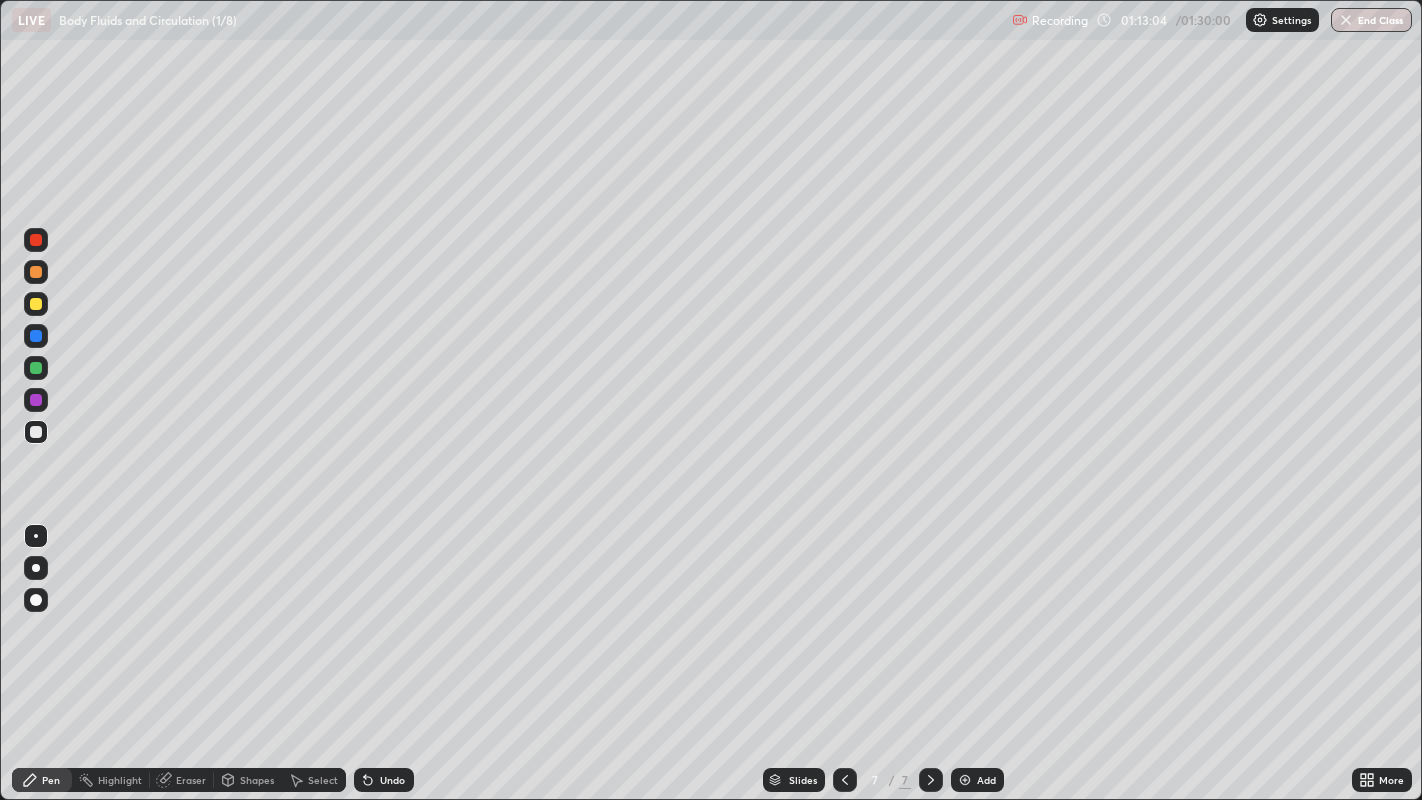 click at bounding box center [36, 240] 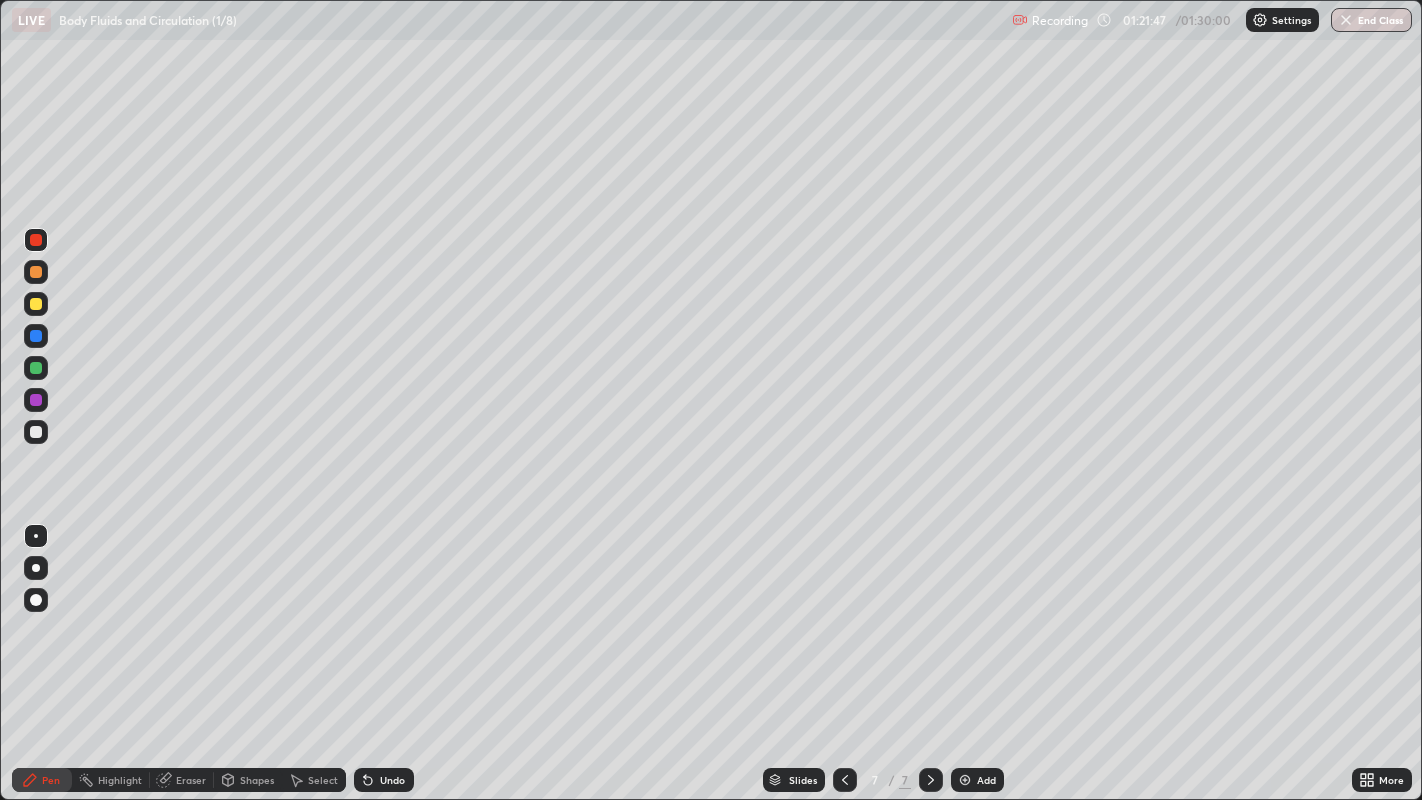 click on "Add" at bounding box center (977, 780) 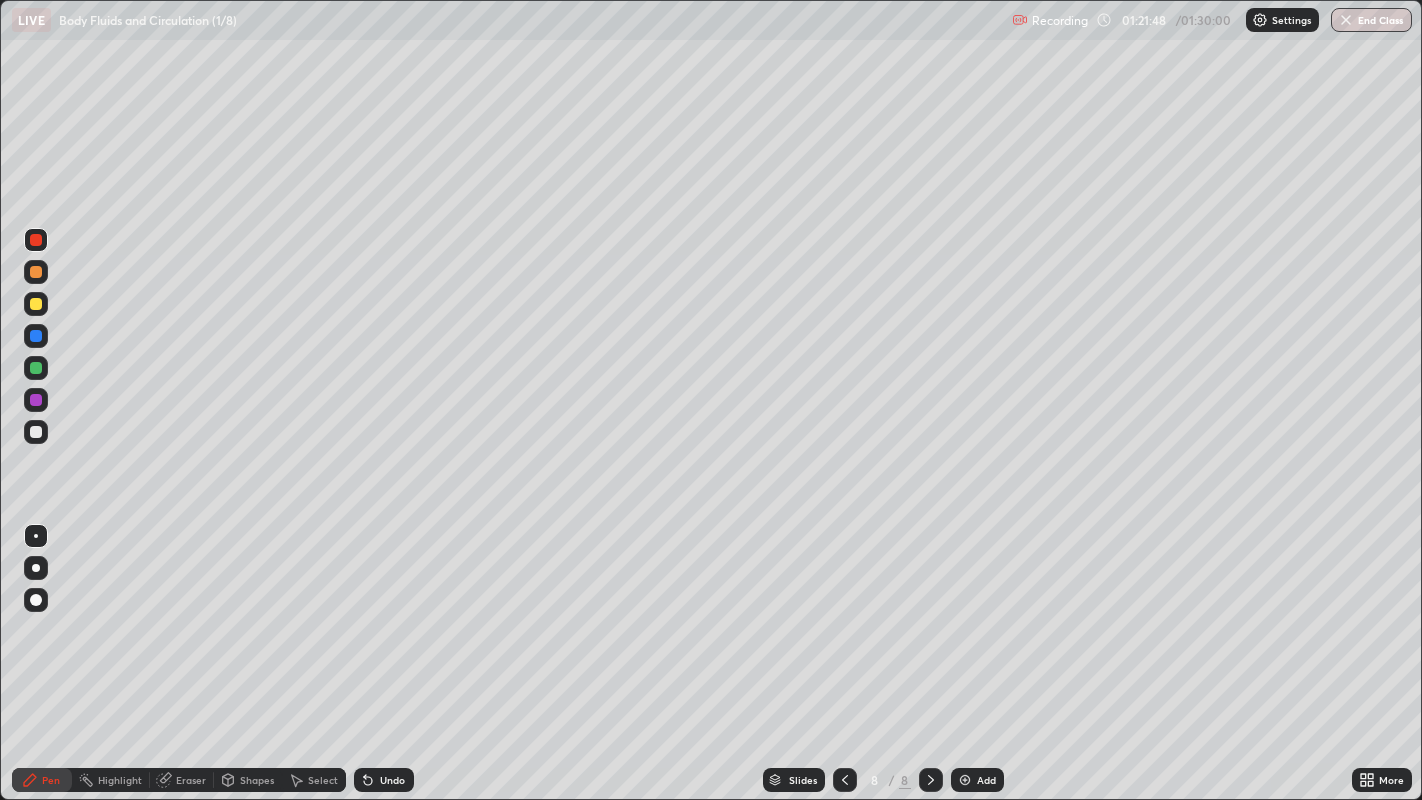 click at bounding box center (36, 368) 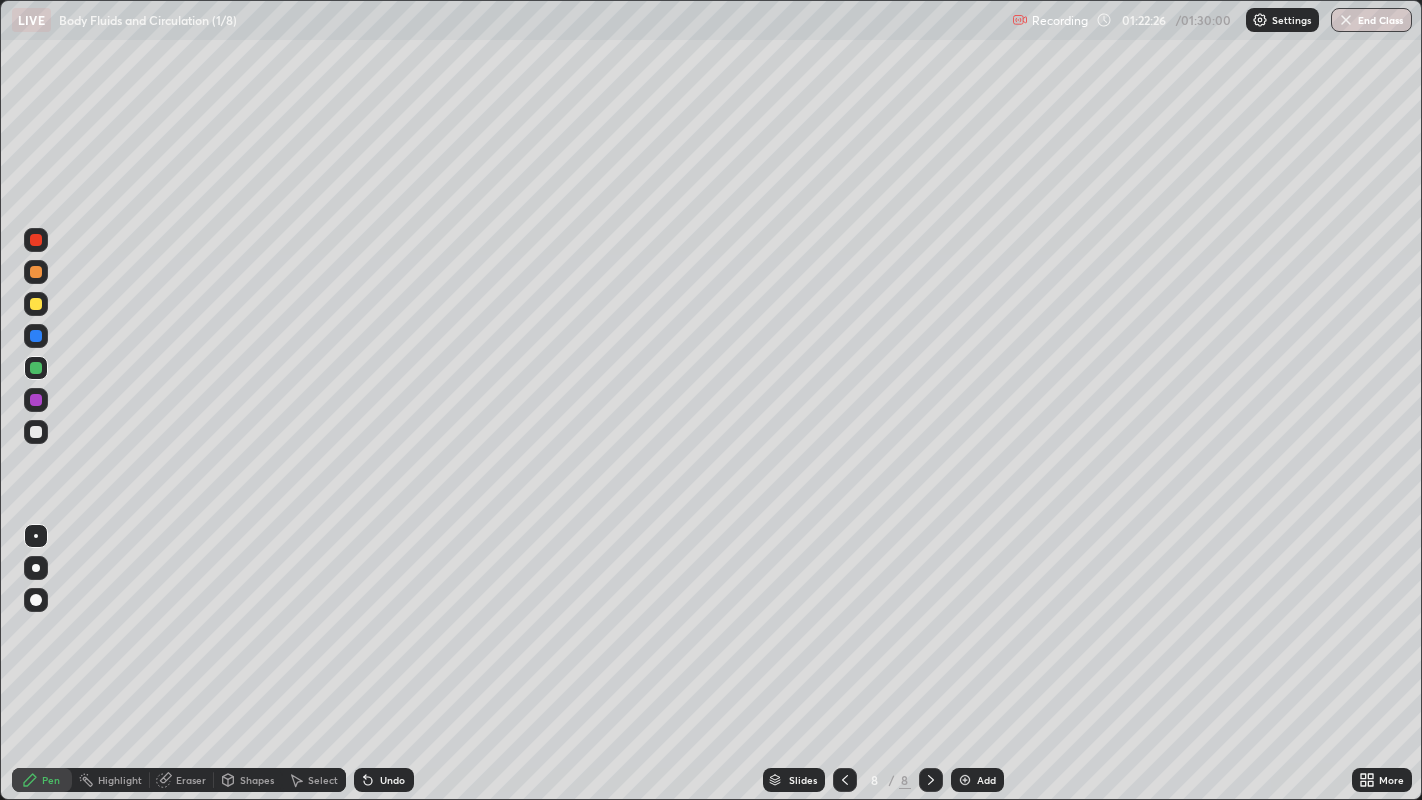 click on "End Class" at bounding box center [1371, 20] 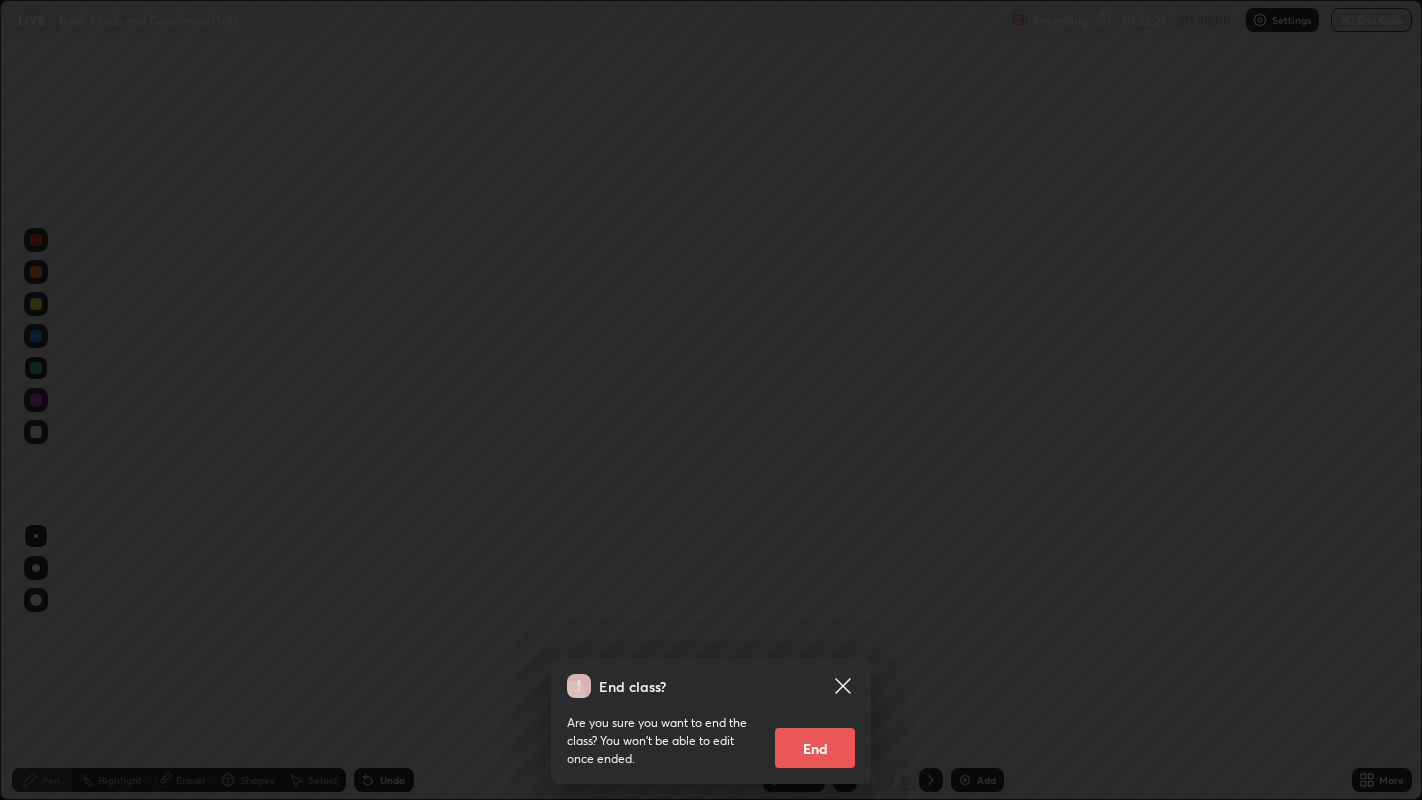 click on "End" at bounding box center [815, 748] 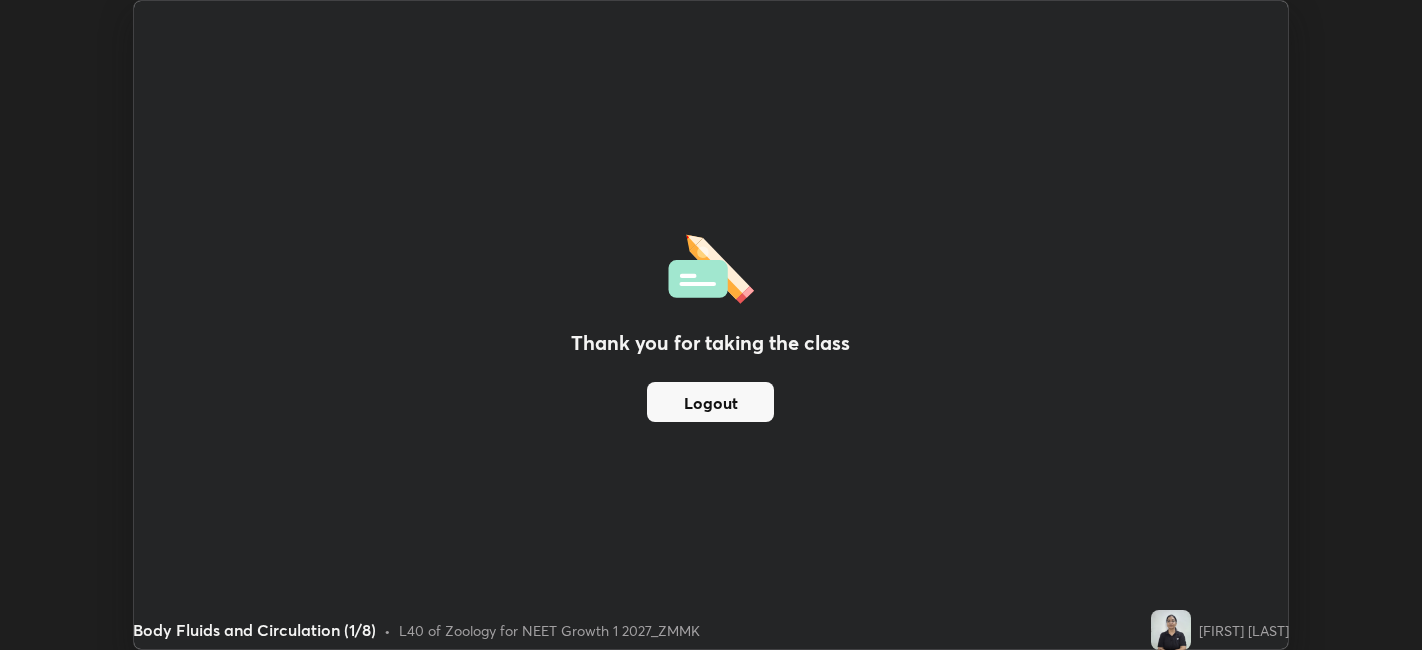 scroll, scrollTop: 650, scrollLeft: 1422, axis: both 